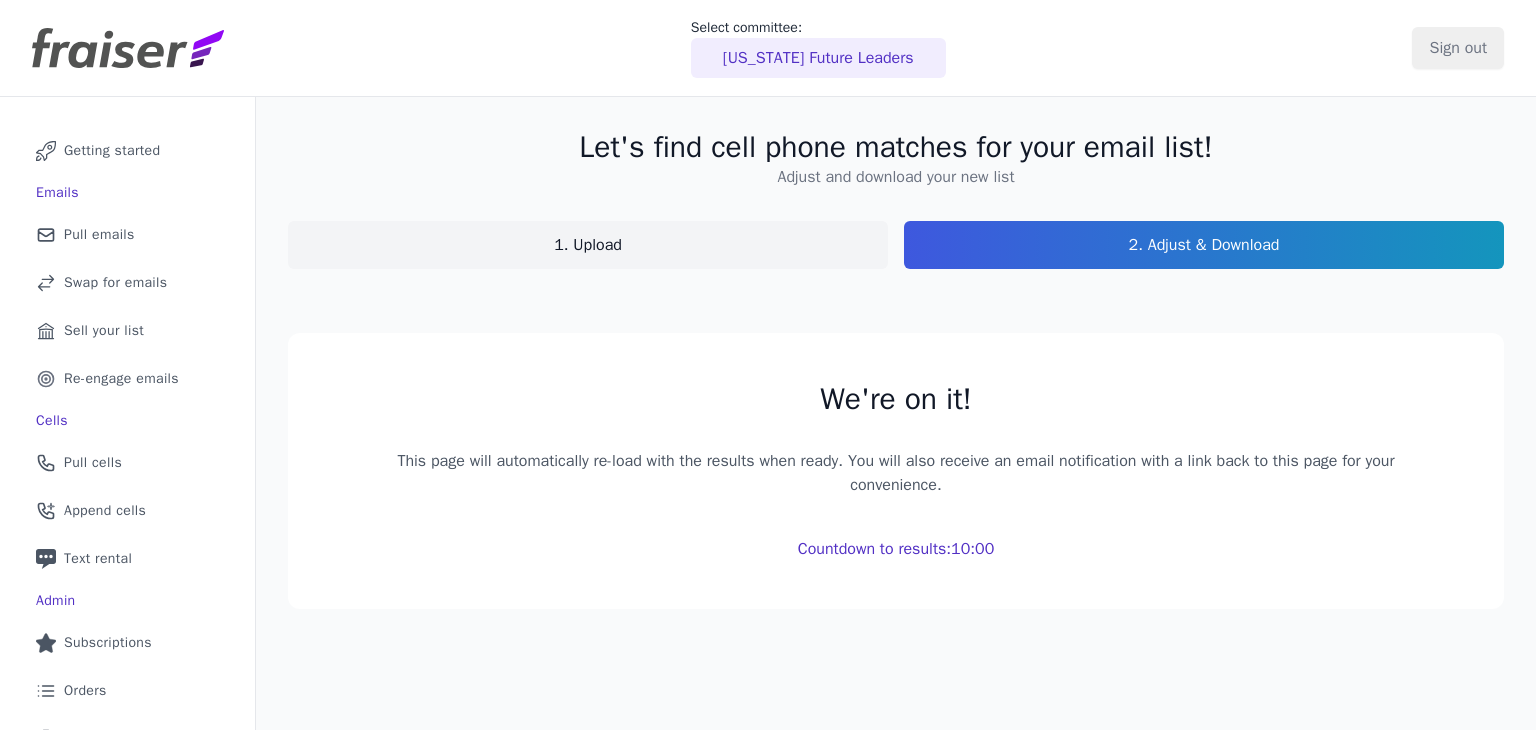 scroll, scrollTop: 0, scrollLeft: 0, axis: both 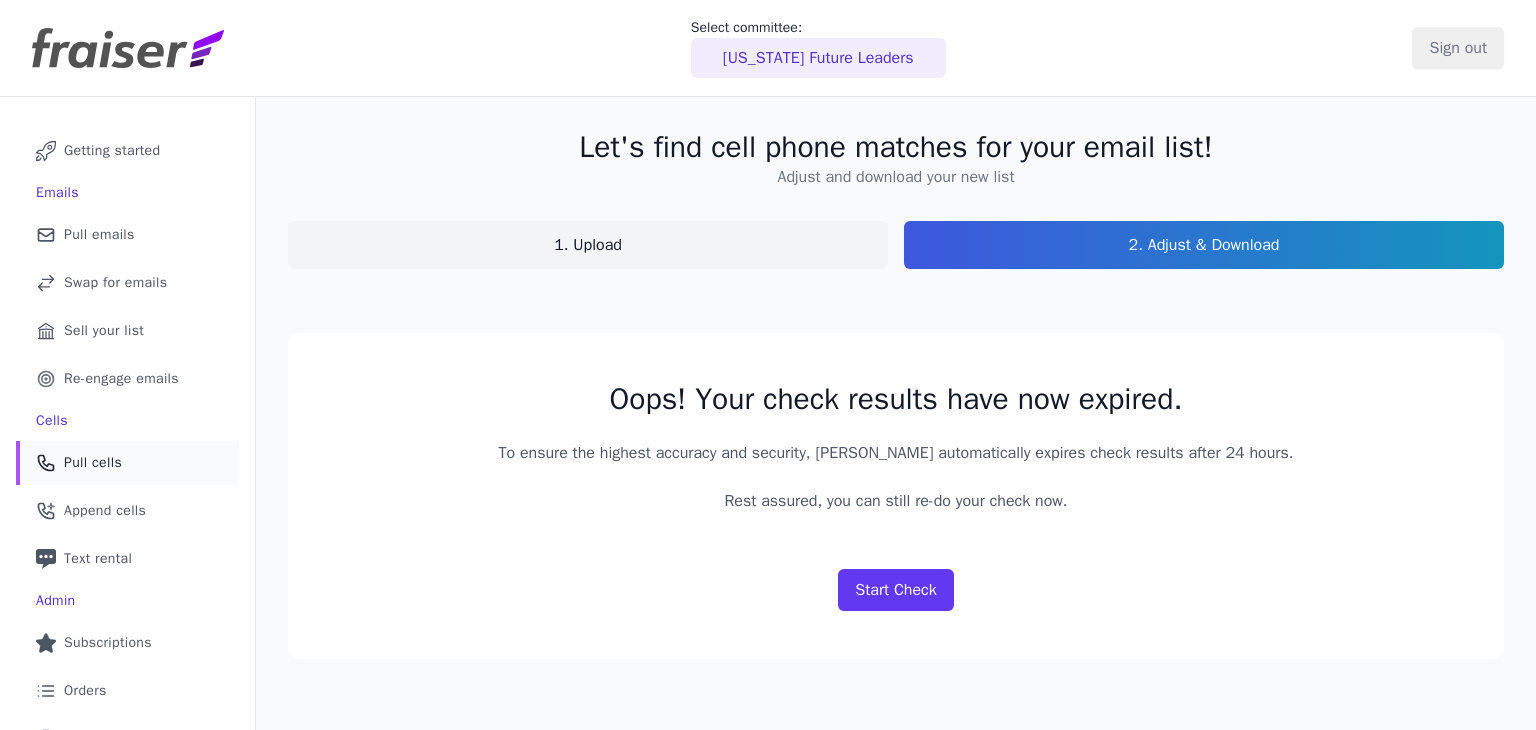 click on "Phone Icon Outline of a phone
Pull cells" at bounding box center (127, 463) 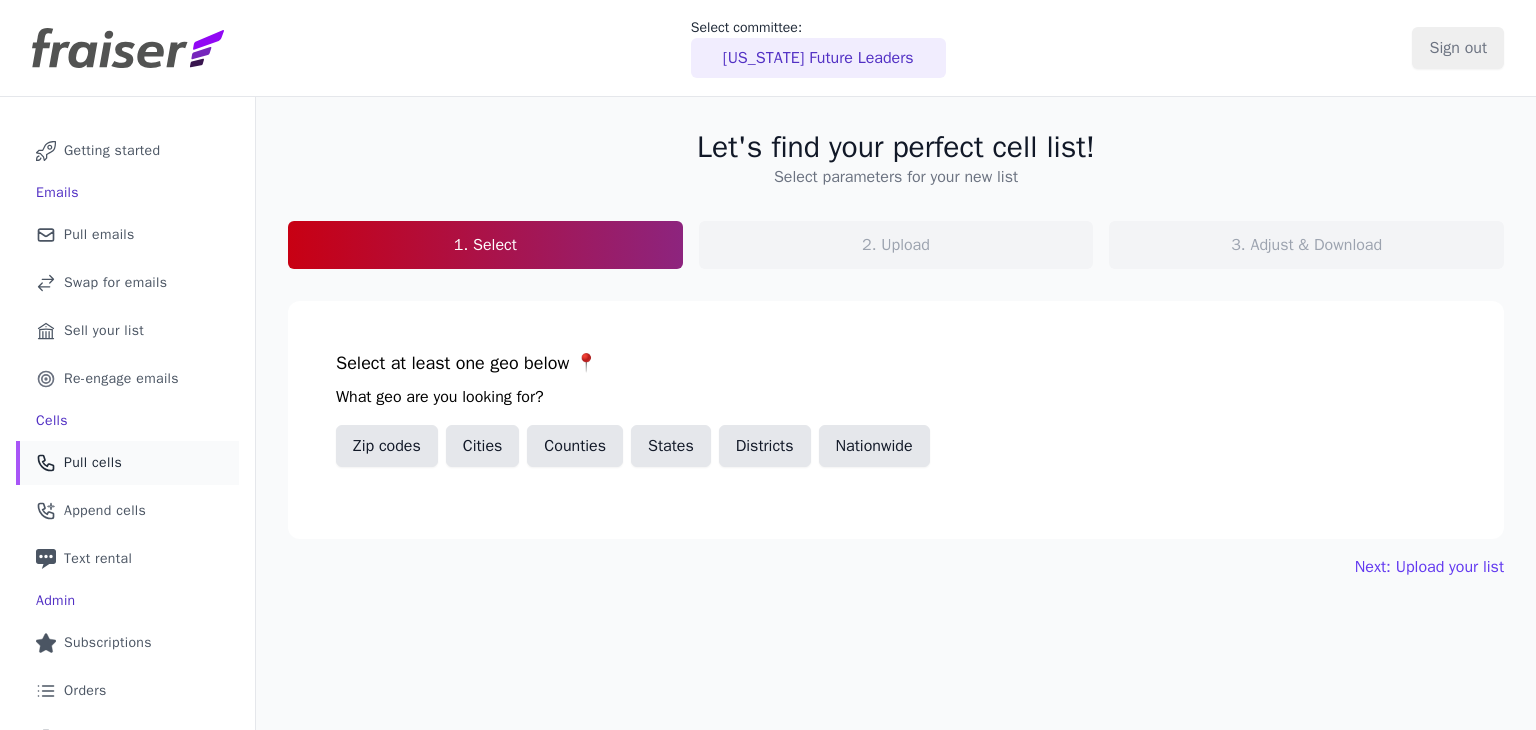 scroll, scrollTop: 0, scrollLeft: 0, axis: both 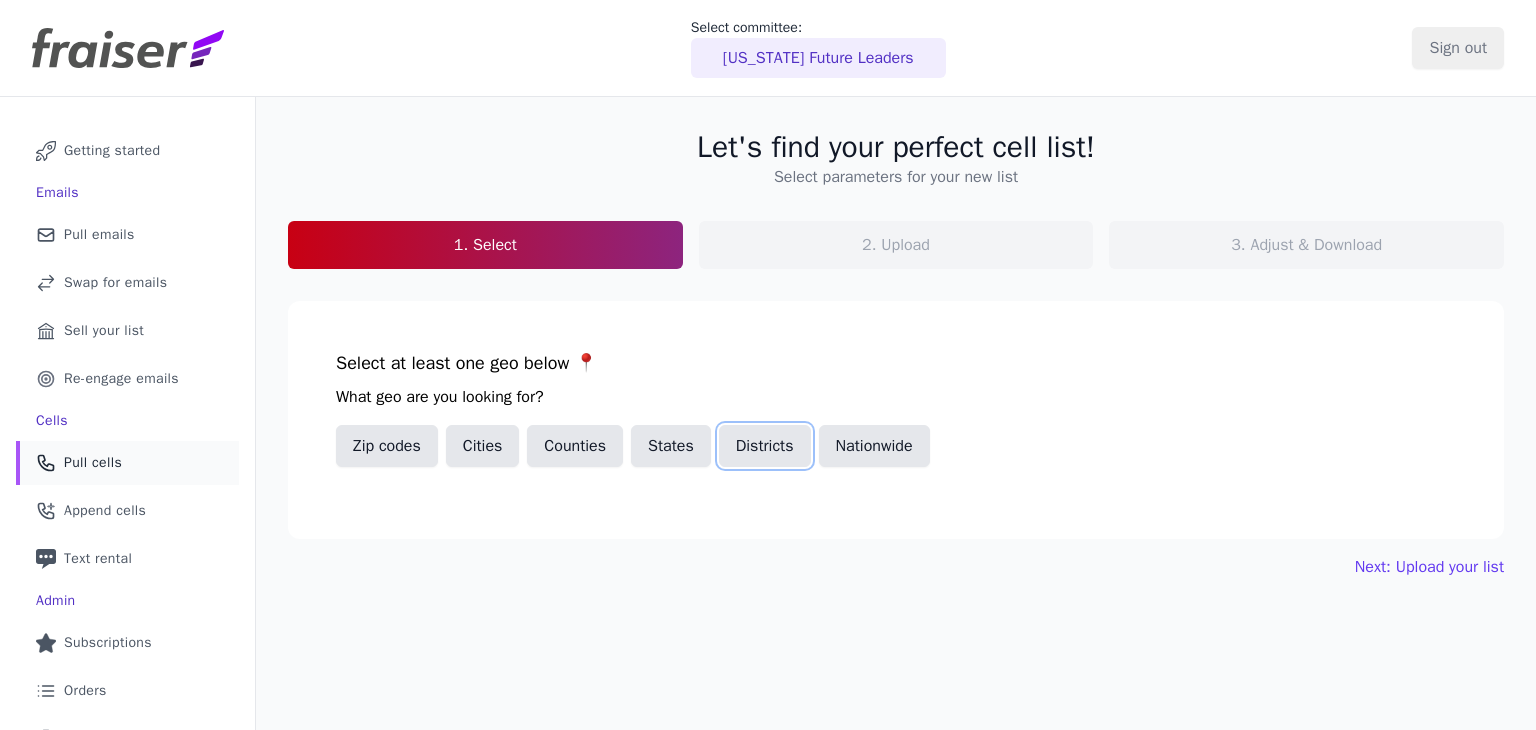 click on "Districts" at bounding box center [765, 446] 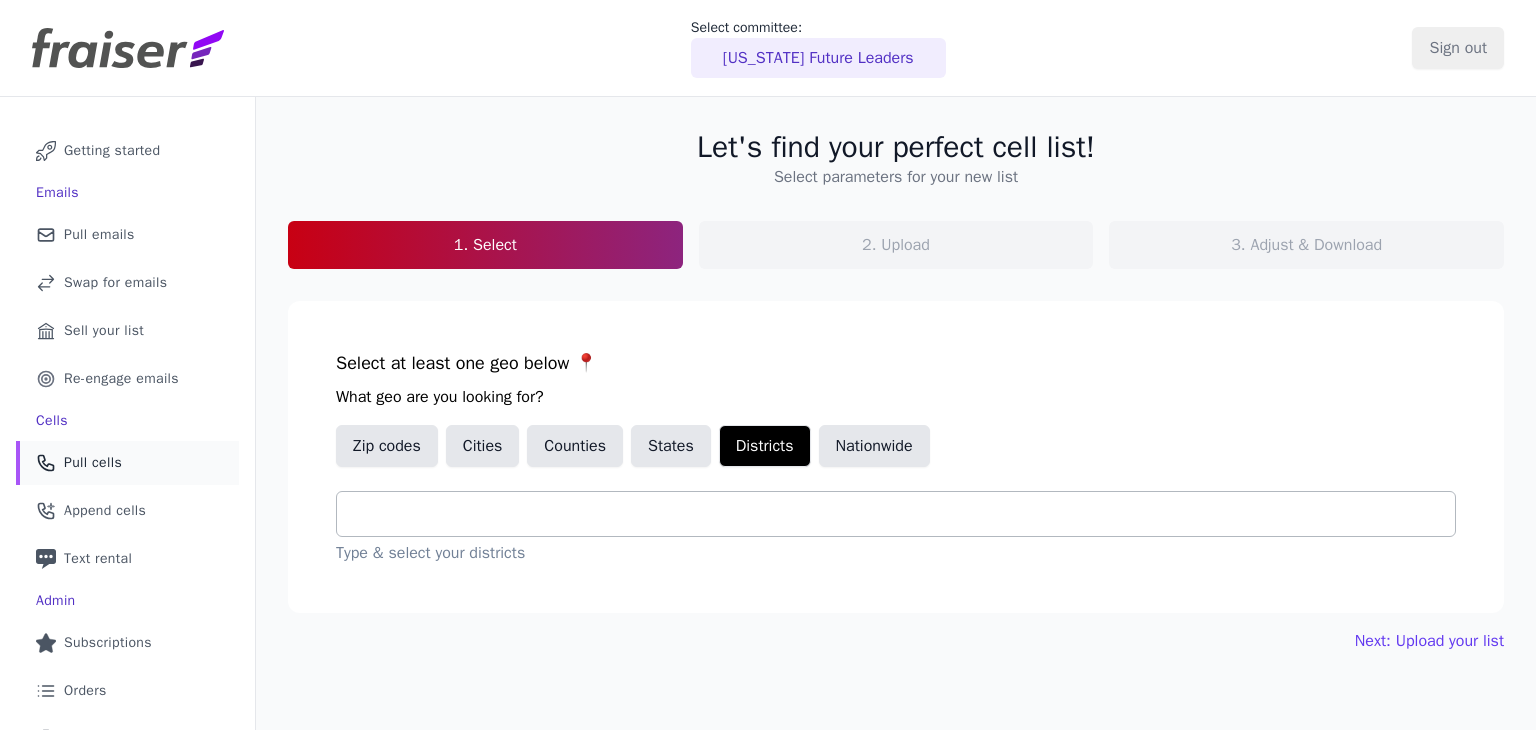 click at bounding box center [904, 514] 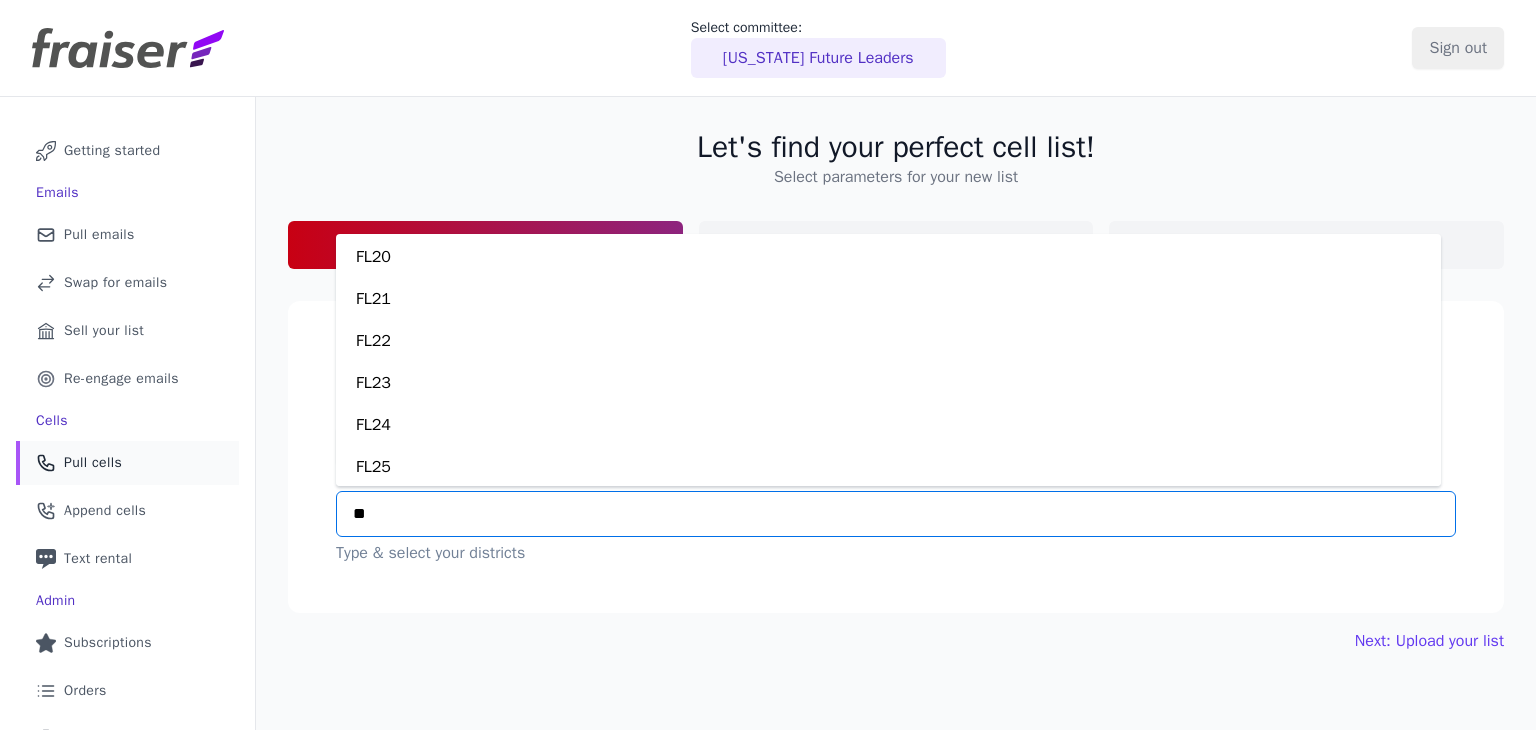 scroll, scrollTop: 924, scrollLeft: 0, axis: vertical 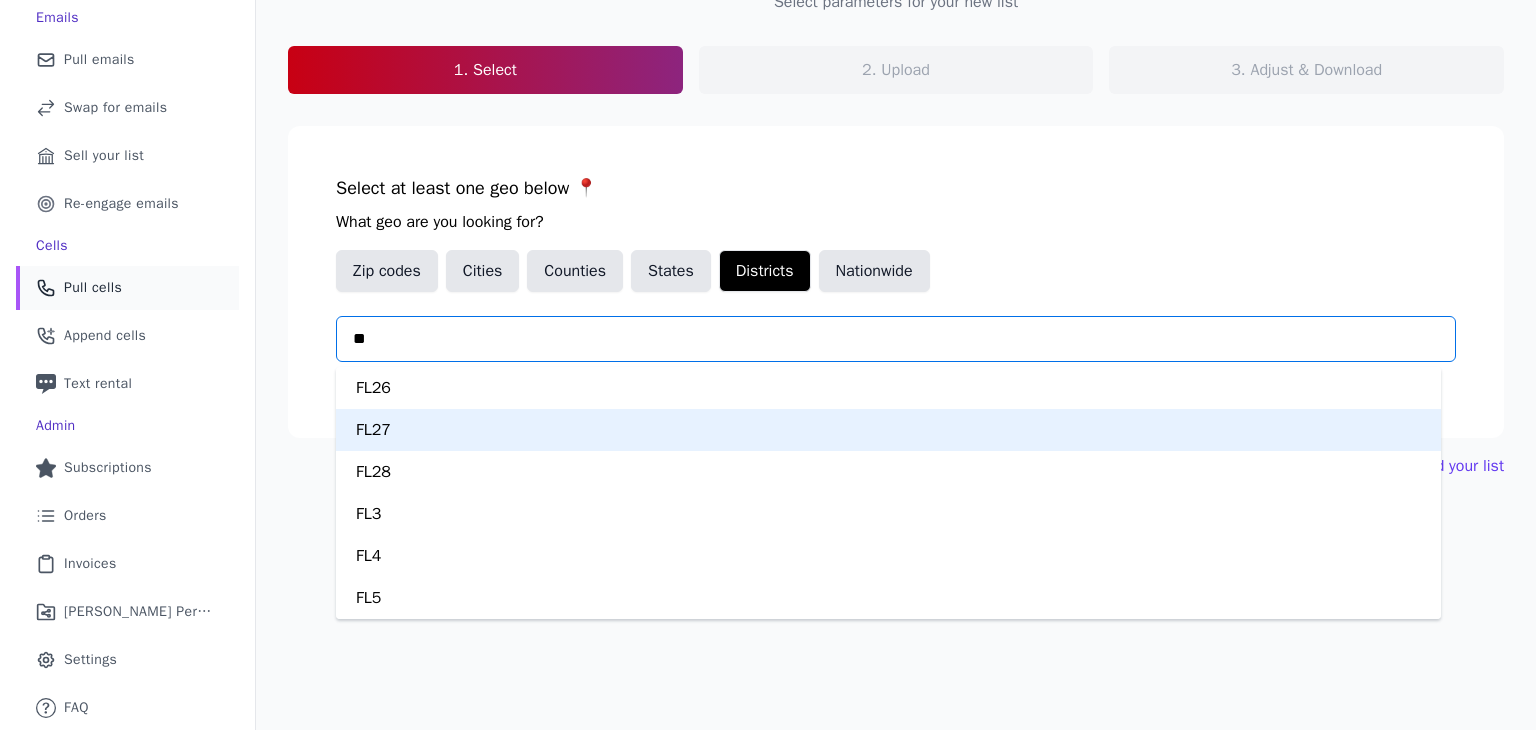 type on "**" 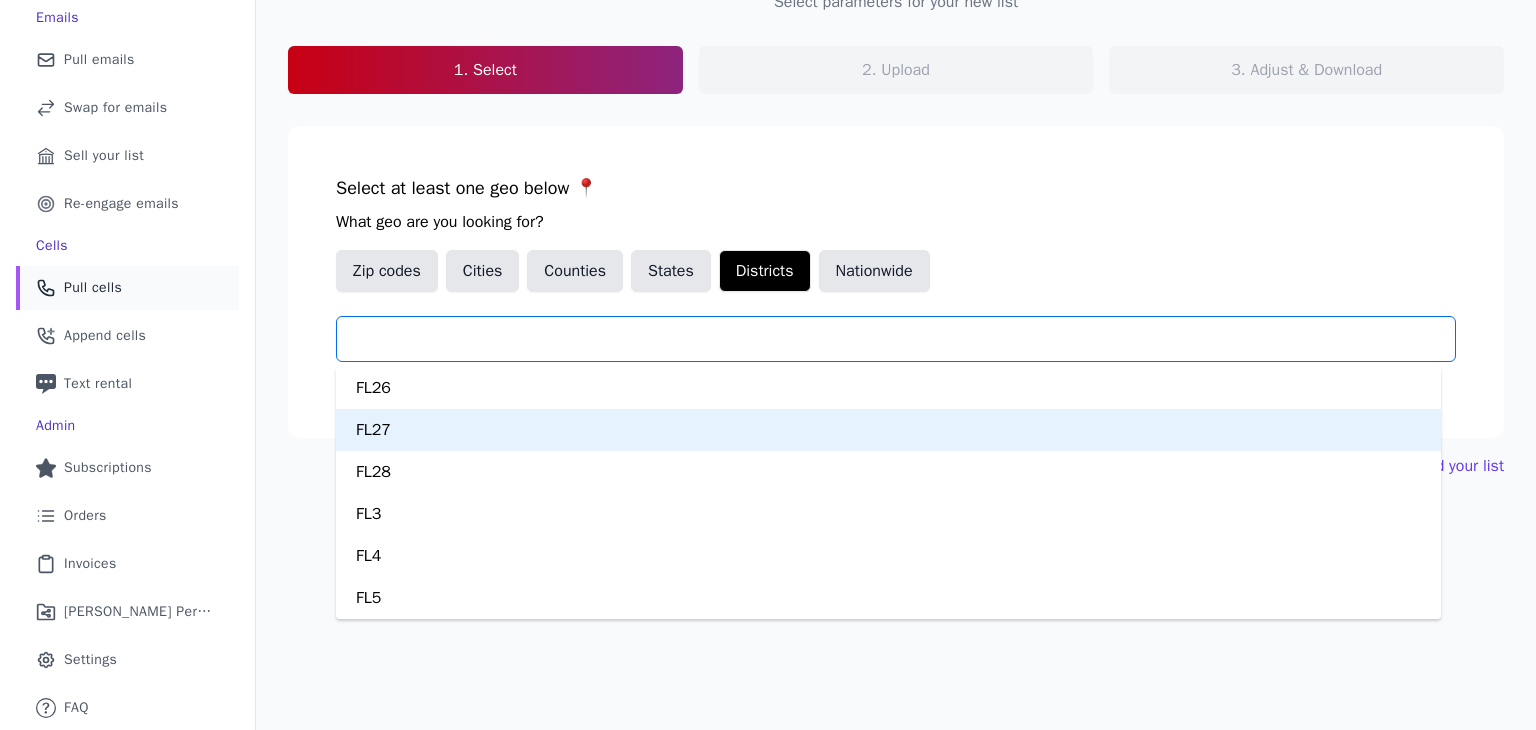 click on "Let's find your perfect cell list!   Select parameters for your new list   1. Select   2. Upload   3. Adjust & Download     Select at least one geo below 📍   What geo are you looking for?   Zip codes   Cities   Counties   States   Districts     Nationwide       FL1   FL10   FL11   FL12   FL13   FL14   FL15   FL16   FL17   FL18   FL19   FL2   FL20   FL21   FL22   FL23   FL24   FL25   FL26   FL27   FL28   FL3   FL4   FL5   FL6   FL7   FL8   FL9       Option undefined, selected.   You are currently focused on option FL27. There are 28 results available.                   Type & select your districts     Next: Upload your list" 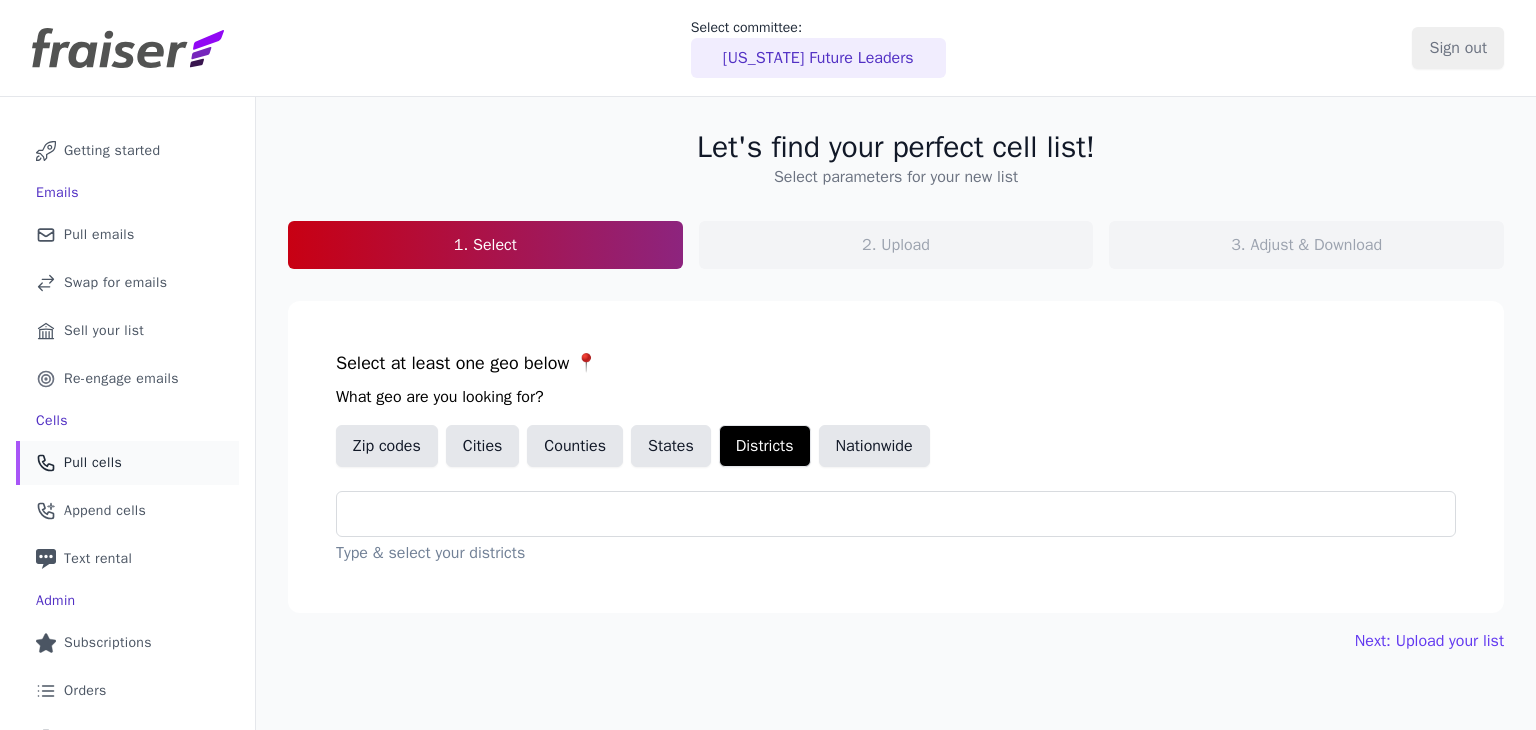 scroll, scrollTop: 2, scrollLeft: 0, axis: vertical 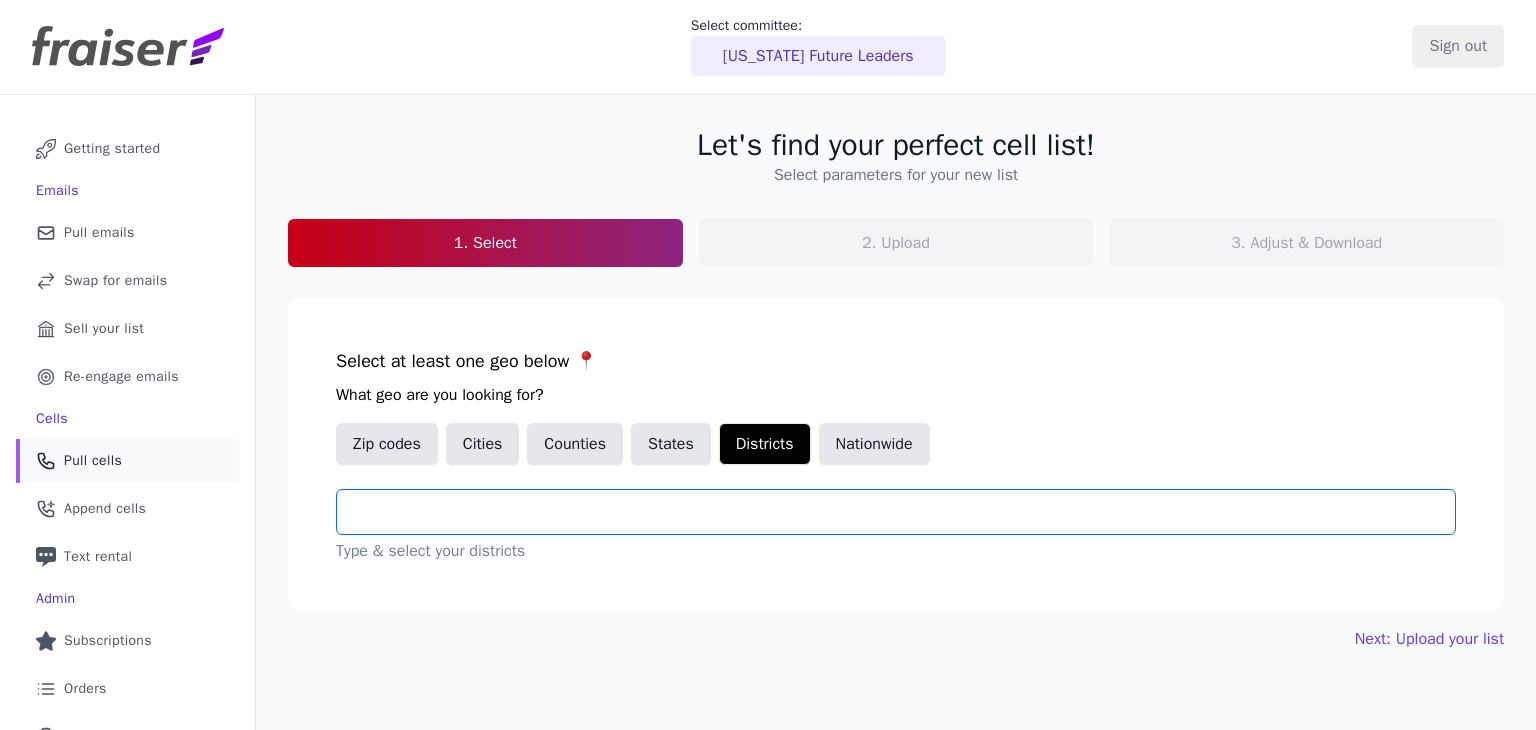 click at bounding box center (904, 512) 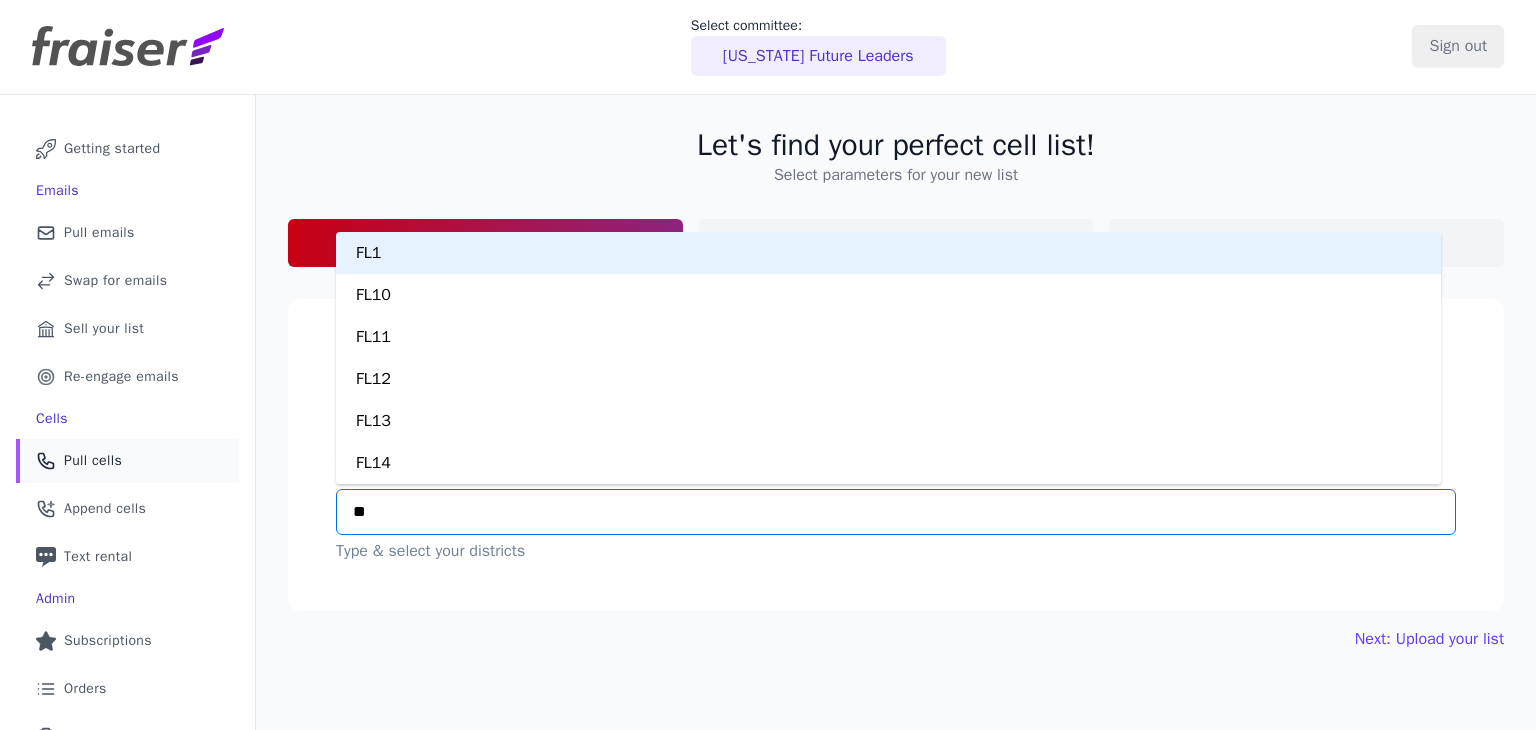 type on "*" 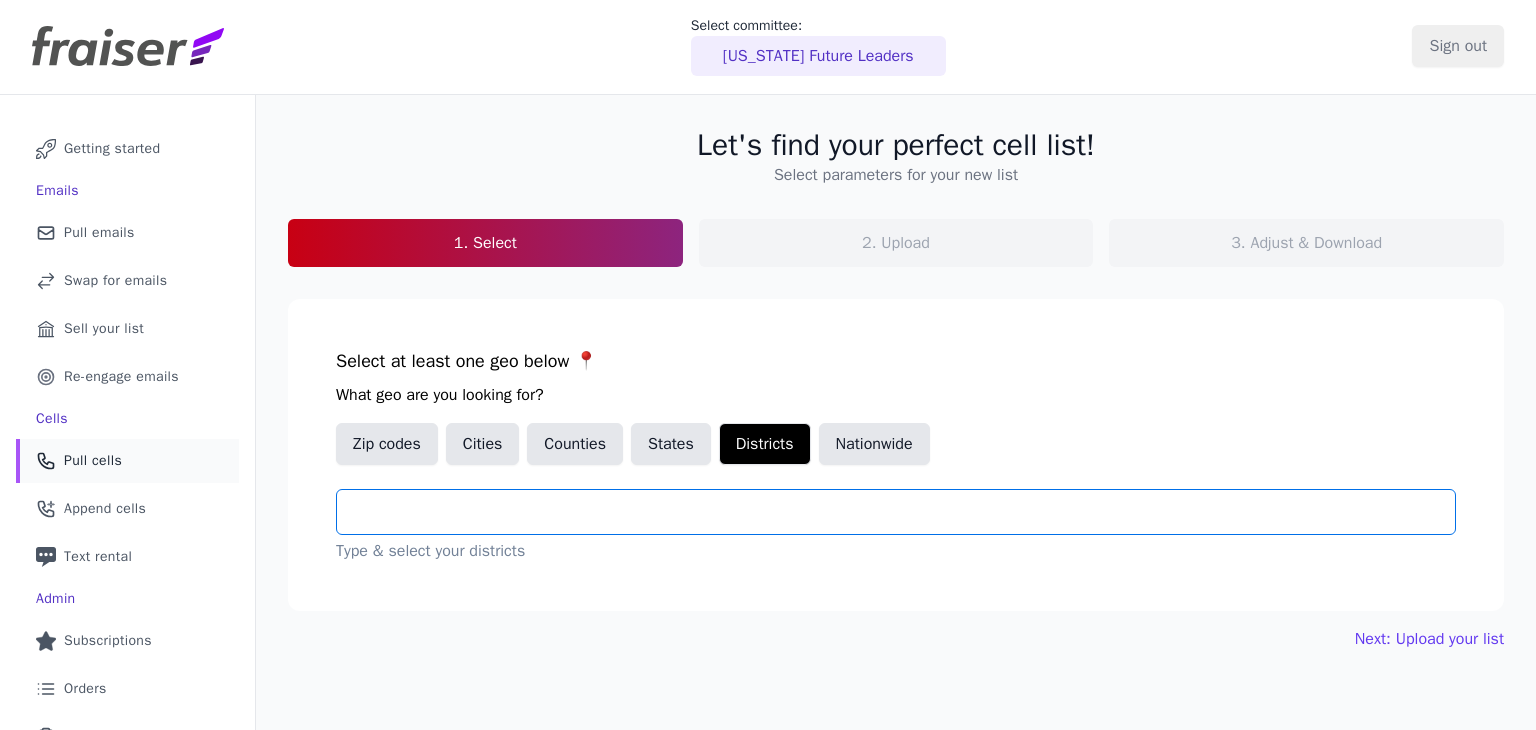 click at bounding box center [904, 512] 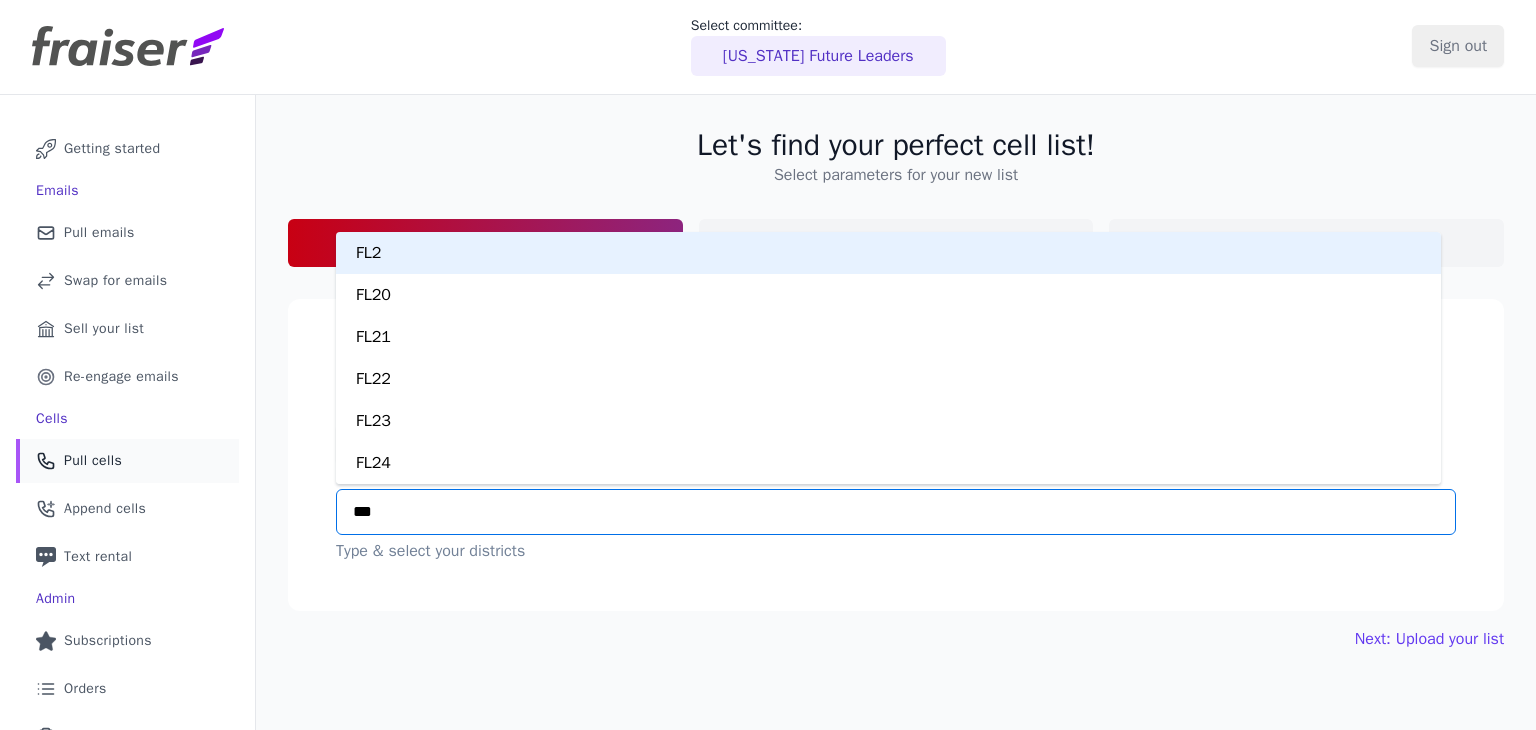 type on "****" 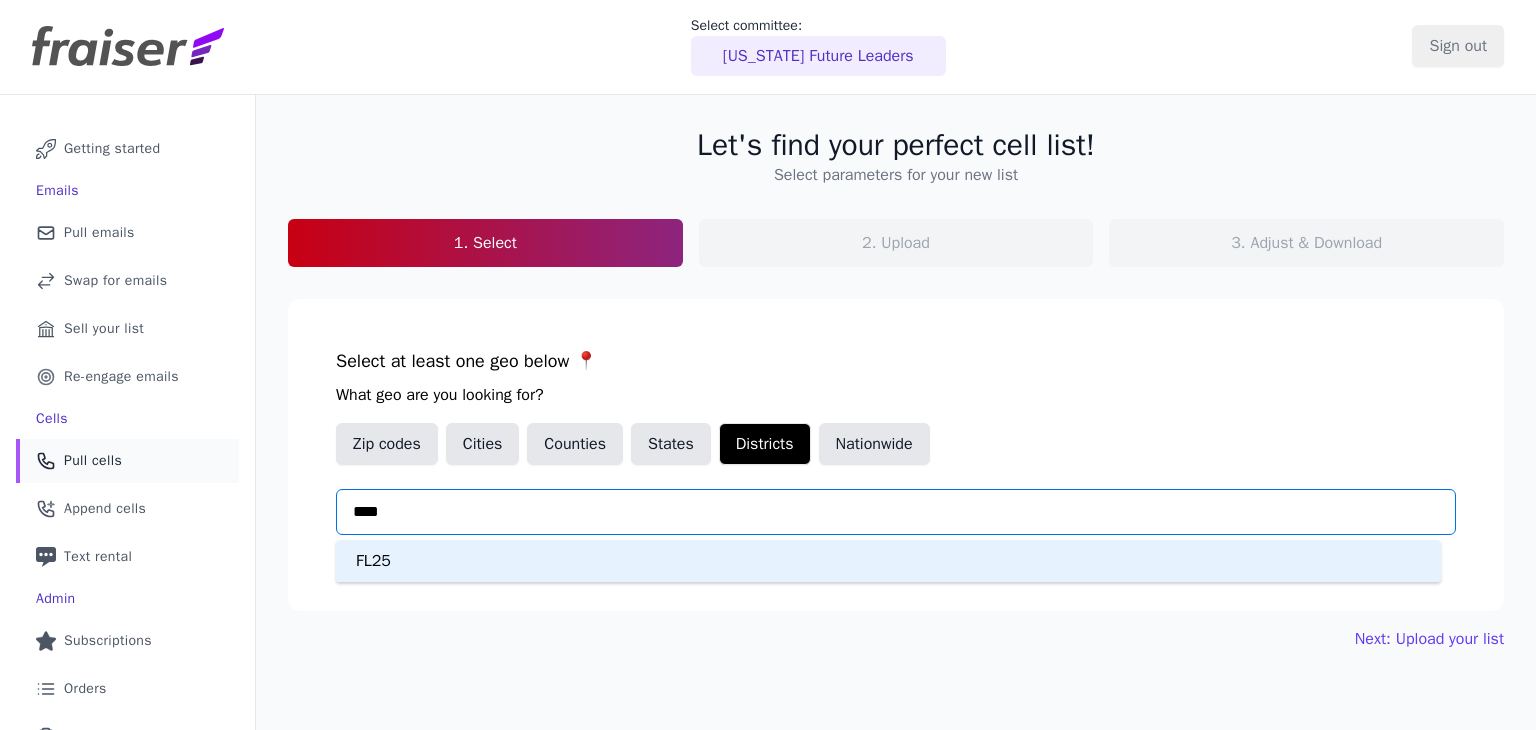 click on "FL25" at bounding box center [888, 561] 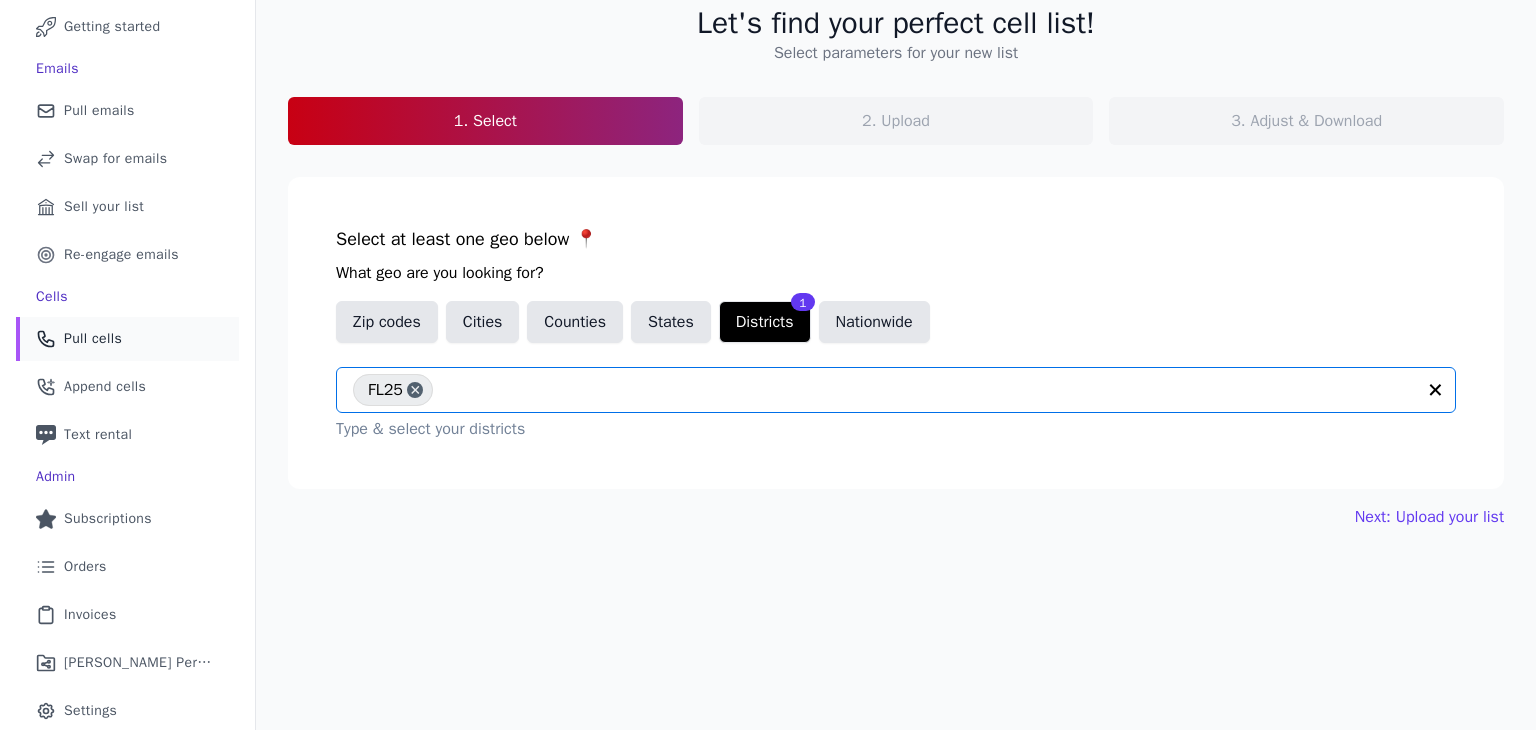 scroll, scrollTop: 175, scrollLeft: 0, axis: vertical 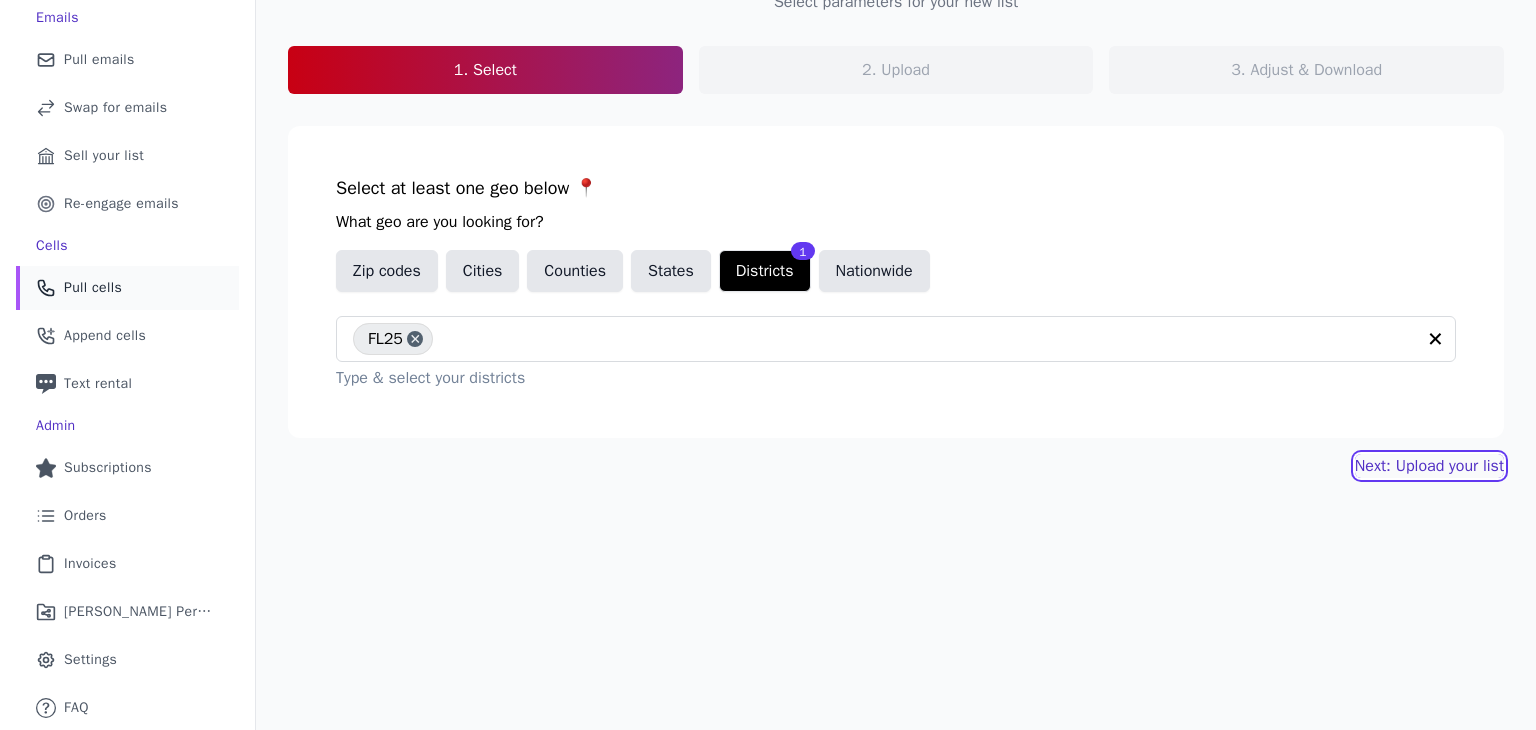 click on "Next: Upload your list" at bounding box center [1429, 466] 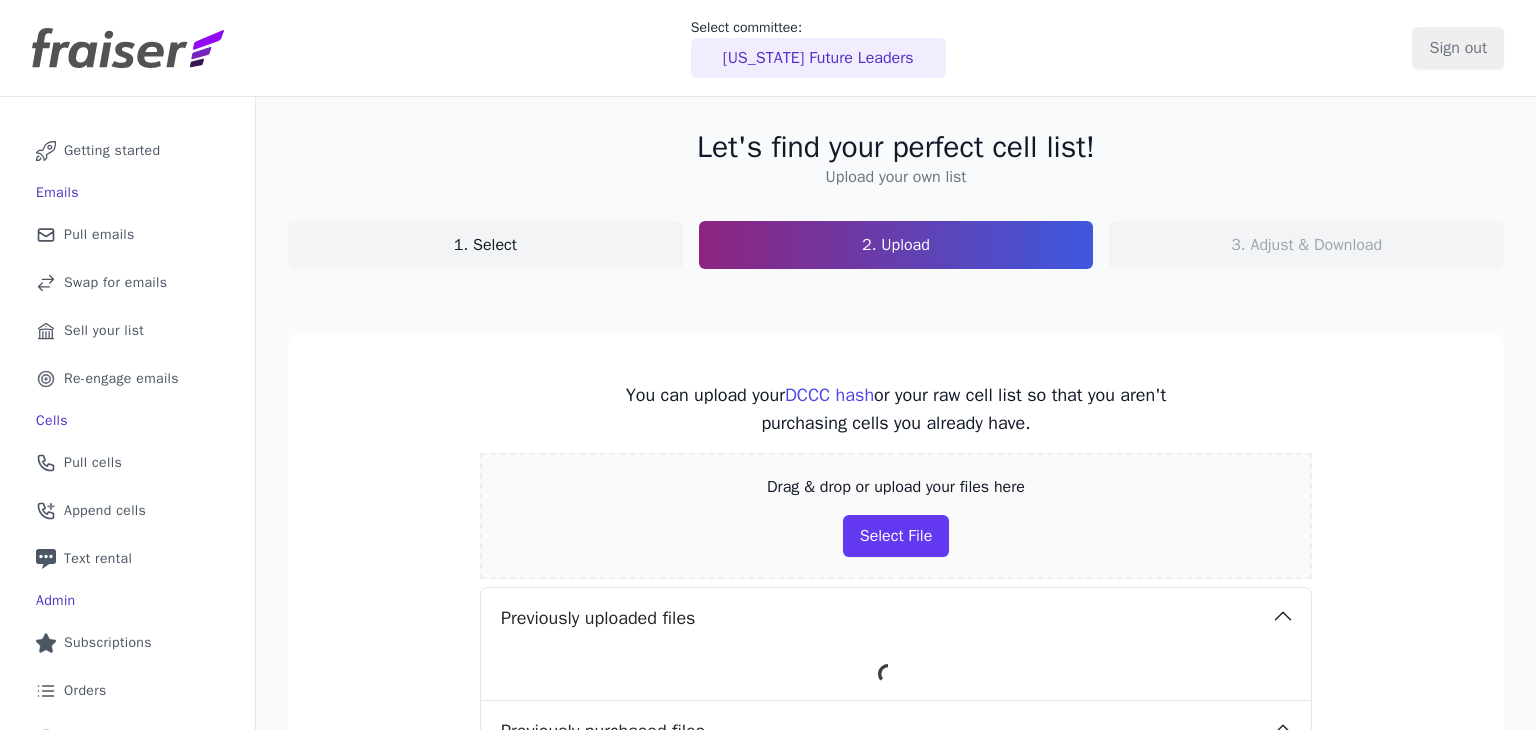 scroll, scrollTop: 0, scrollLeft: 0, axis: both 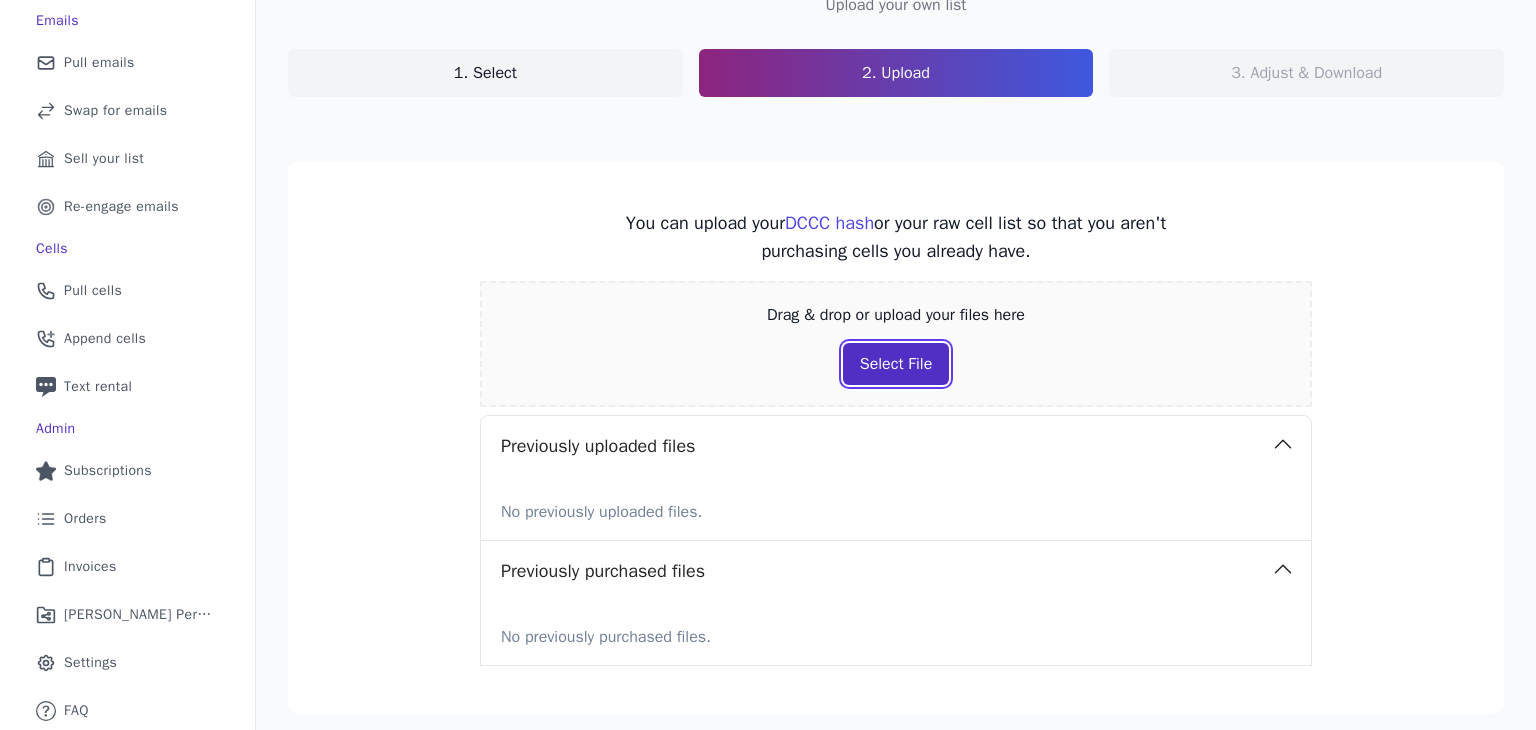 click on "Select File" at bounding box center [896, 364] 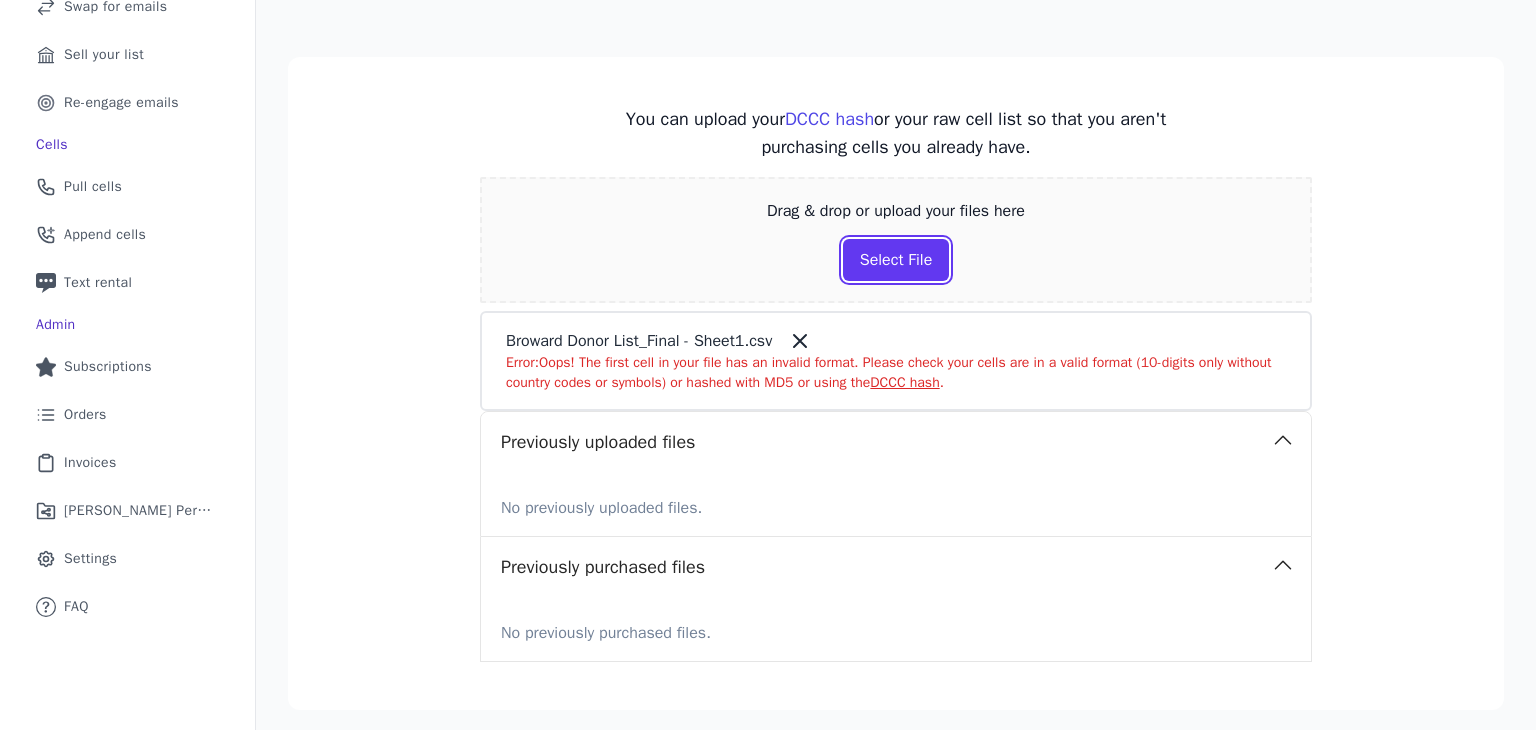 scroll, scrollTop: 264, scrollLeft: 0, axis: vertical 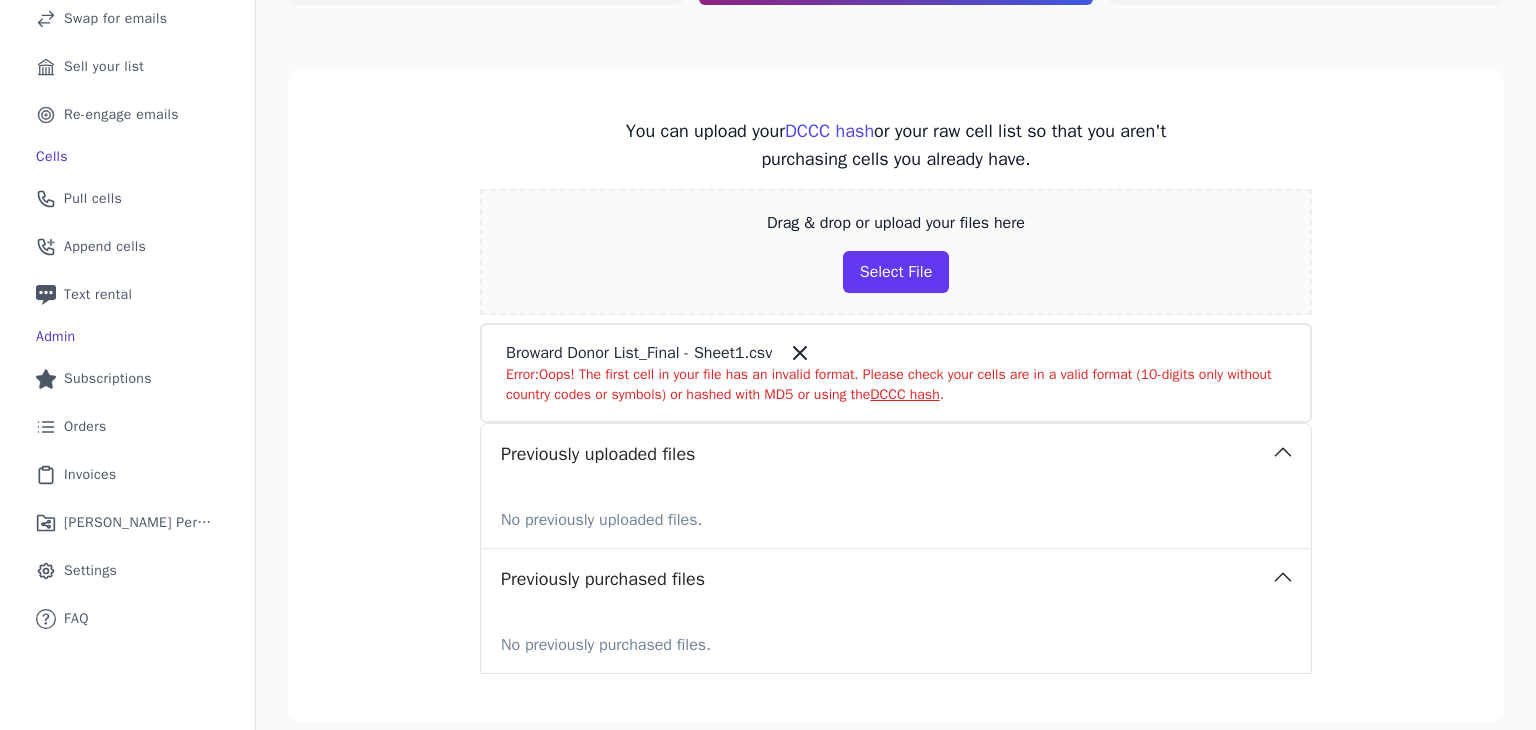click 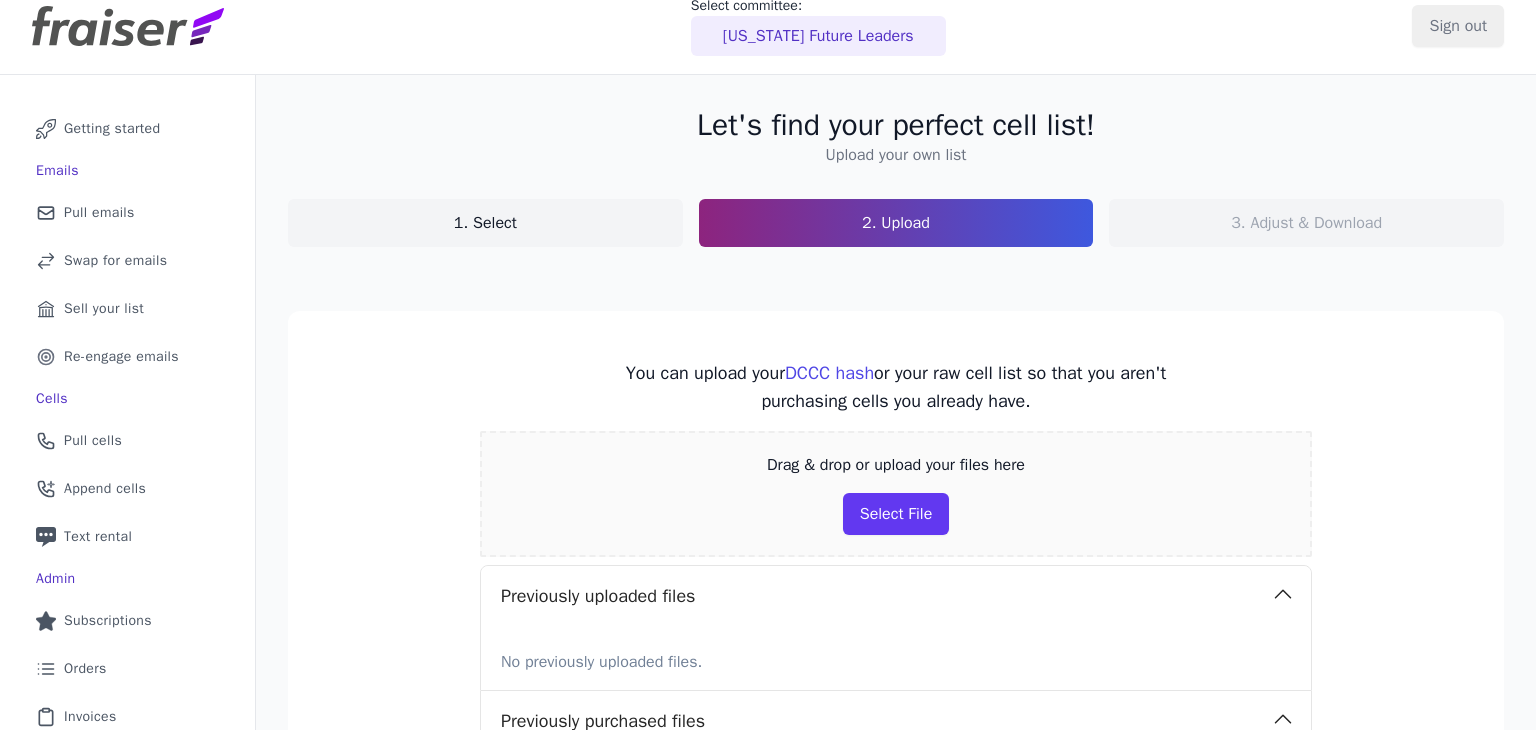 scroll, scrollTop: 0, scrollLeft: 0, axis: both 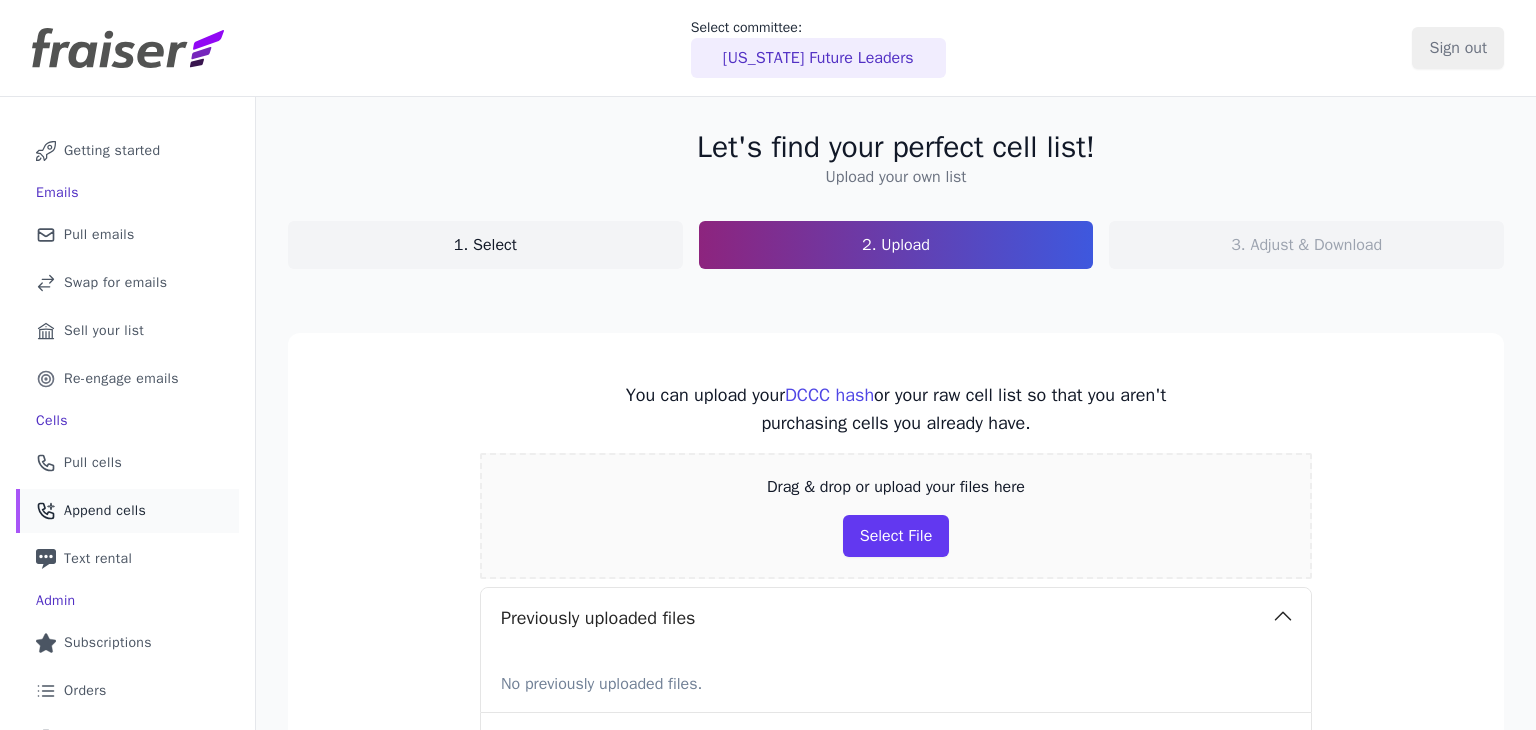 click on "Append cells" at bounding box center [105, 511] 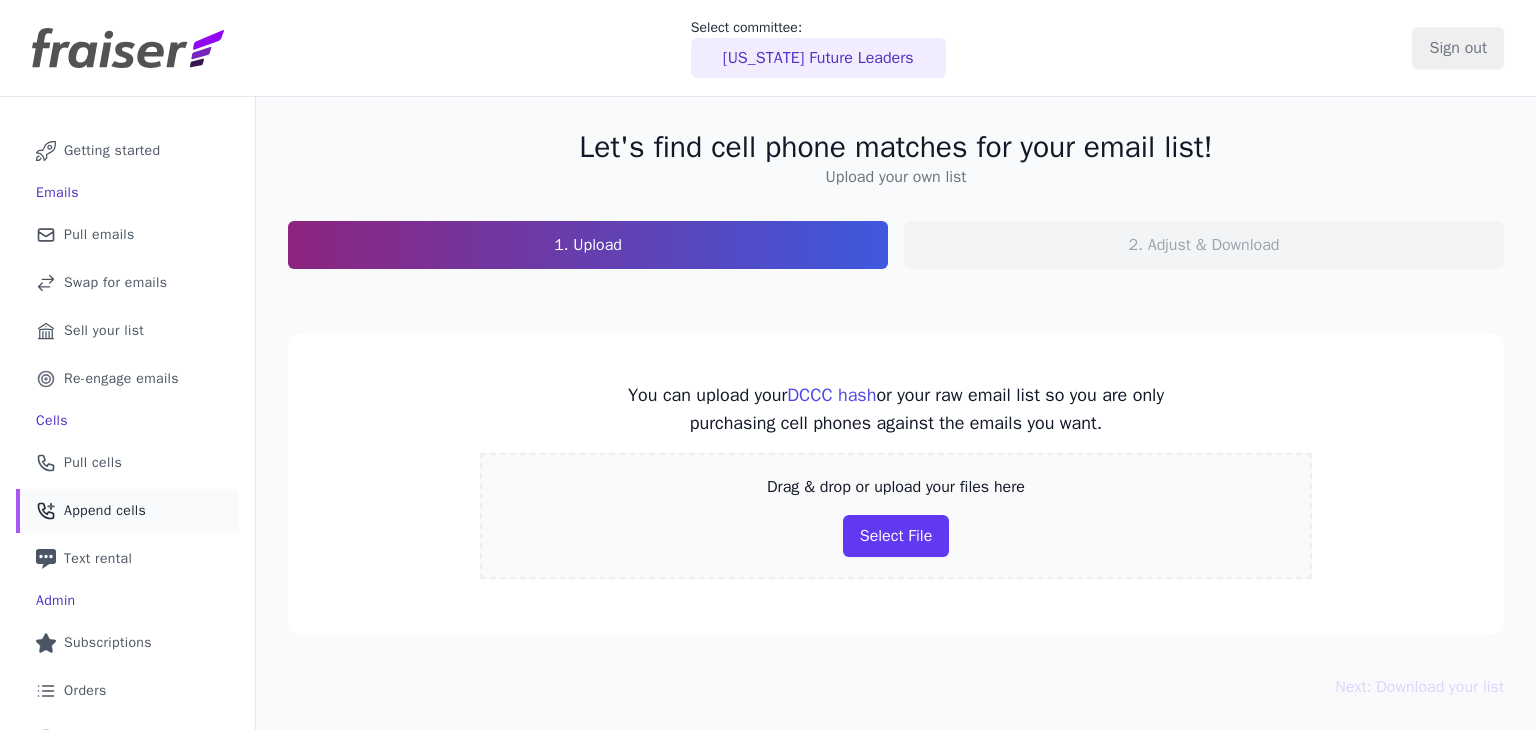 scroll, scrollTop: 0, scrollLeft: 0, axis: both 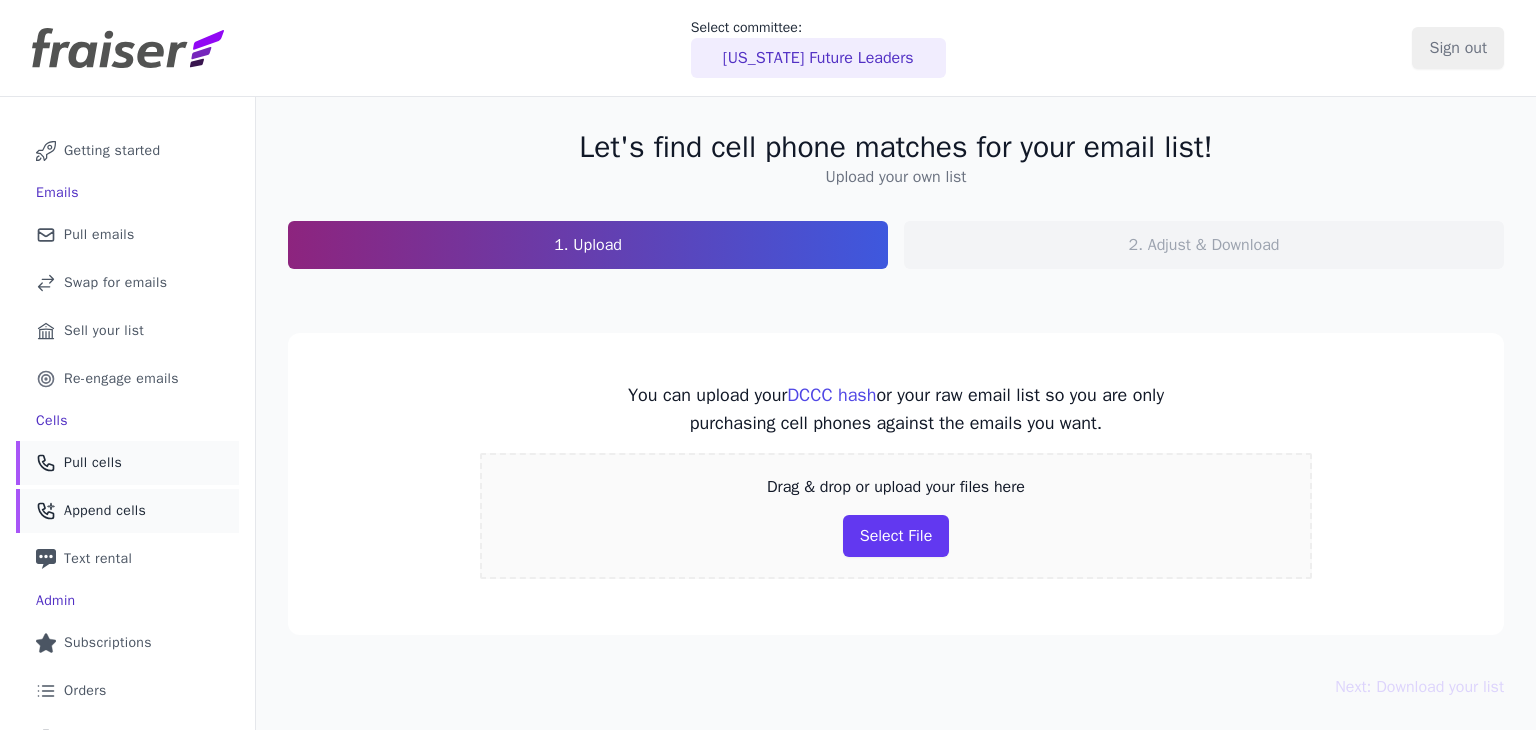 click on "Pull cells" at bounding box center (93, 463) 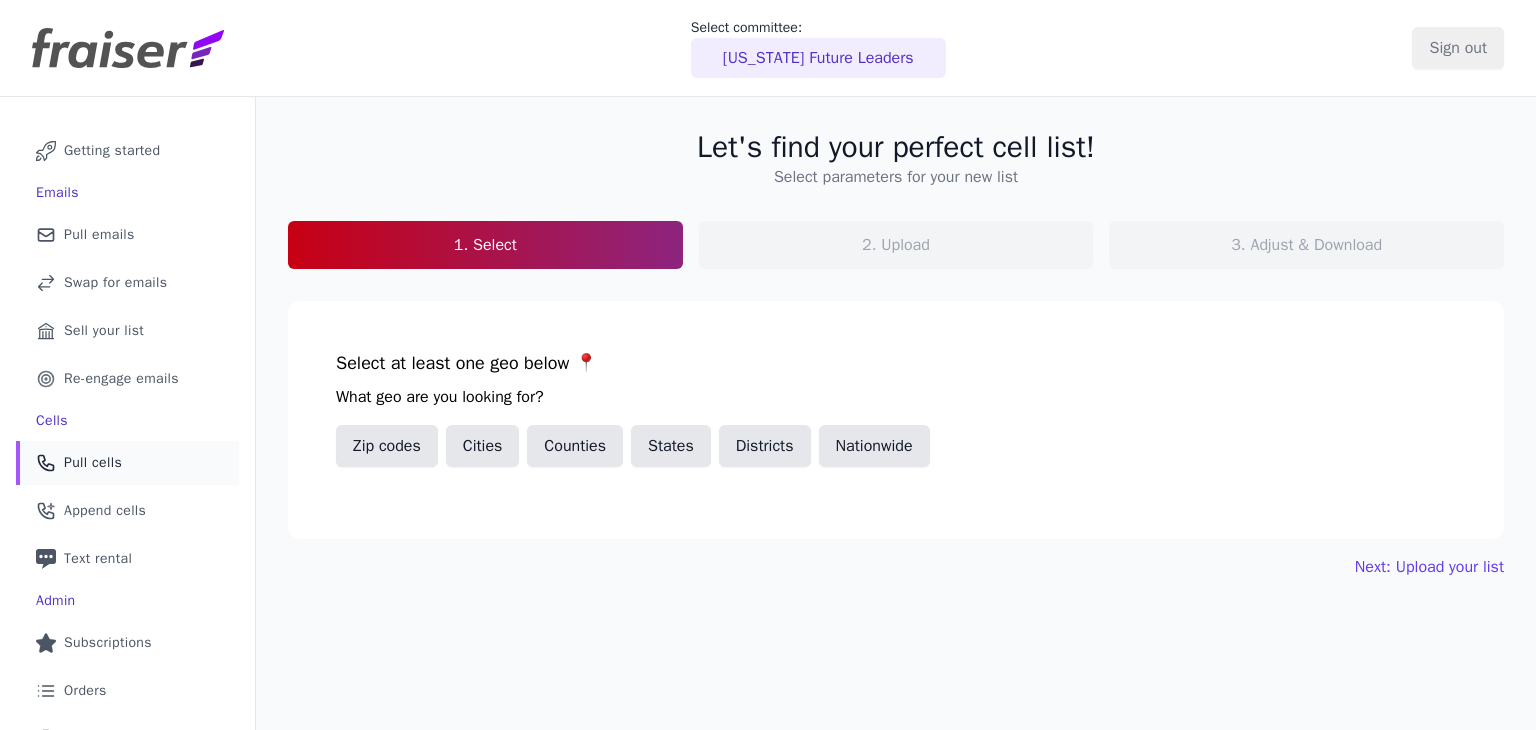 scroll, scrollTop: 0, scrollLeft: 0, axis: both 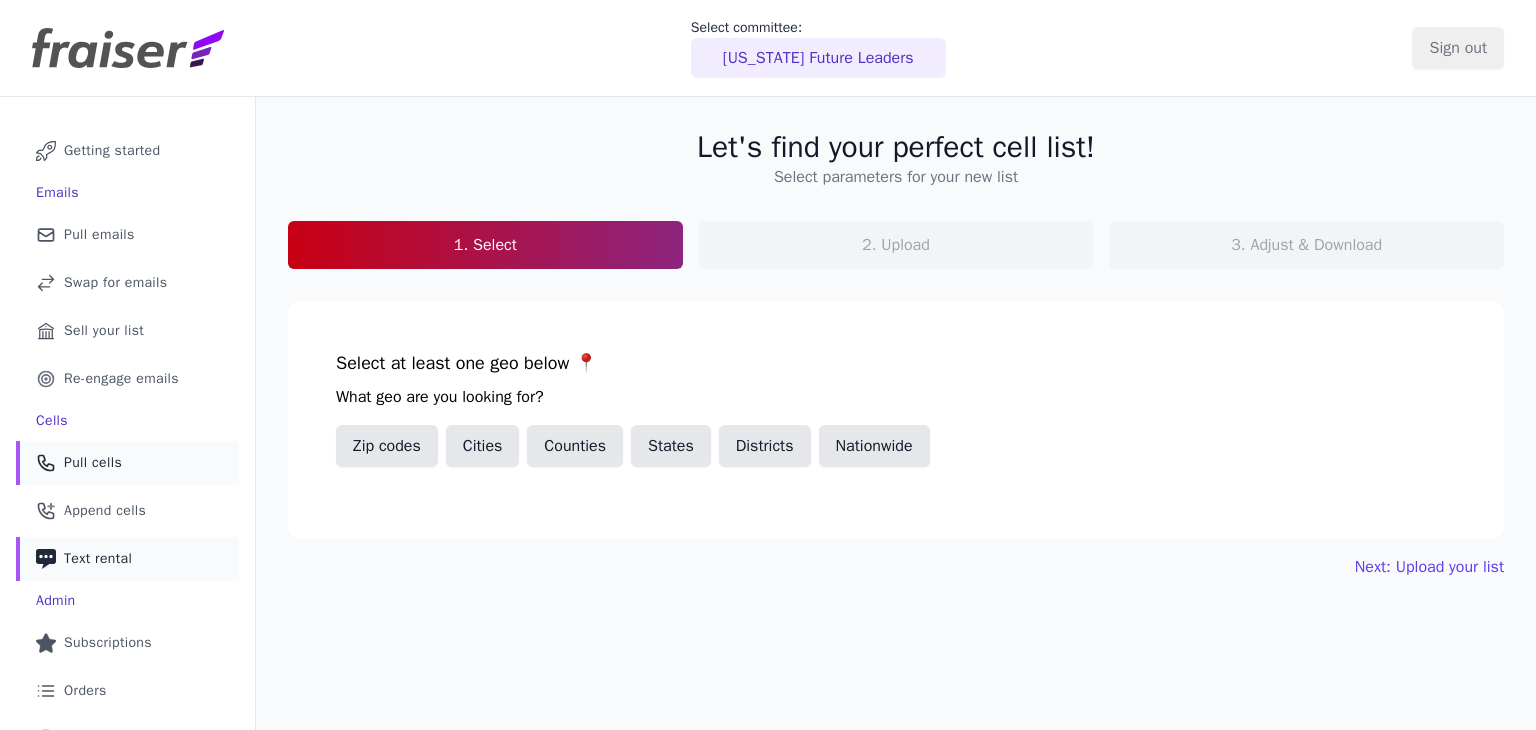 click on "Phone Icon with a plus sign Outline of a phone with a plus sign
Text rental" at bounding box center (127, 559) 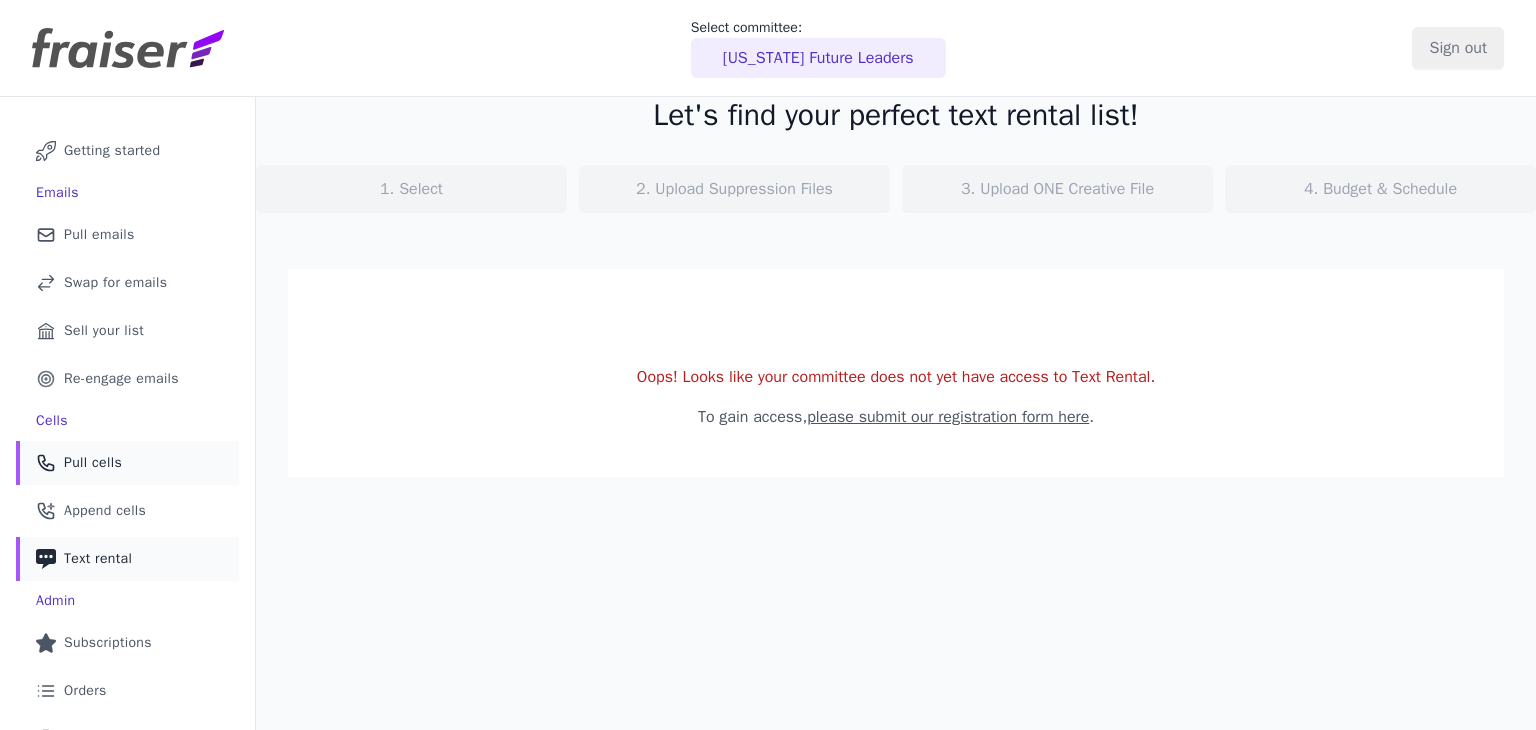 scroll, scrollTop: 0, scrollLeft: 0, axis: both 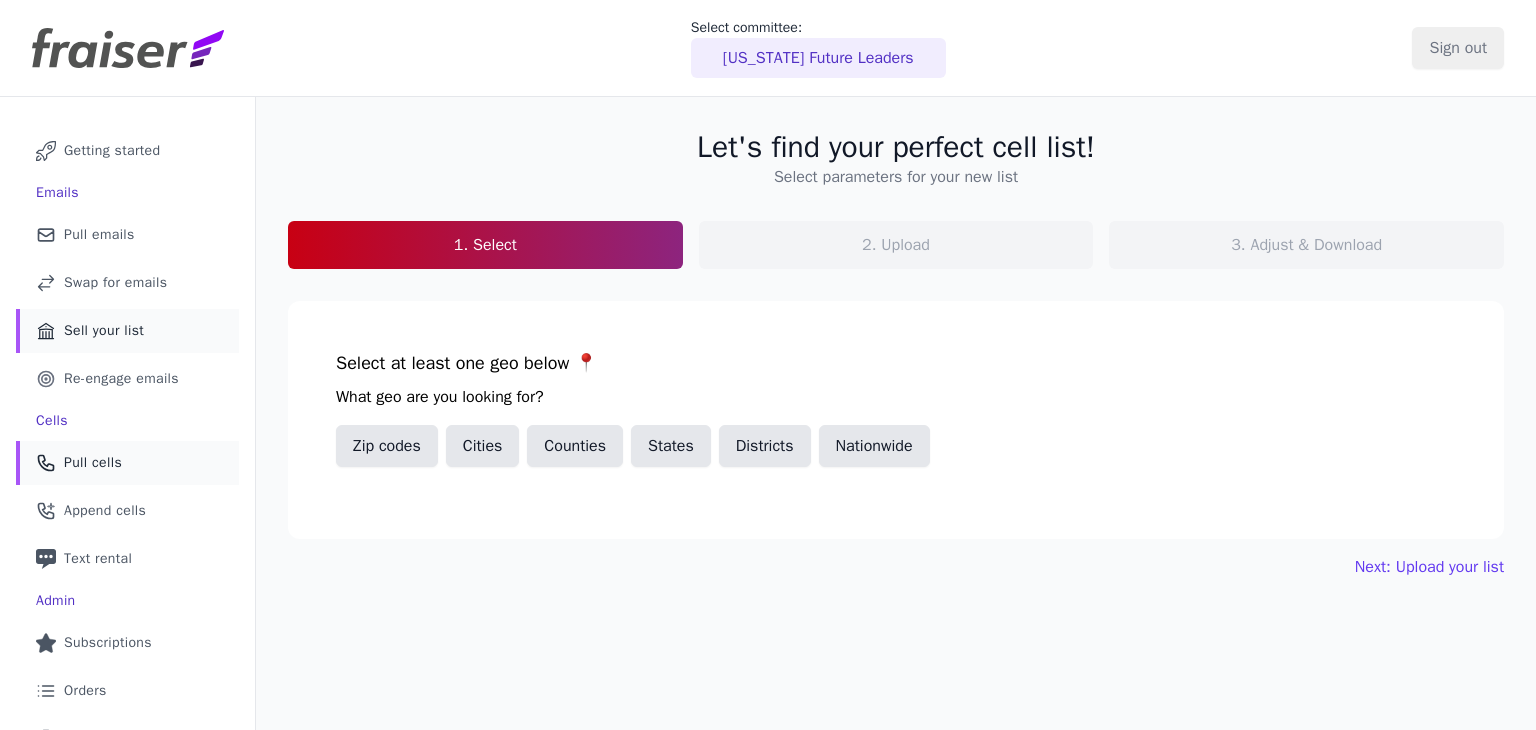 click on "Bank Icon Outline of a bank
Sell your list" at bounding box center [127, 331] 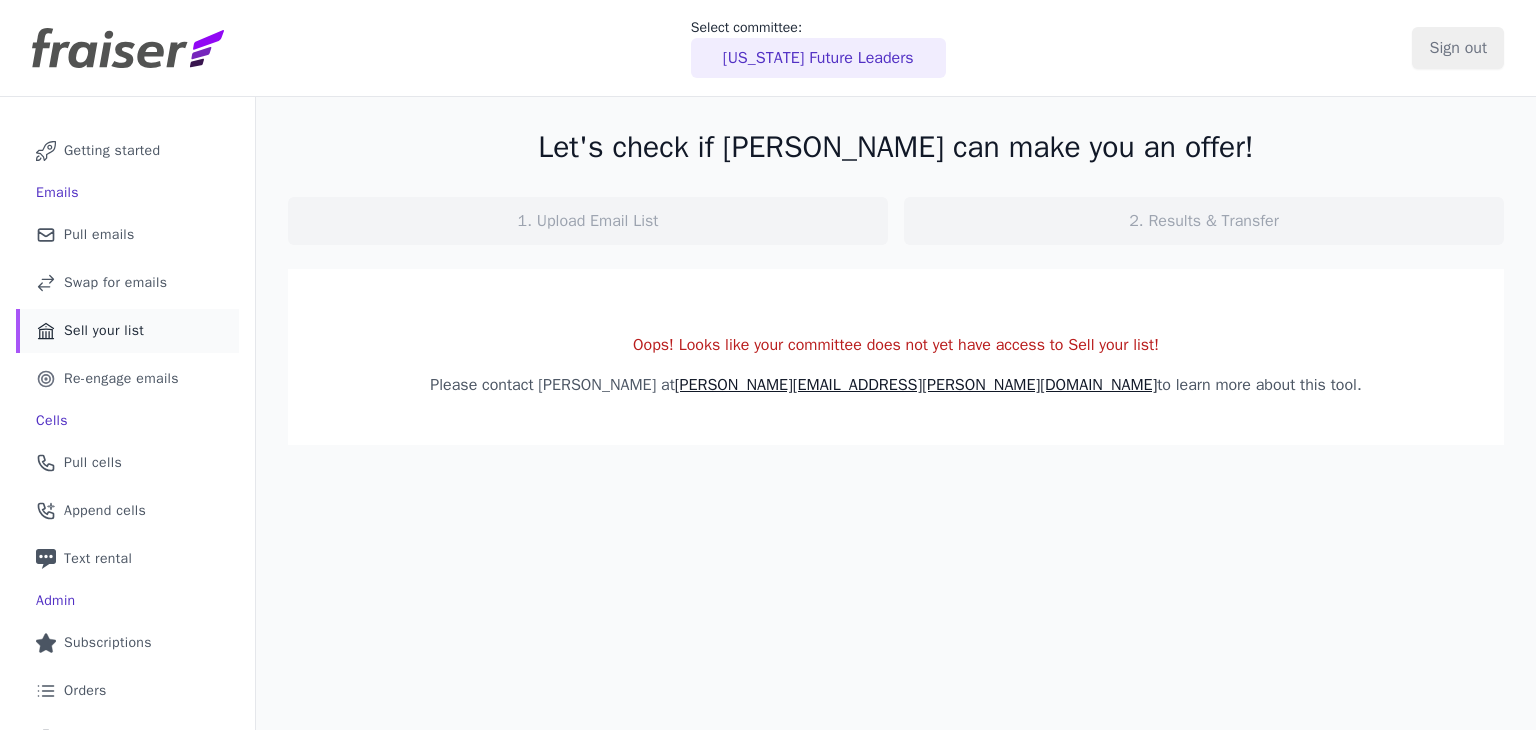 scroll, scrollTop: 0, scrollLeft: 0, axis: both 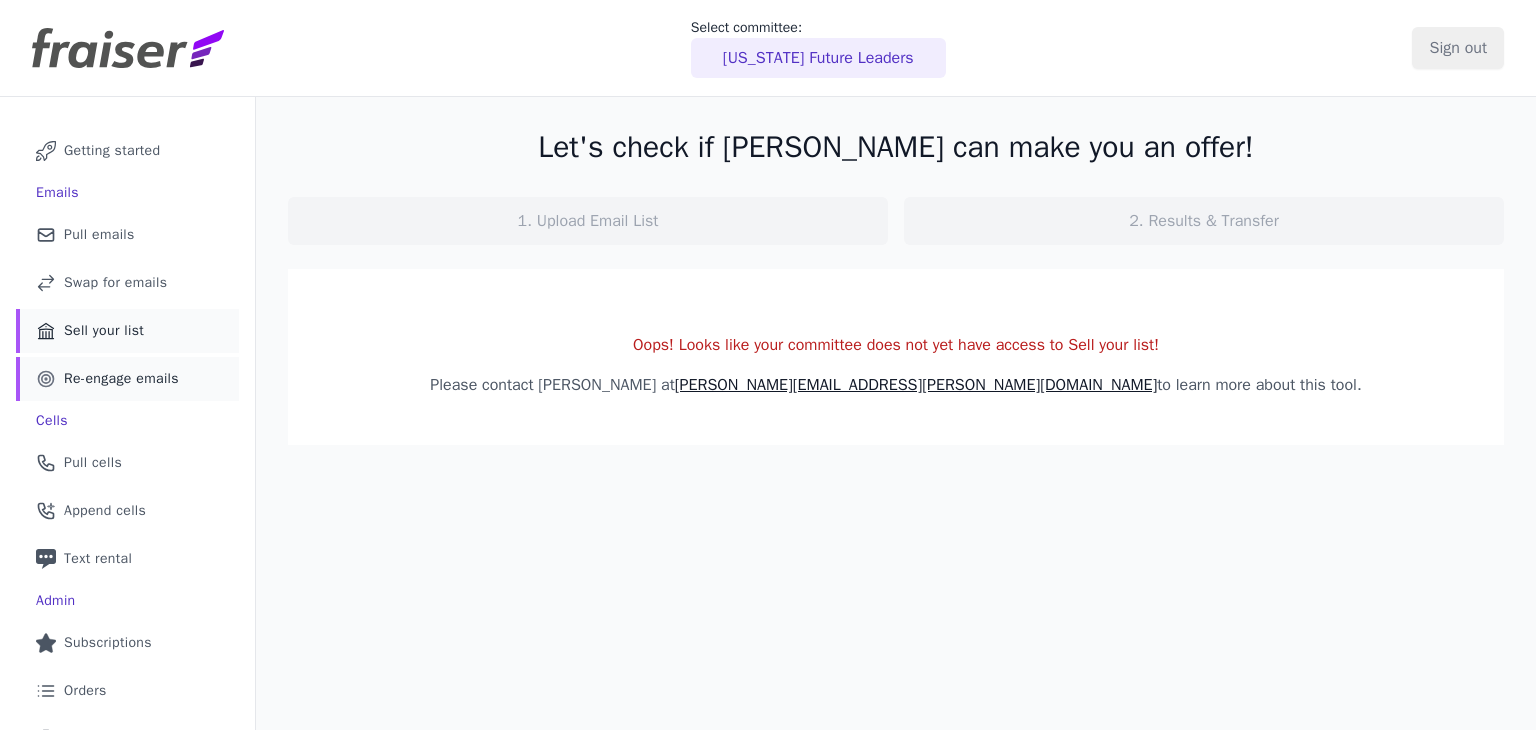 click on "Re-engage emails" at bounding box center [121, 379] 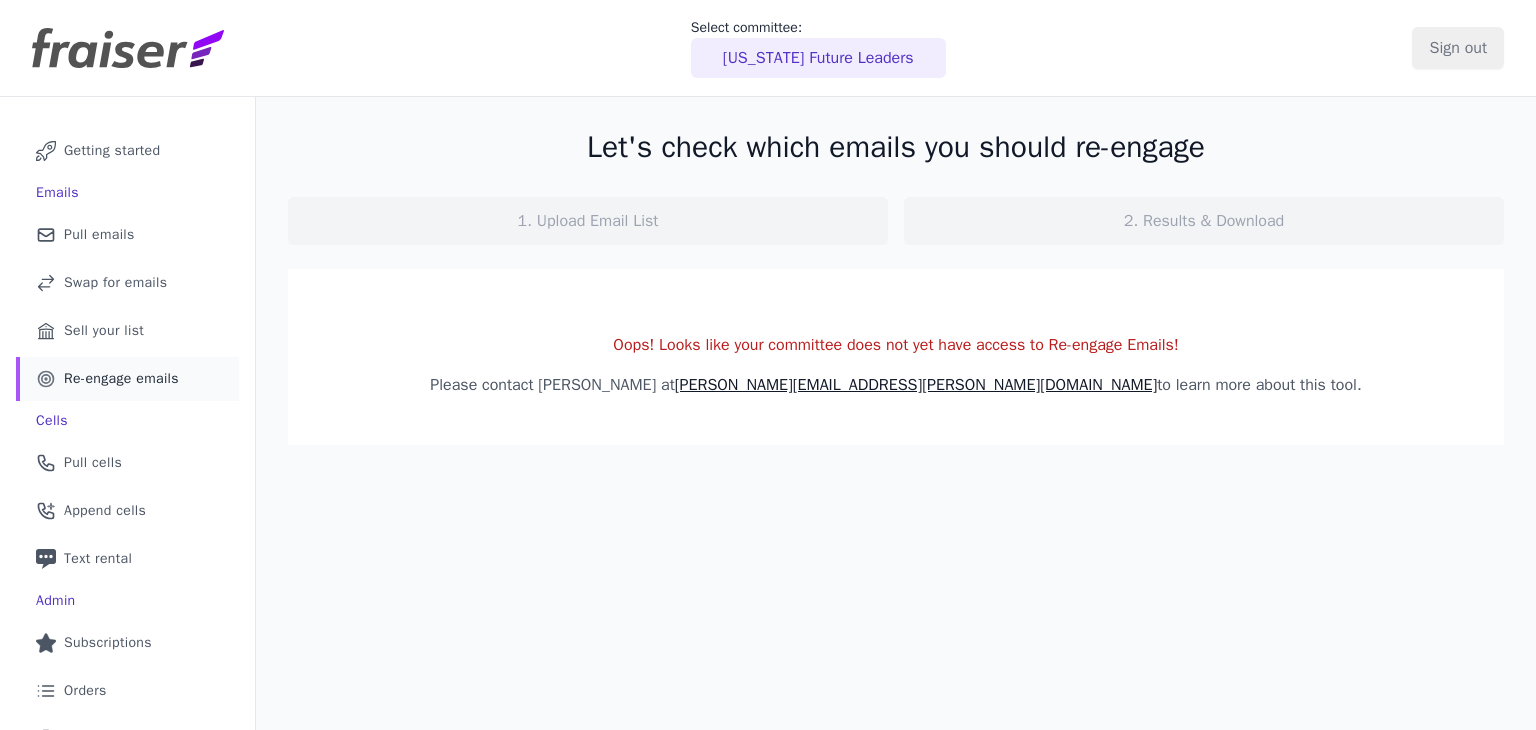 scroll, scrollTop: 0, scrollLeft: 0, axis: both 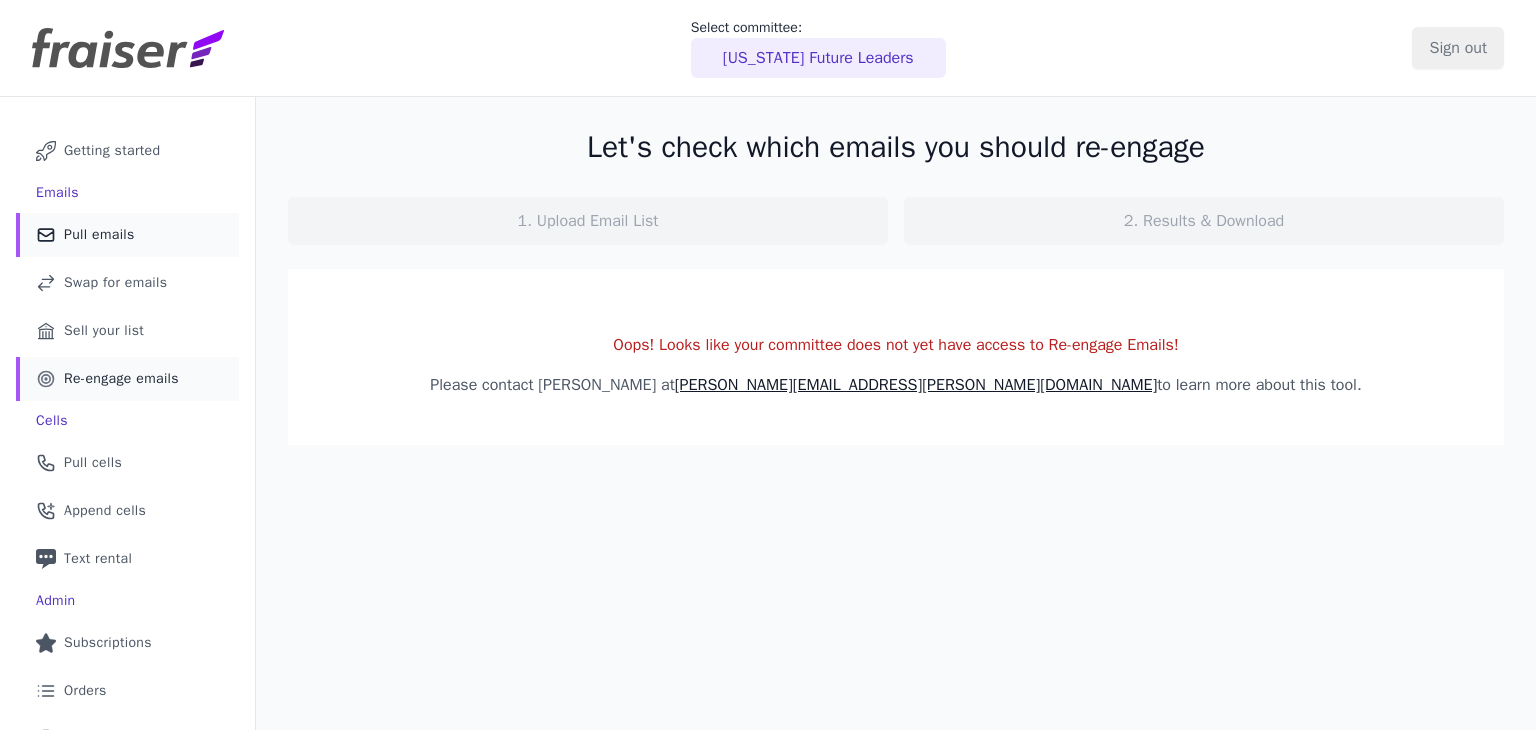 click on "Pull emails" at bounding box center (99, 235) 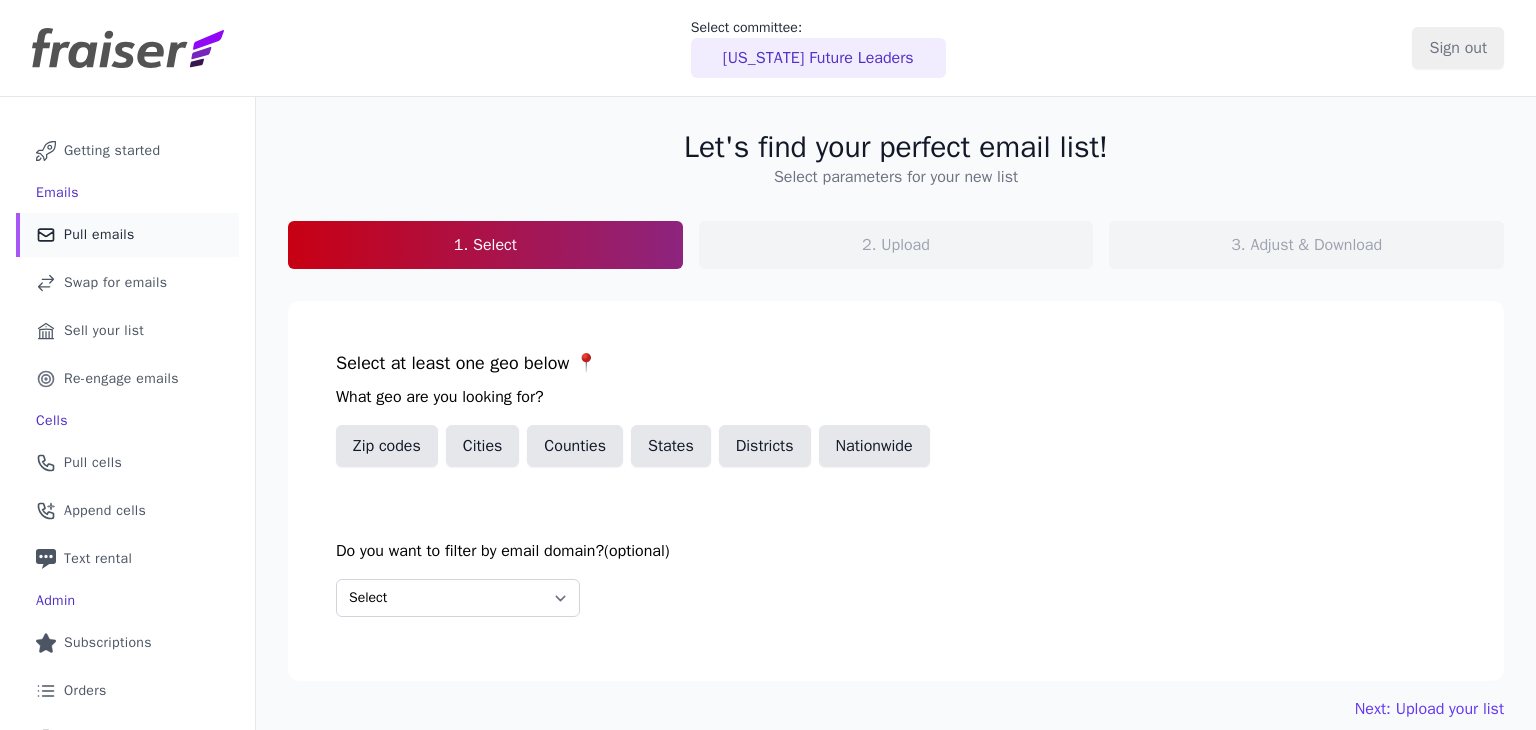 scroll, scrollTop: 0, scrollLeft: 0, axis: both 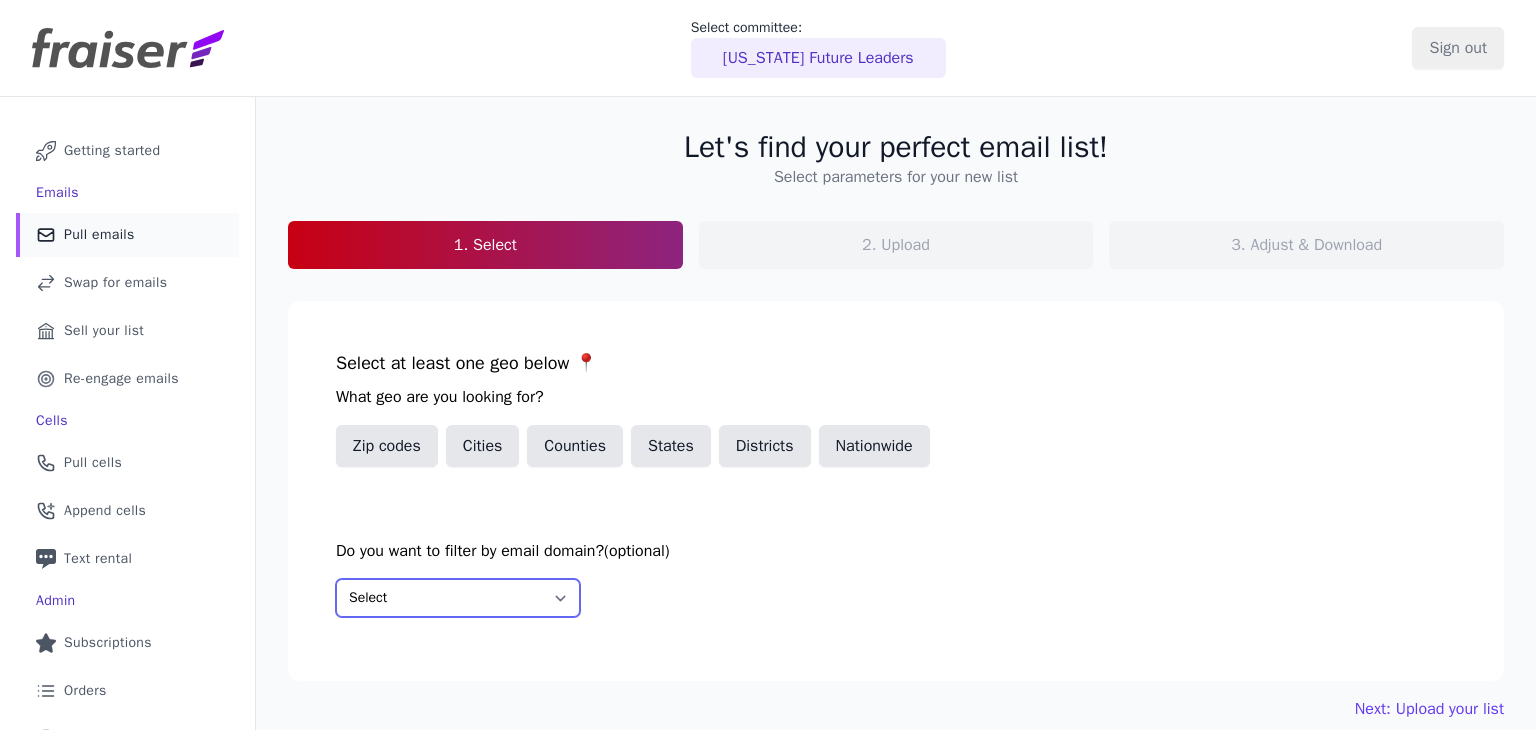 click on "Select Include only these domains Include none of these domains" at bounding box center (458, 598) 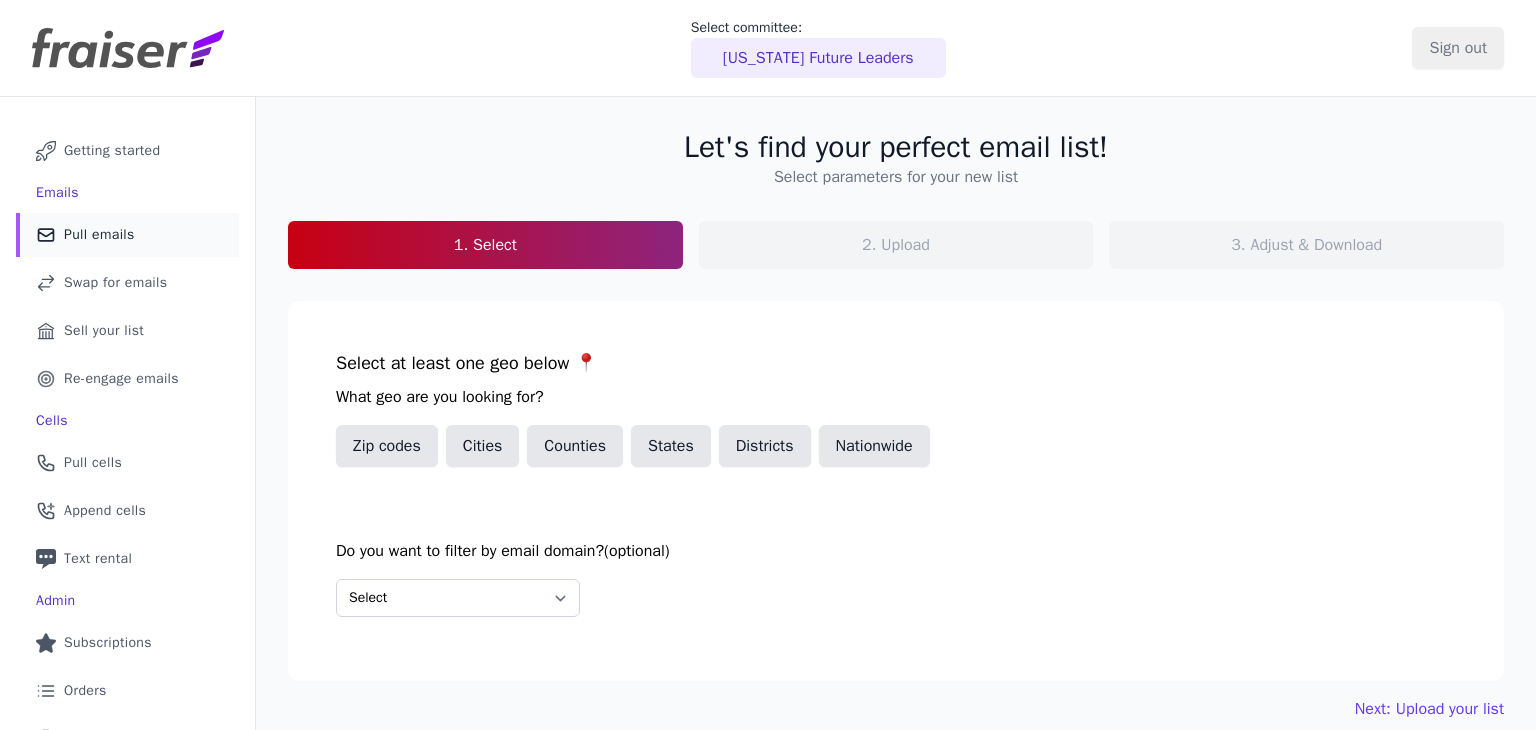 click on "Select at least one geo below 📍   What geo are you looking for?   Zip codes   Cities   Counties   States   Districts     Nationwide         Do you want to filter by email domain?  (optional)   Select Include only these domains Include none of these domains" at bounding box center [896, 491] 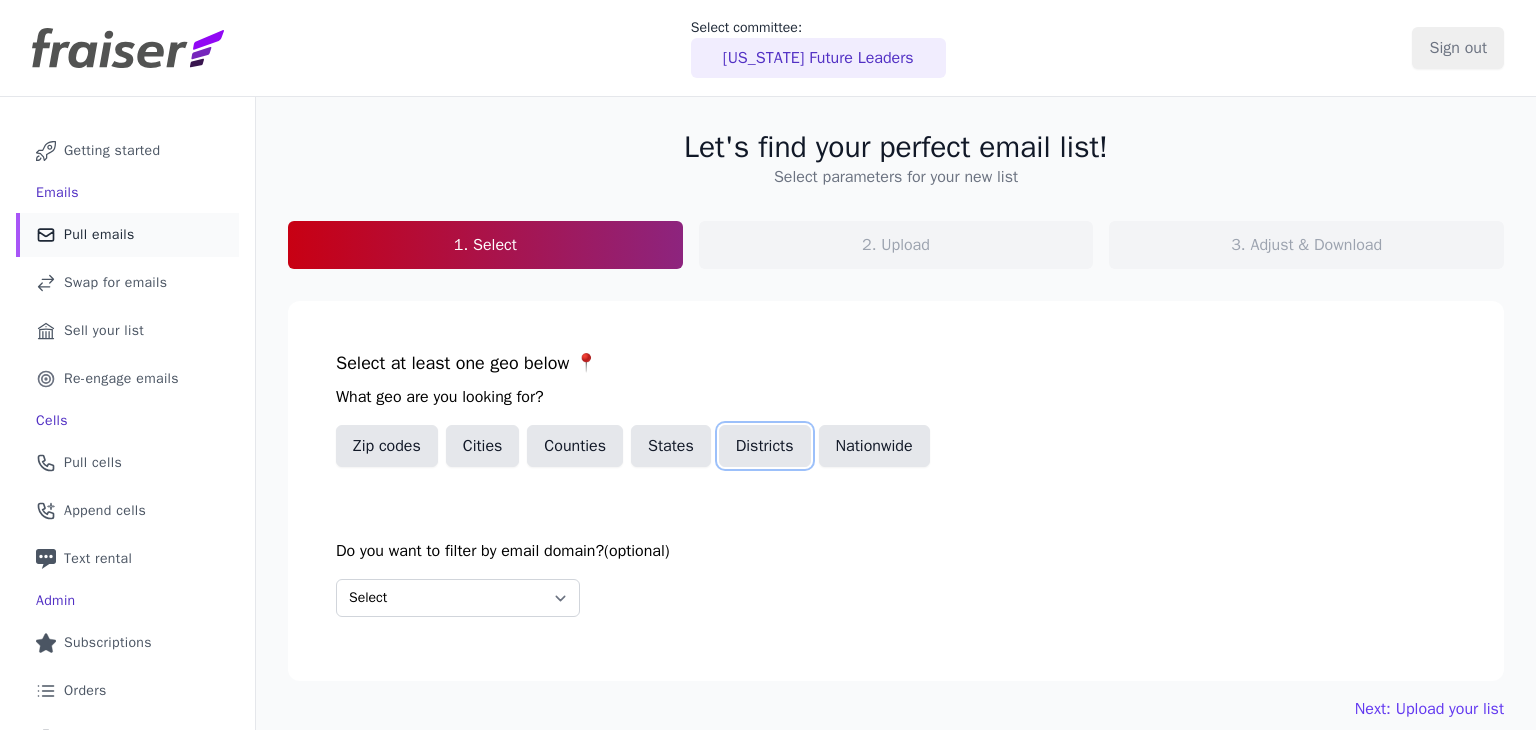 click on "Districts" at bounding box center (765, 446) 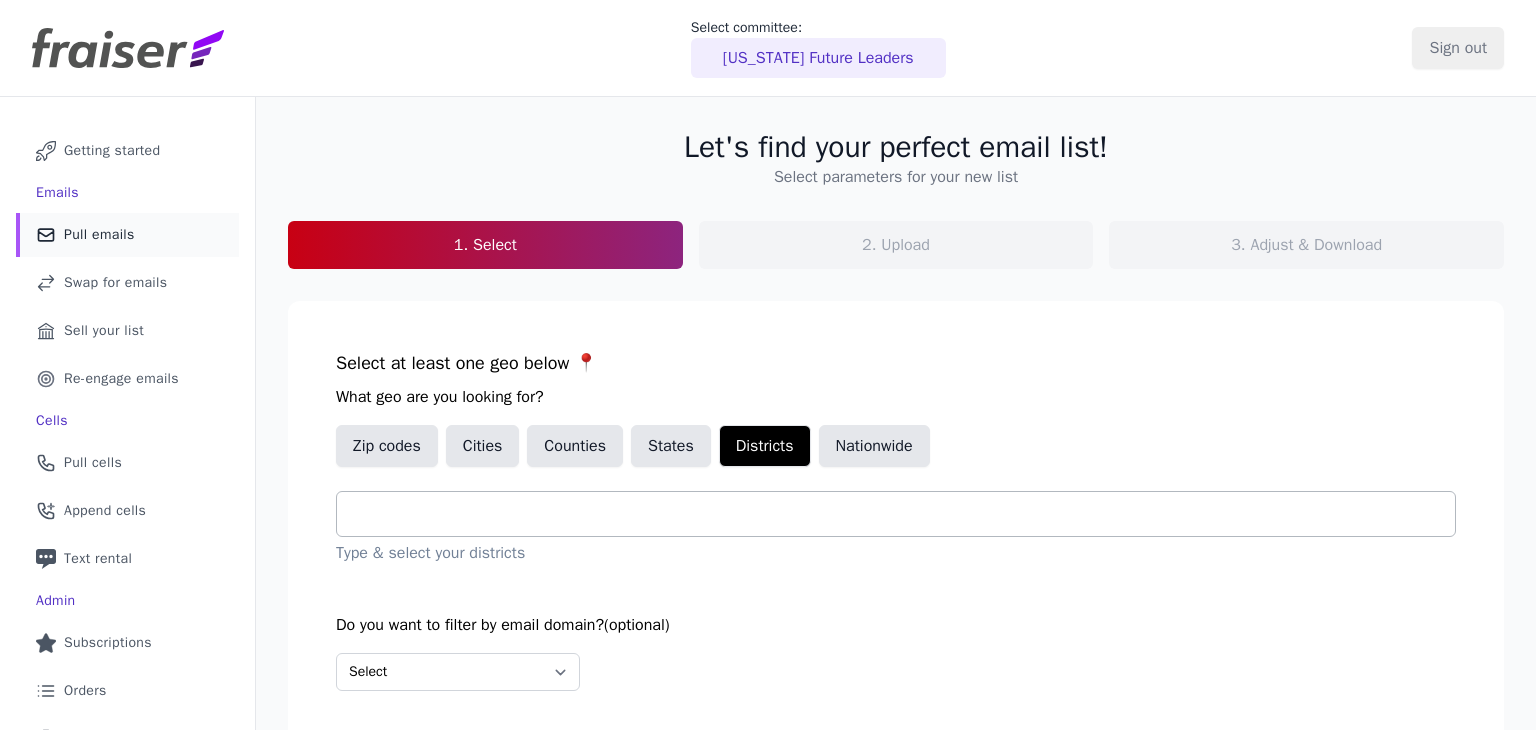 click at bounding box center [904, 514] 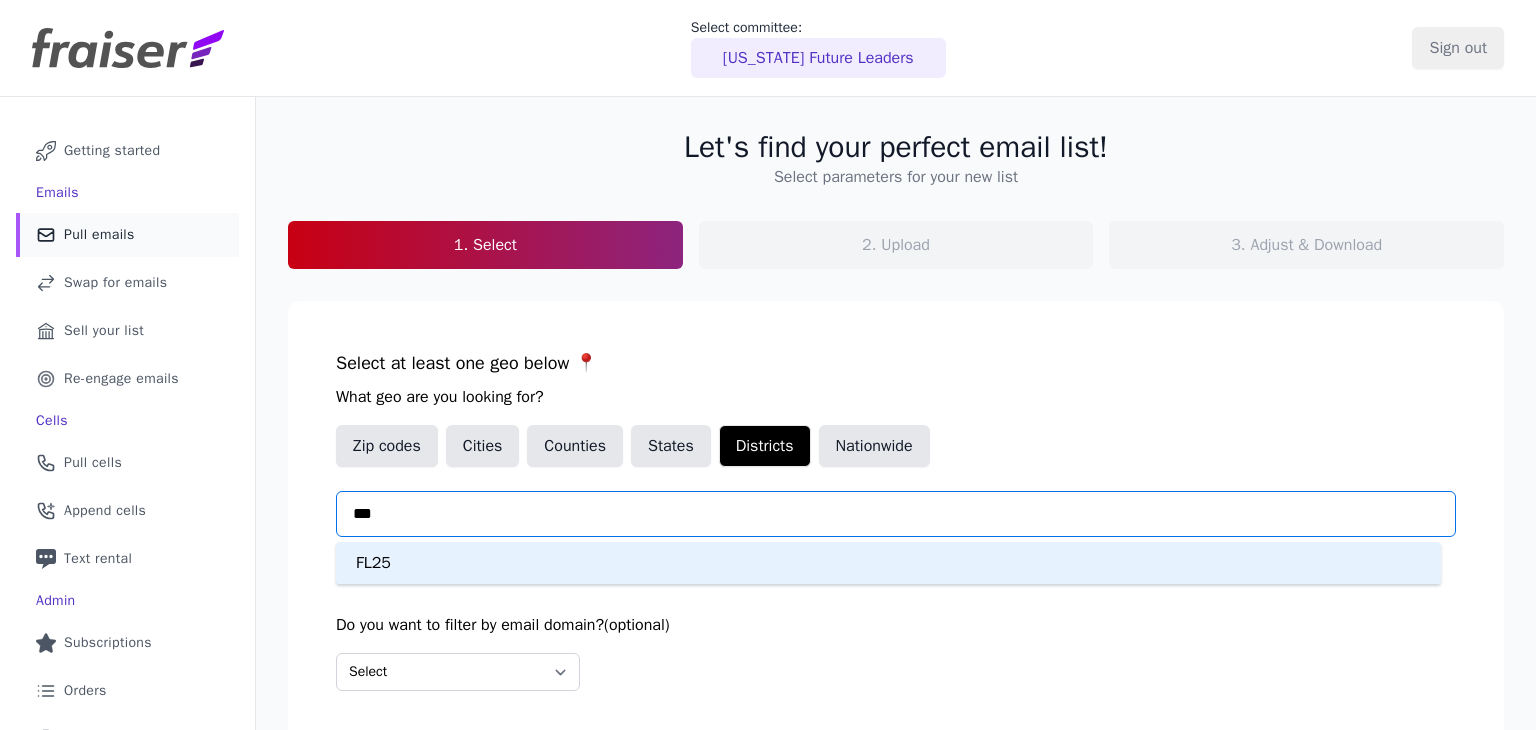 type on "****" 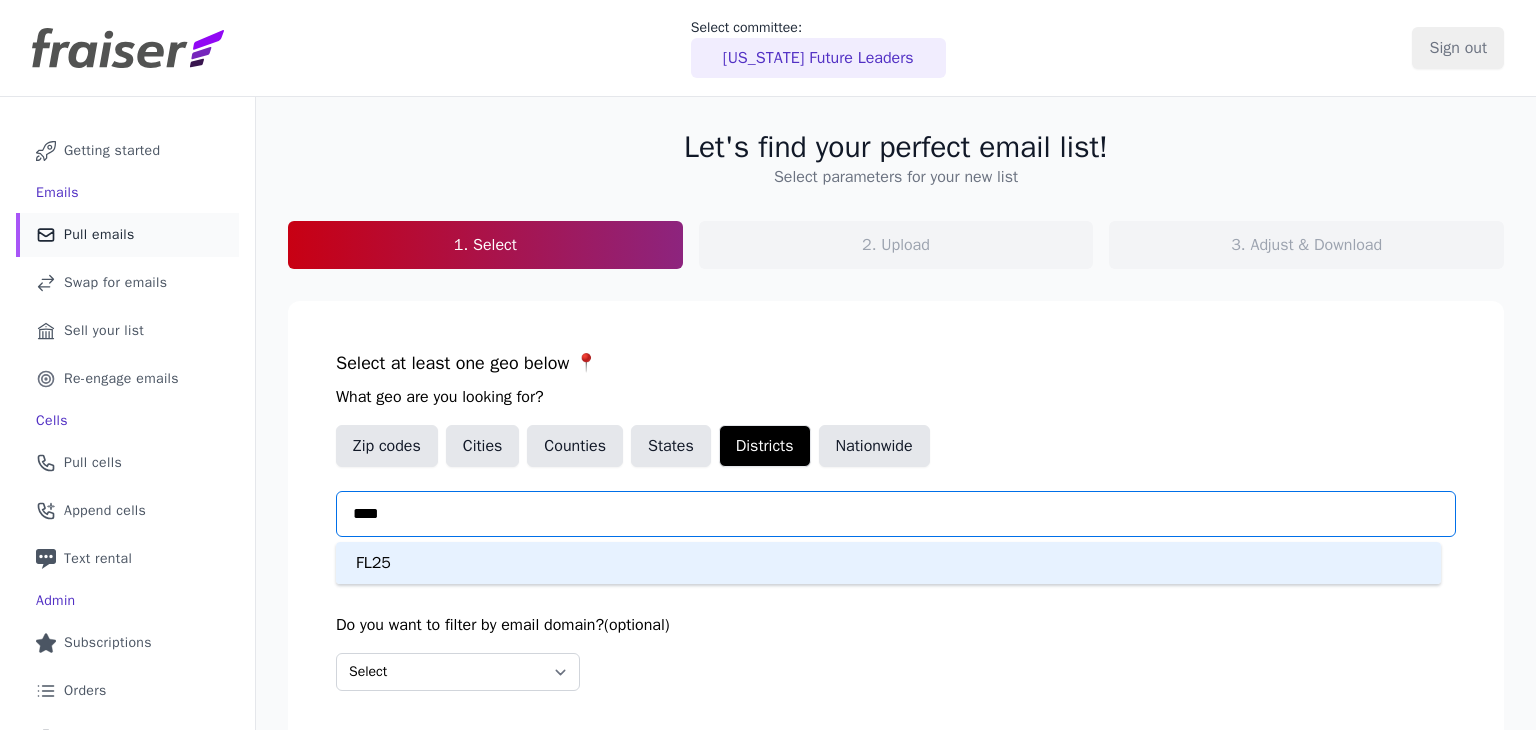 click on "FL25" at bounding box center (888, 563) 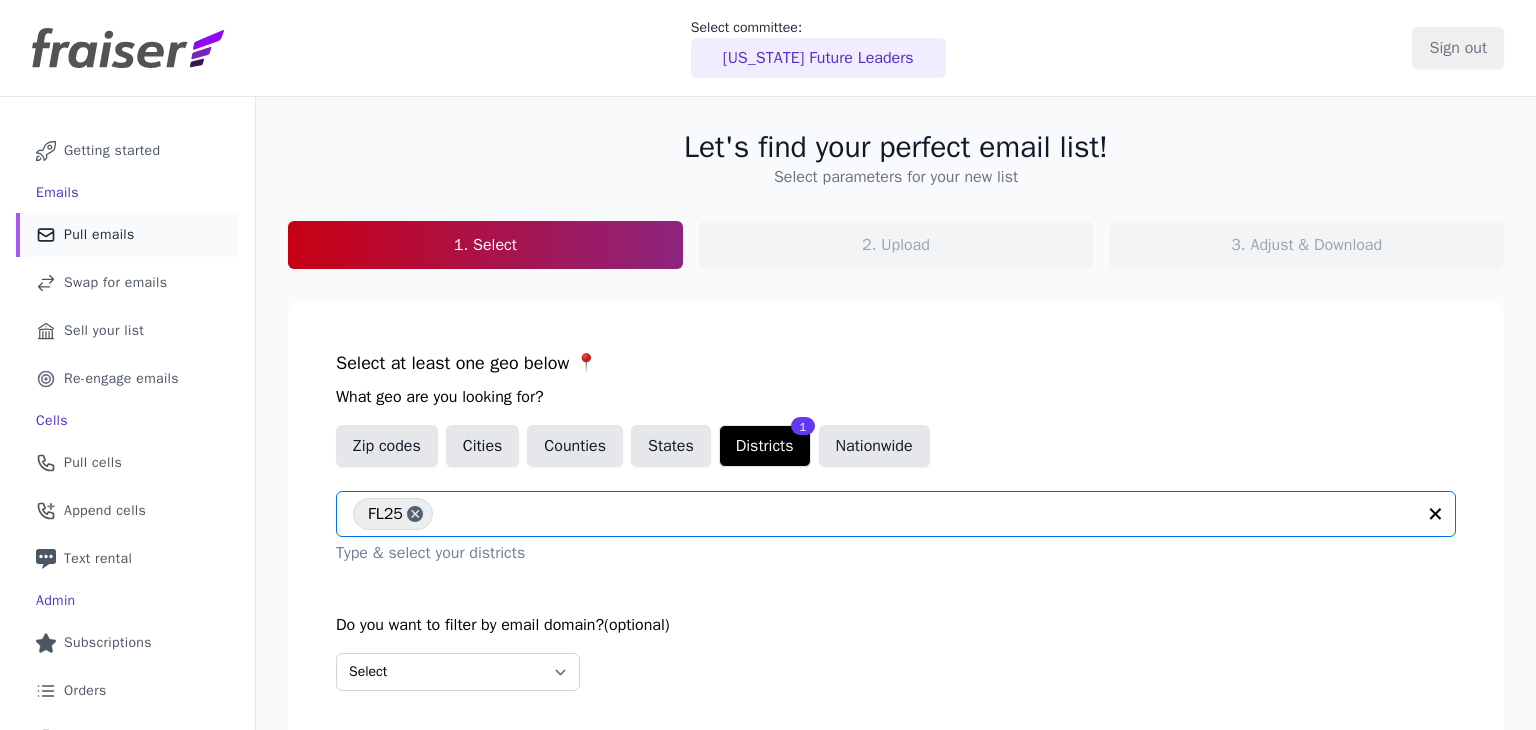 scroll, scrollTop: 175, scrollLeft: 0, axis: vertical 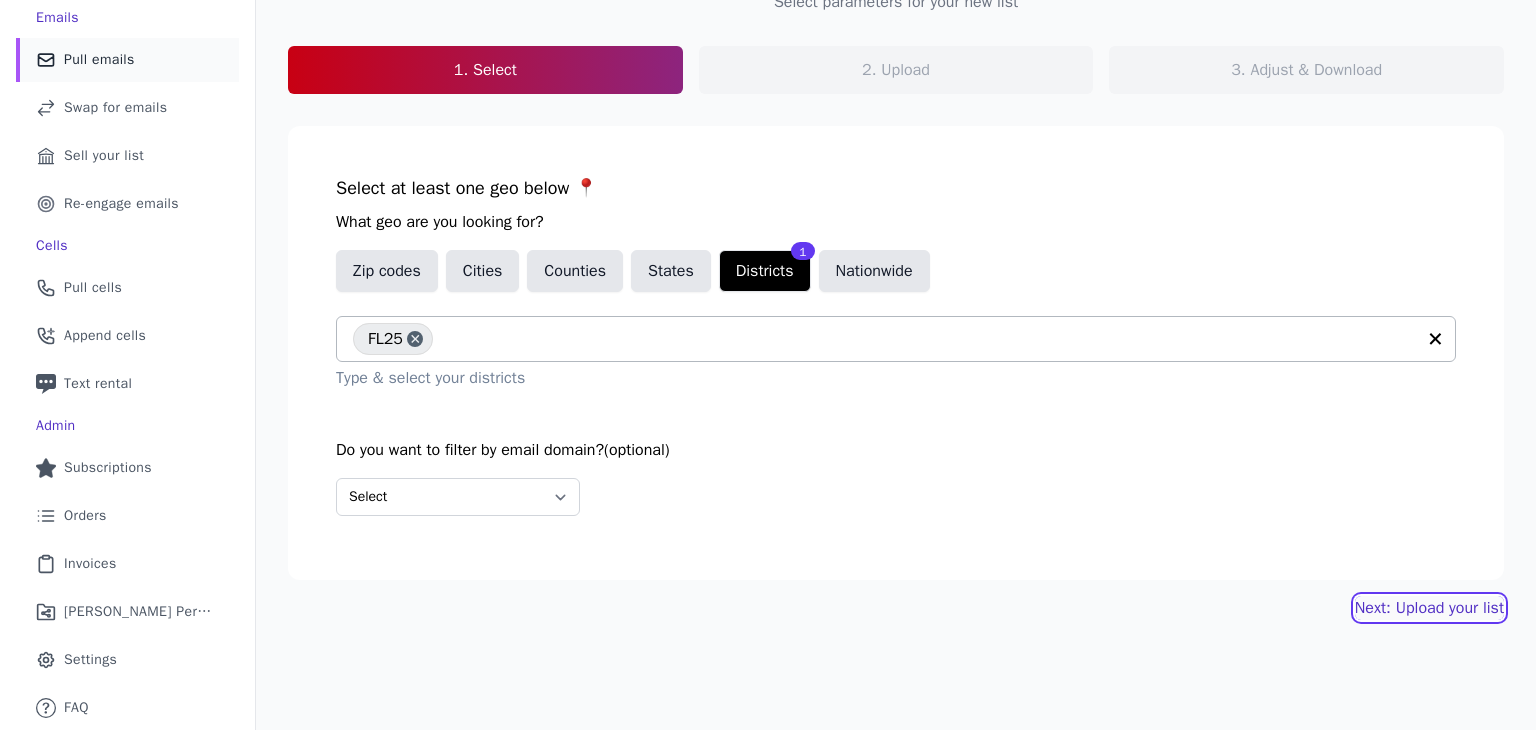 click on "Next: Upload your list" at bounding box center (1429, 608) 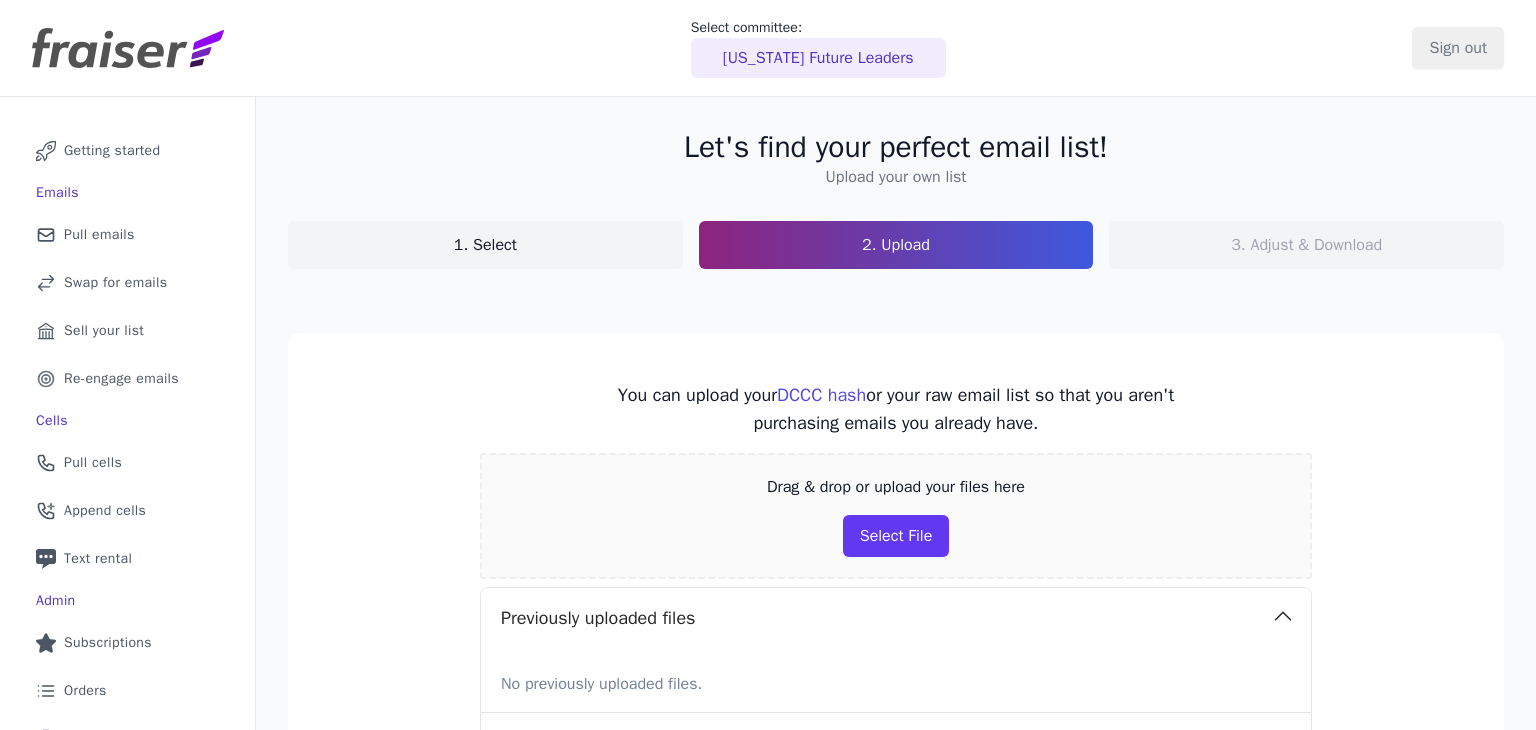 scroll, scrollTop: 0, scrollLeft: 0, axis: both 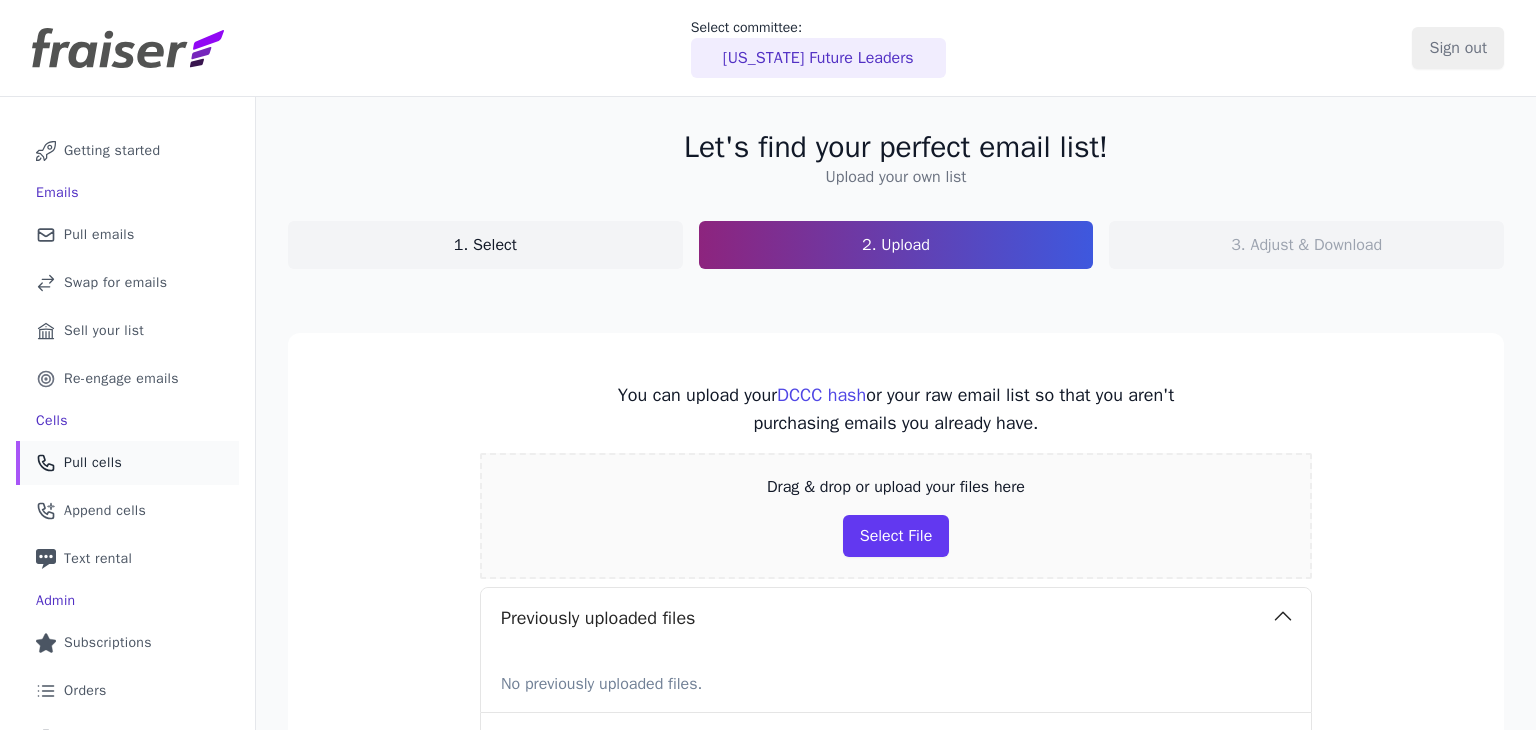 click on "Phone Icon Outline of a phone
Pull cells" at bounding box center (127, 463) 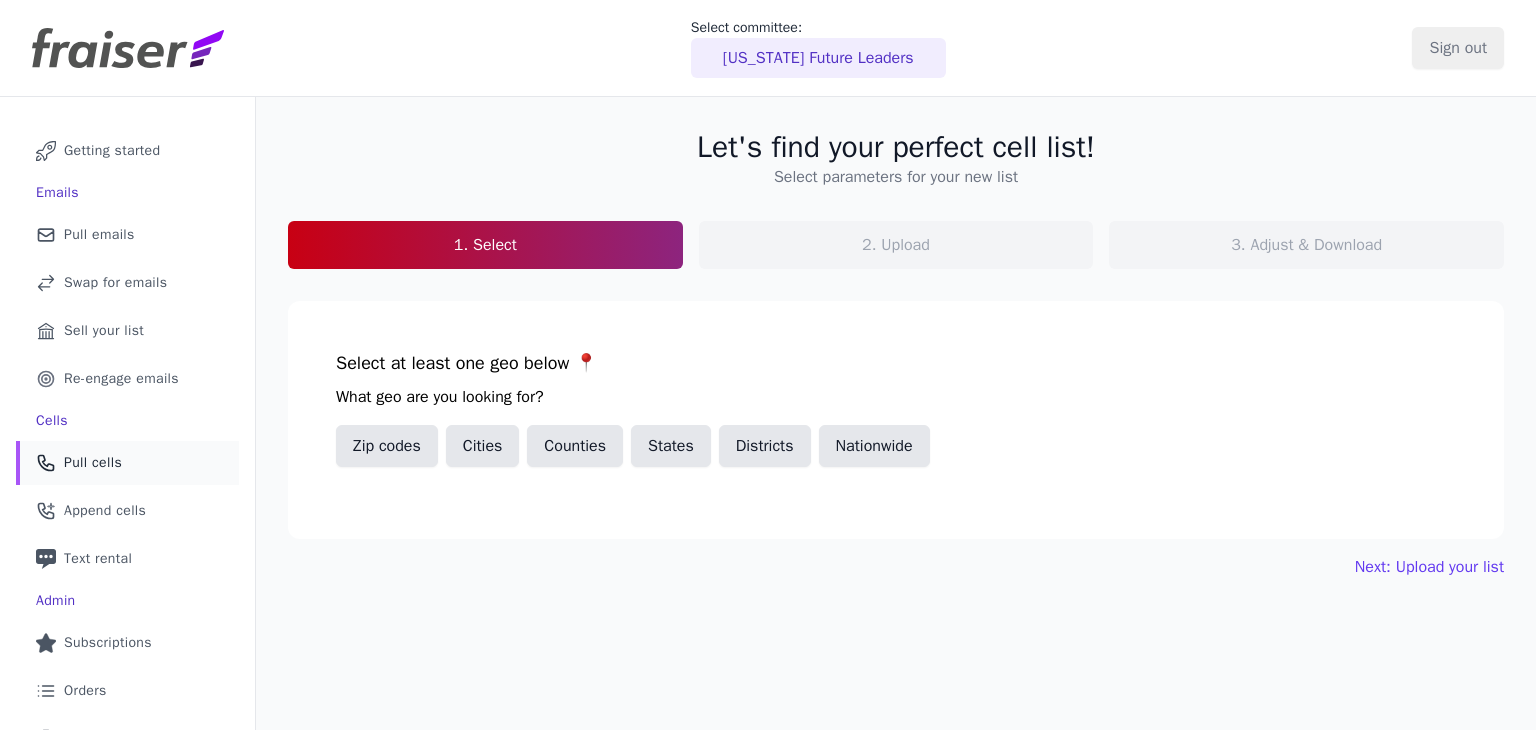 scroll, scrollTop: 0, scrollLeft: 0, axis: both 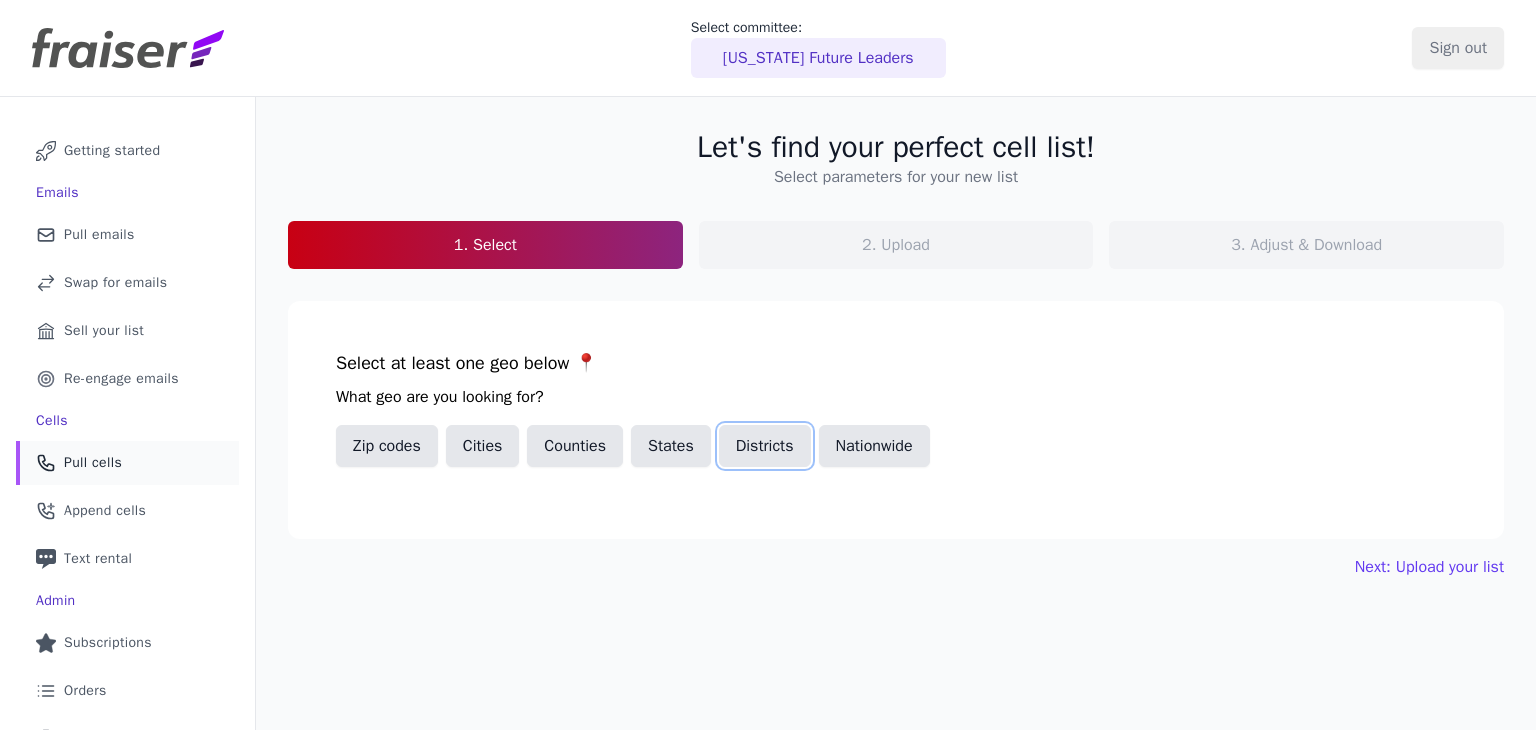 click on "Districts" at bounding box center (765, 446) 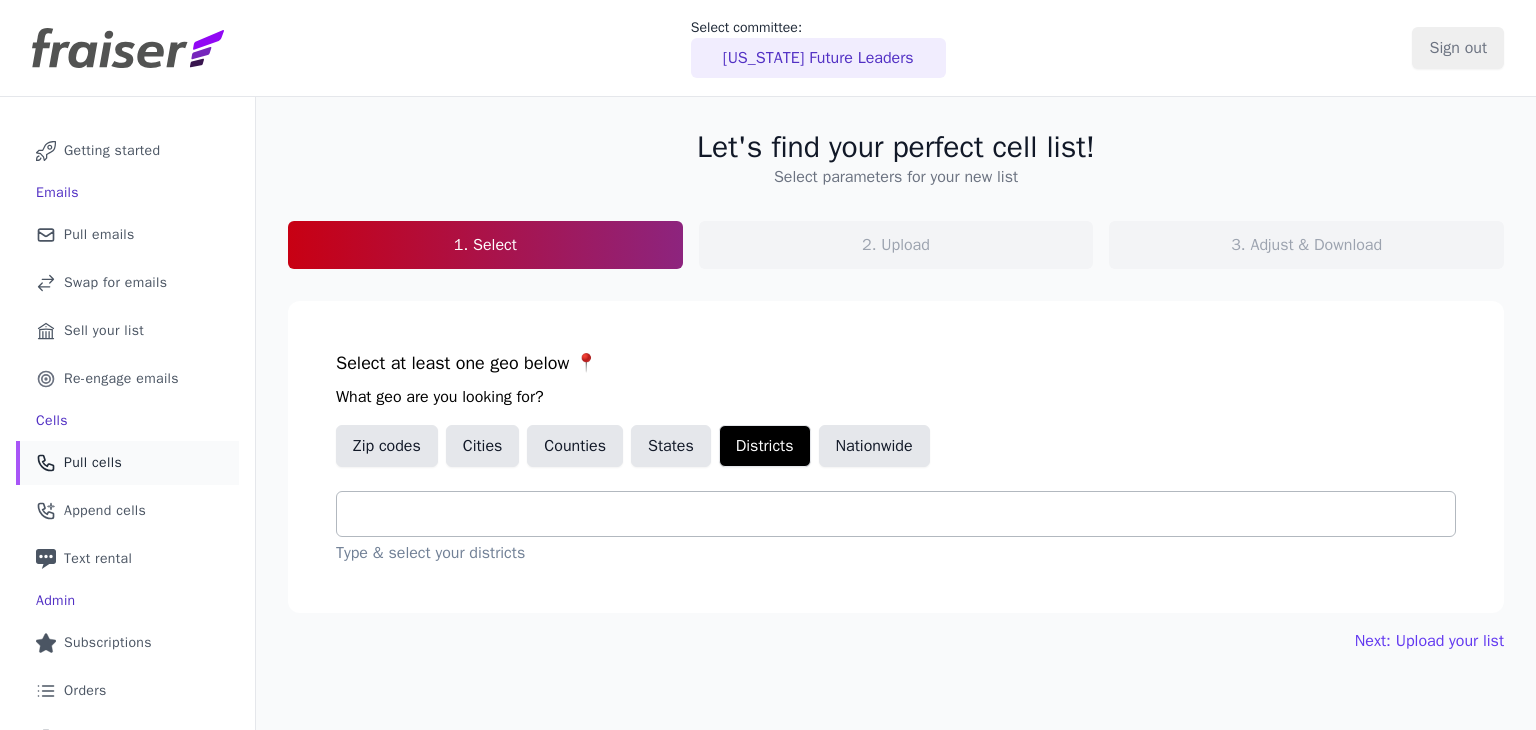 click at bounding box center [904, 514] 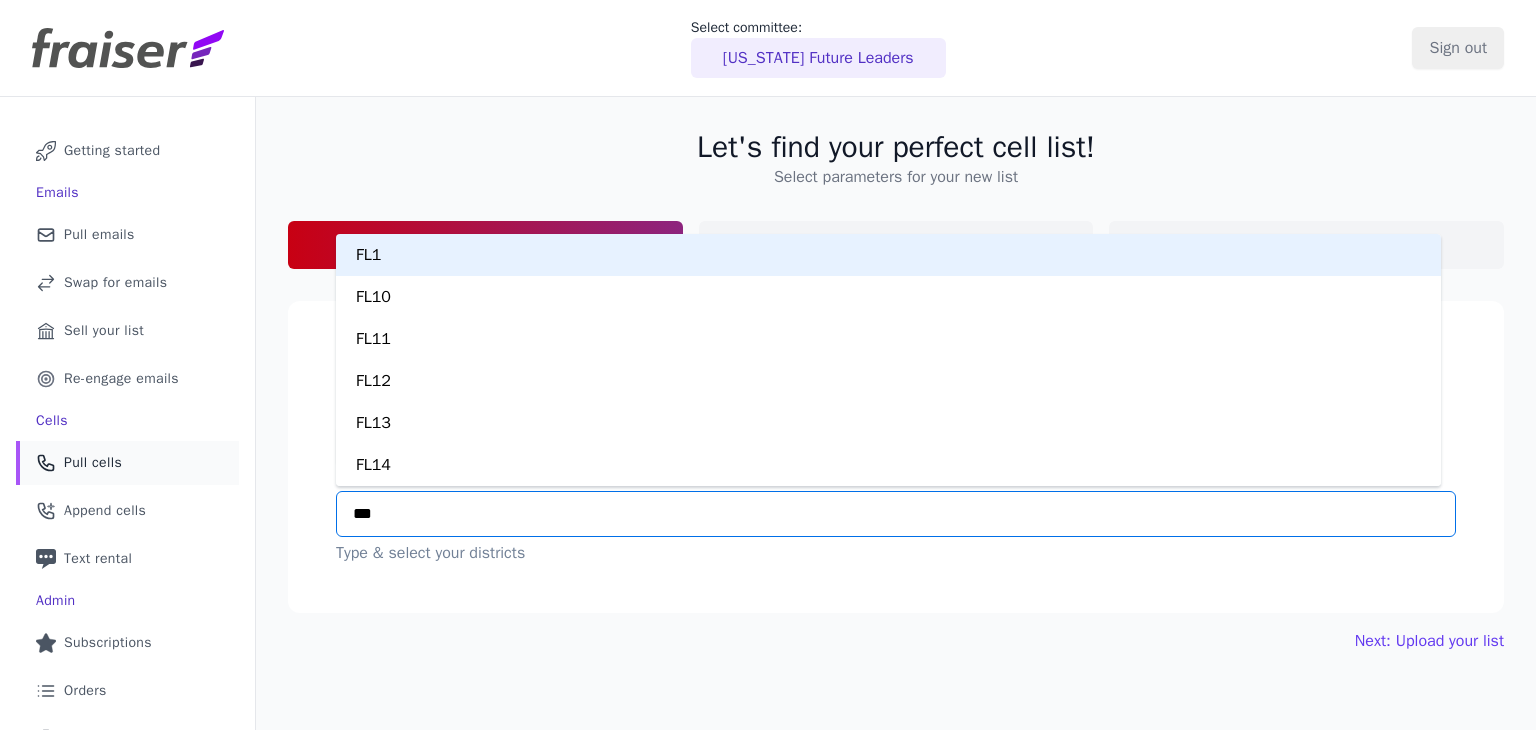 type on "****" 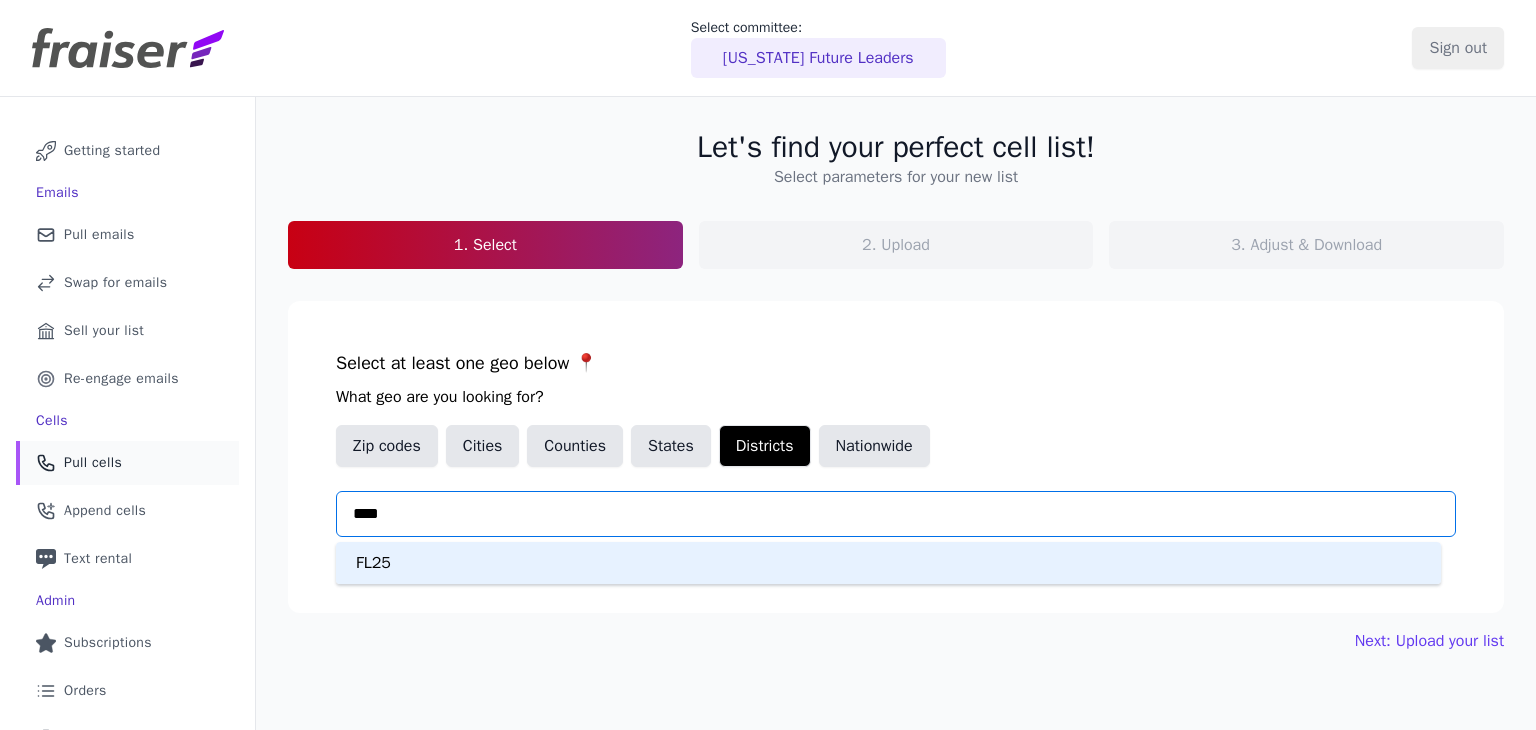 click on "FL25" at bounding box center [888, 563] 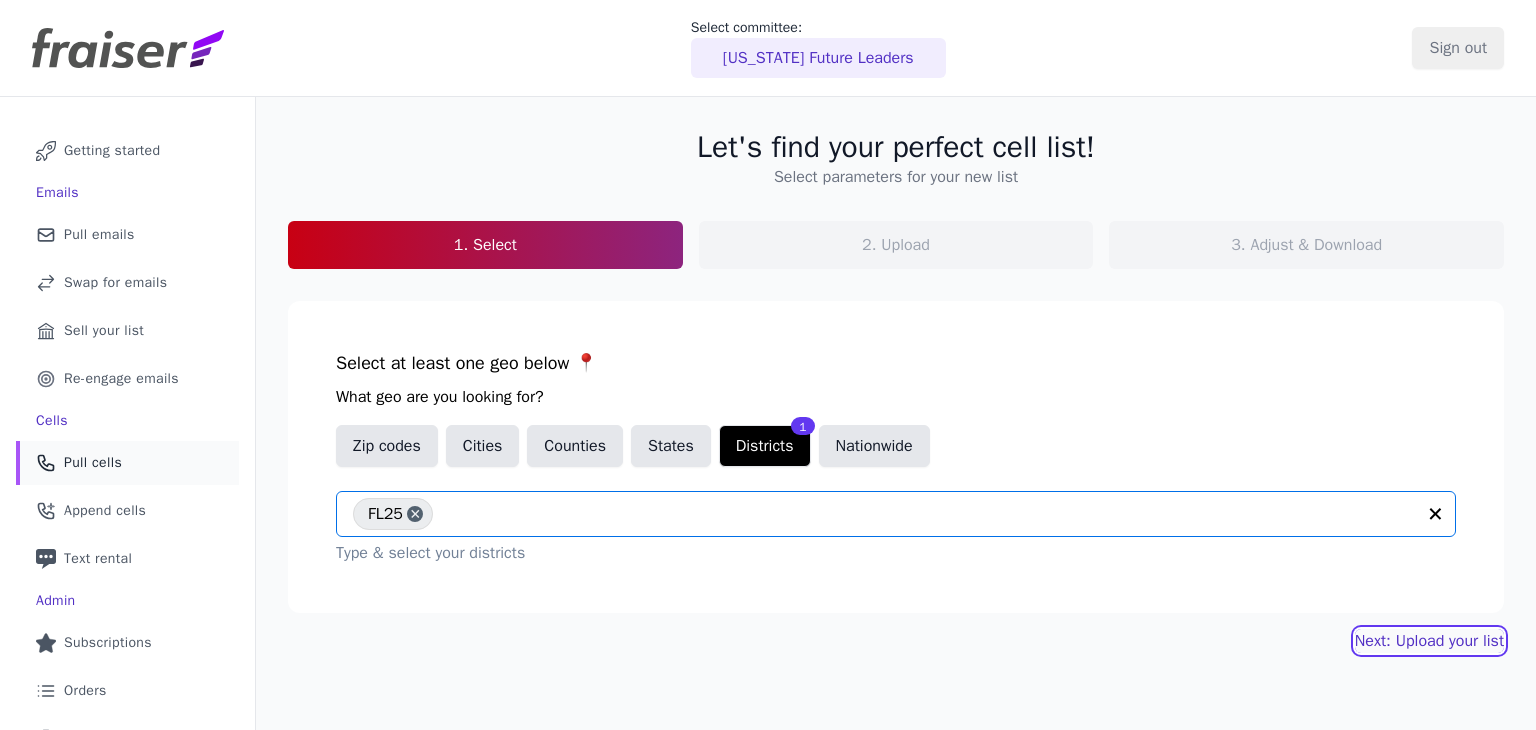 click on "Next: Upload your list" at bounding box center (1429, 641) 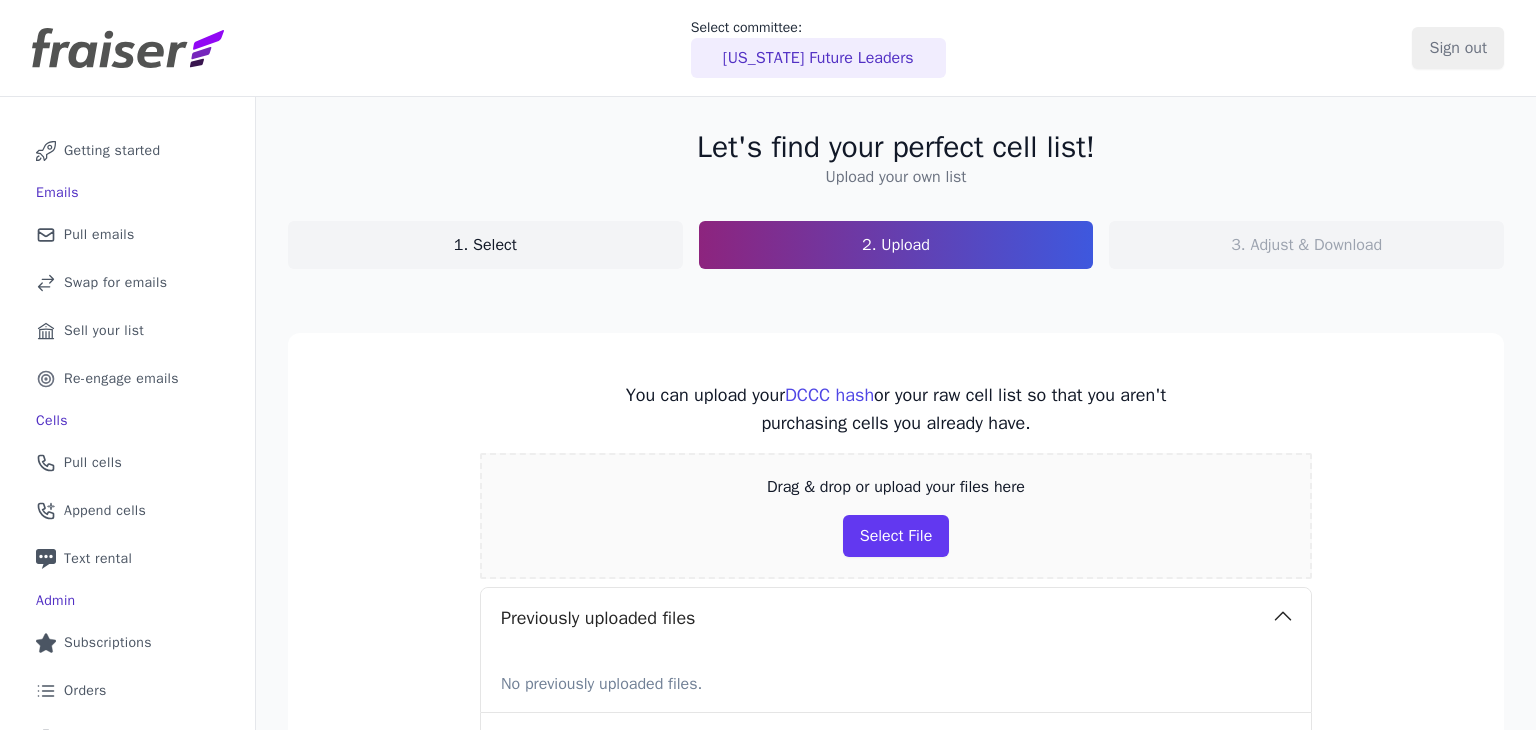 scroll, scrollTop: 0, scrollLeft: 0, axis: both 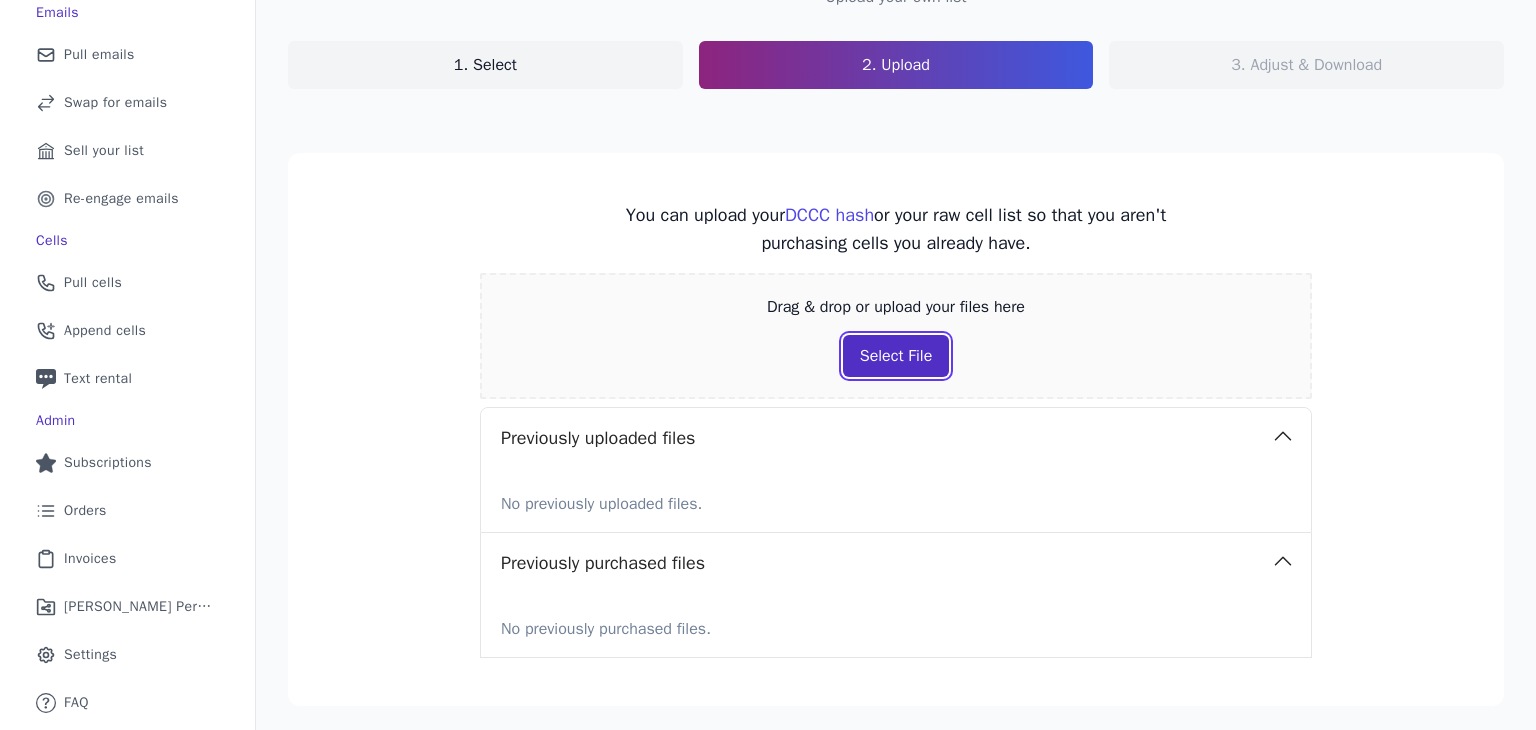 click on "Select File" at bounding box center [896, 356] 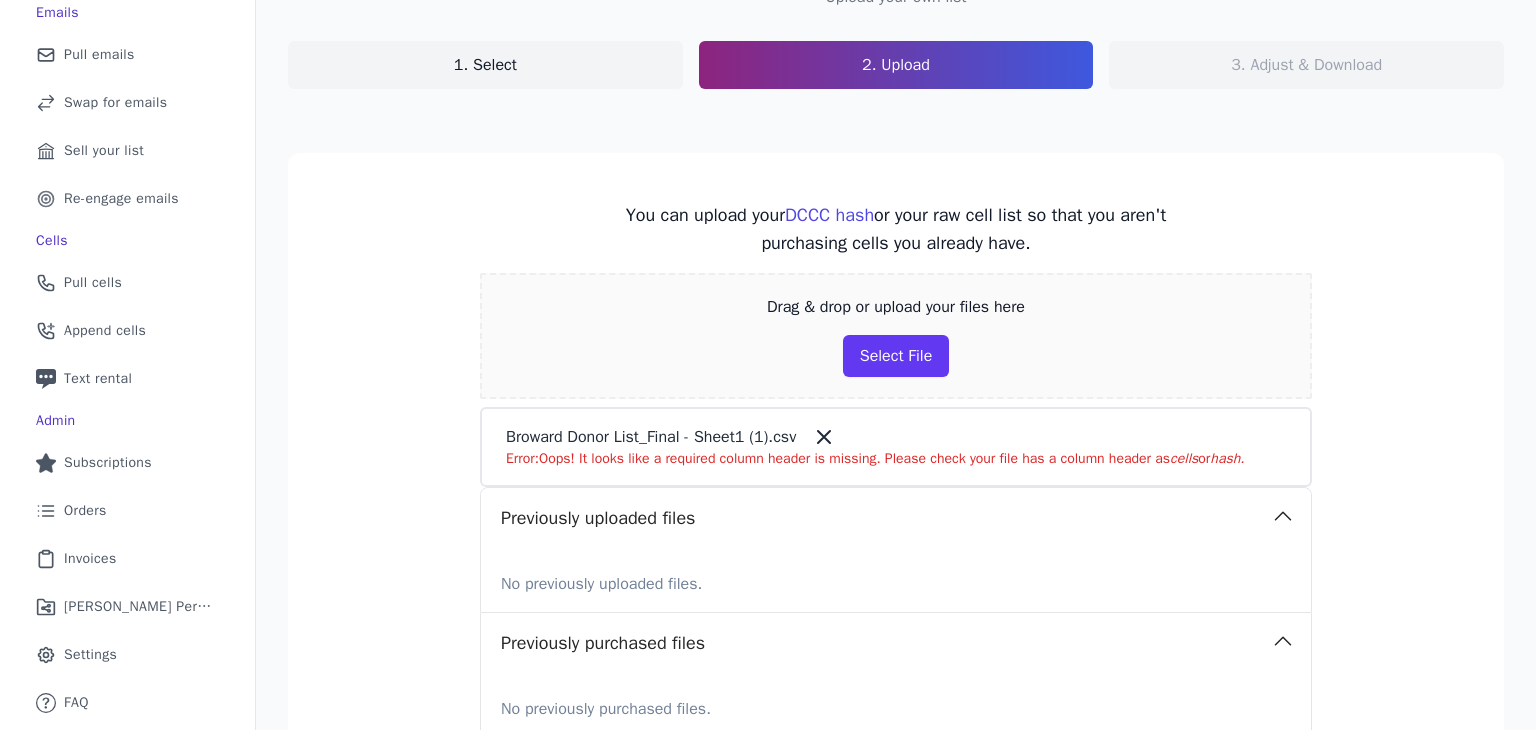 click on "Error:  Oops! It looks like a required column header is missing. Please check your file has a column header as  cells  or  hash." at bounding box center [896, 459] 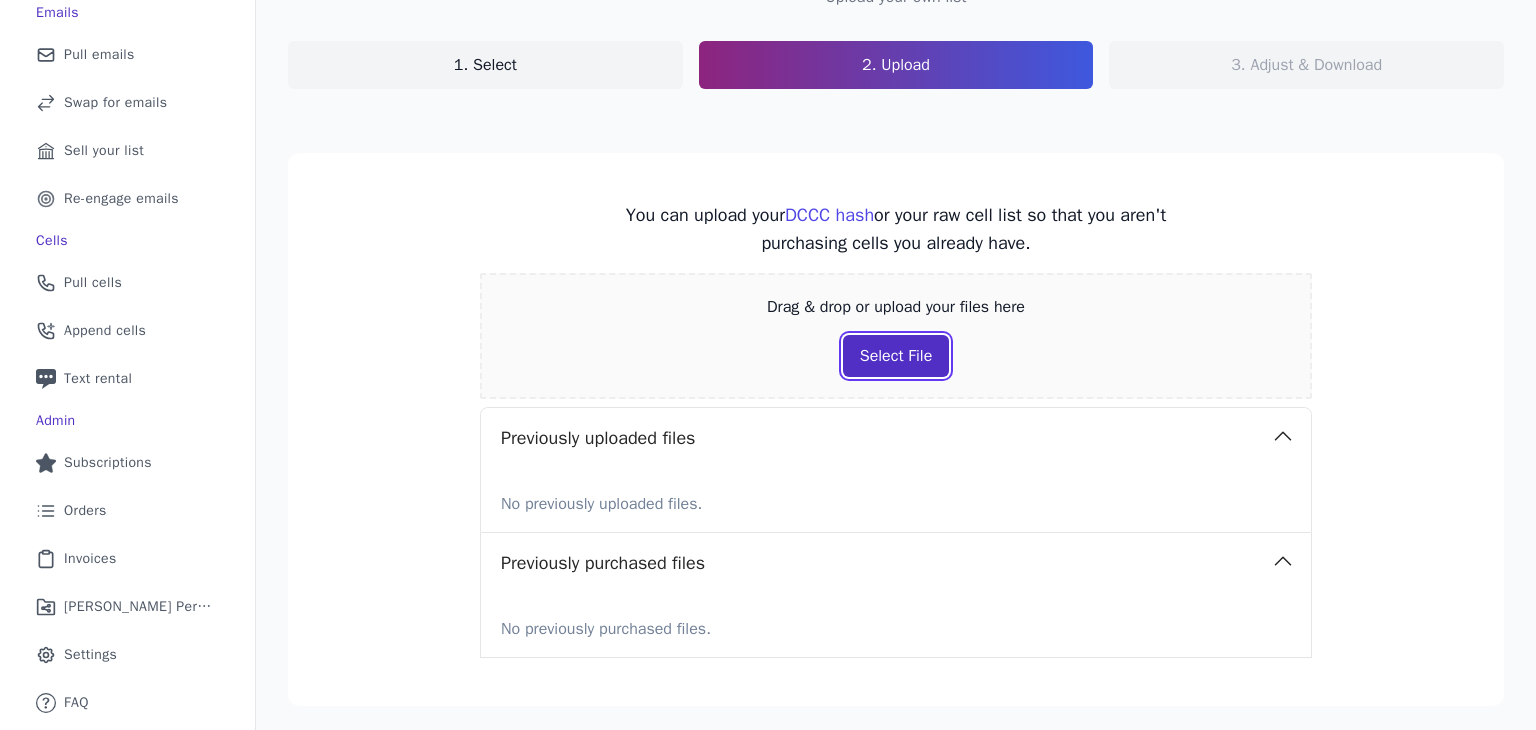 click on "Select File" at bounding box center [896, 356] 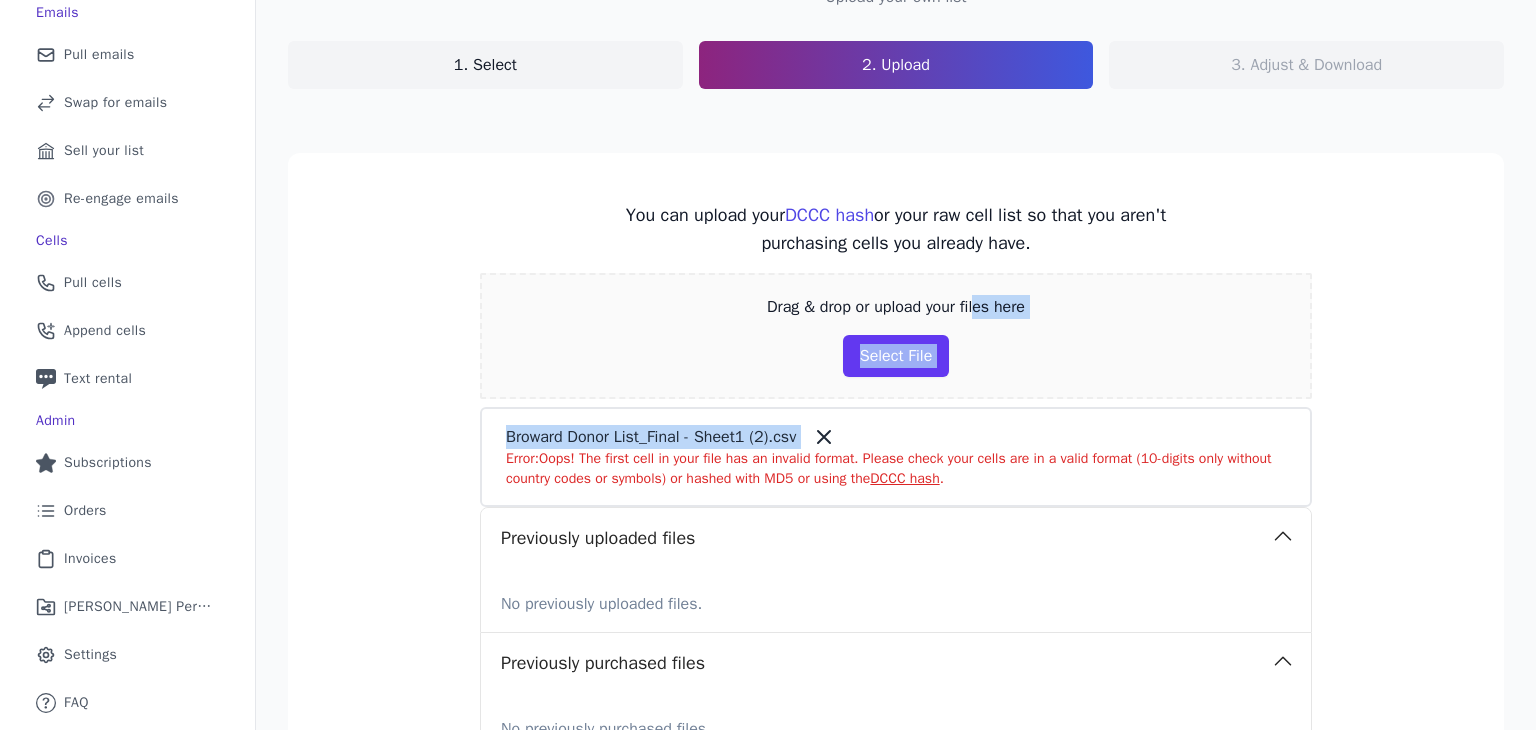 drag, startPoint x: 849, startPoint y: 419, endPoint x: 980, endPoint y: 337, distance: 154.54773 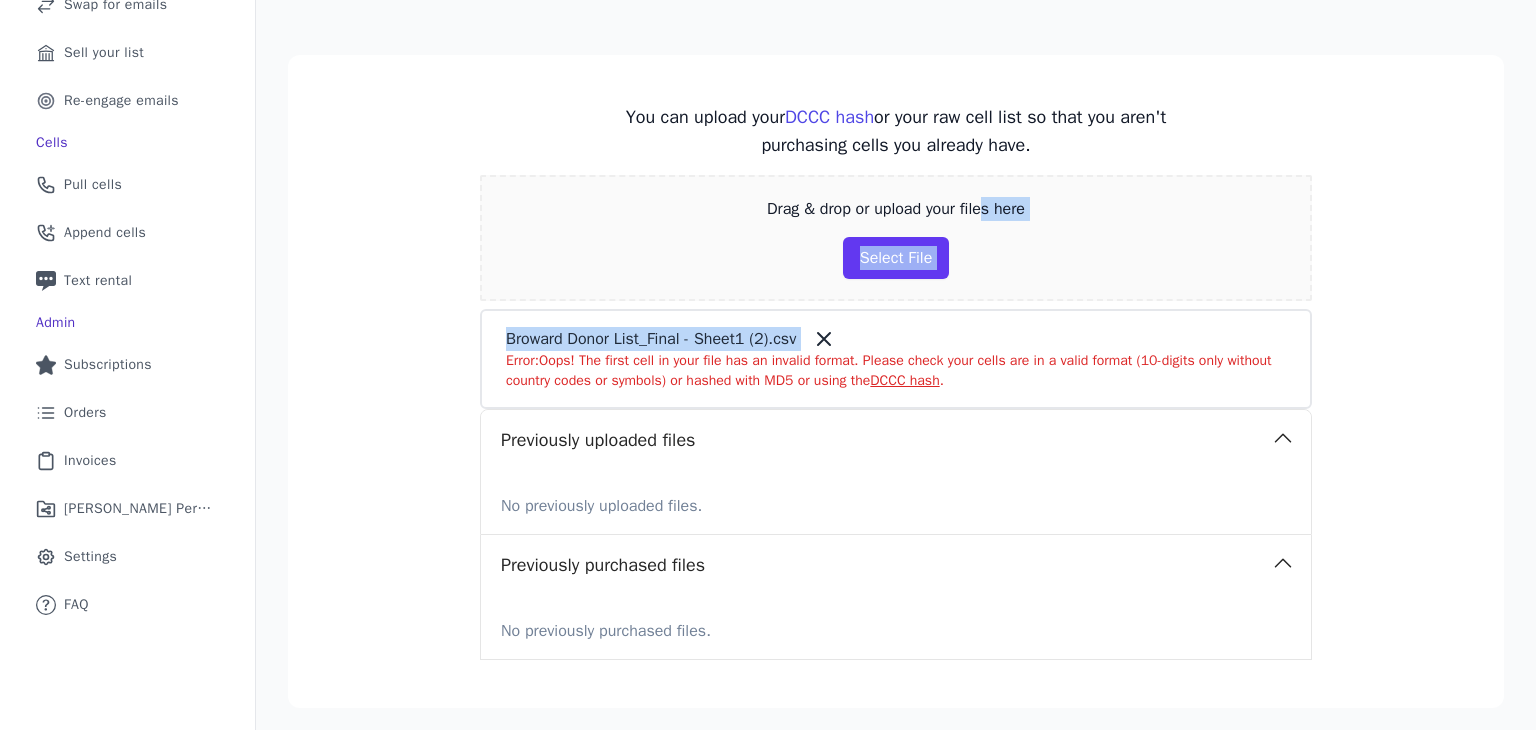 scroll, scrollTop: 280, scrollLeft: 0, axis: vertical 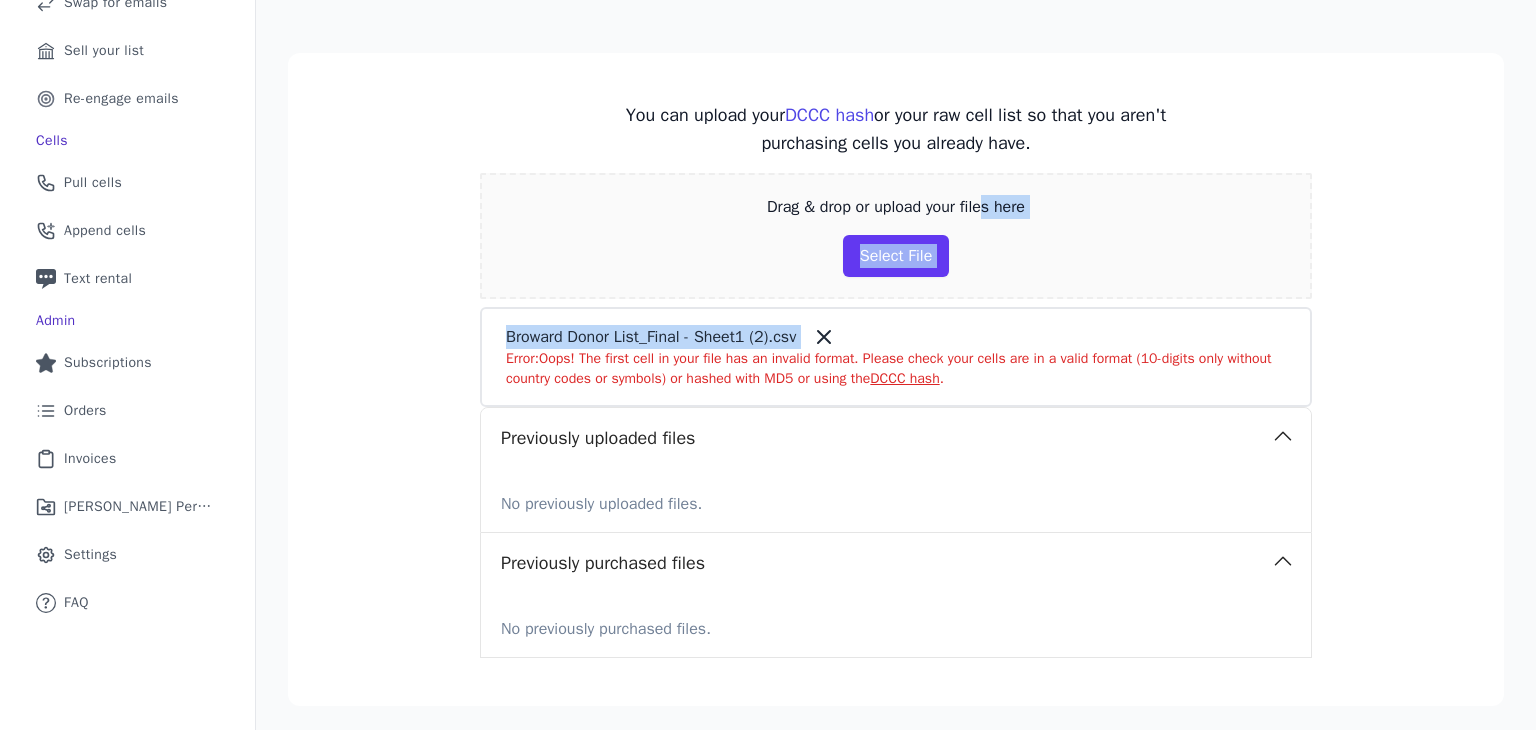 click on "Broward Donor List_Final - Sheet1 (2).csv" at bounding box center [896, 337] 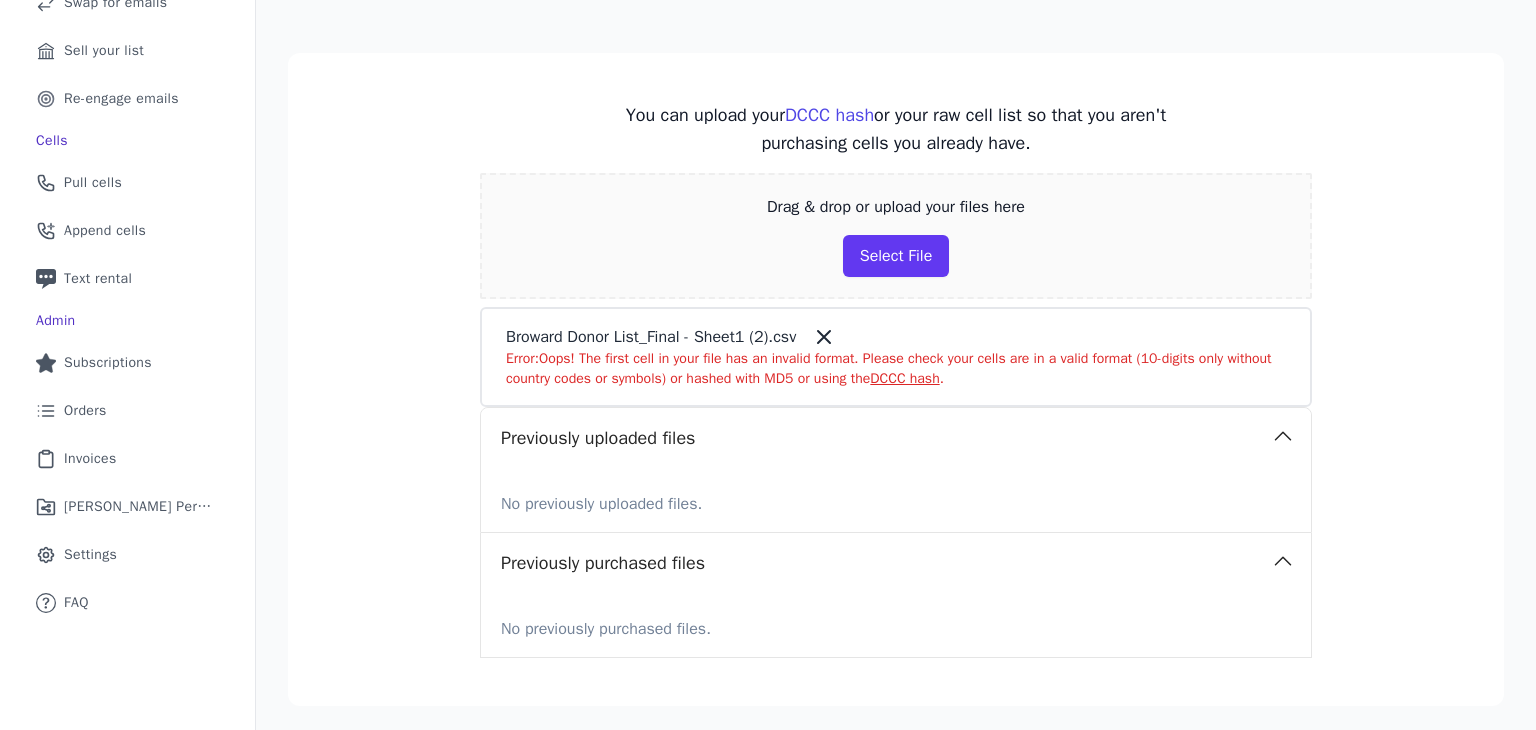 click 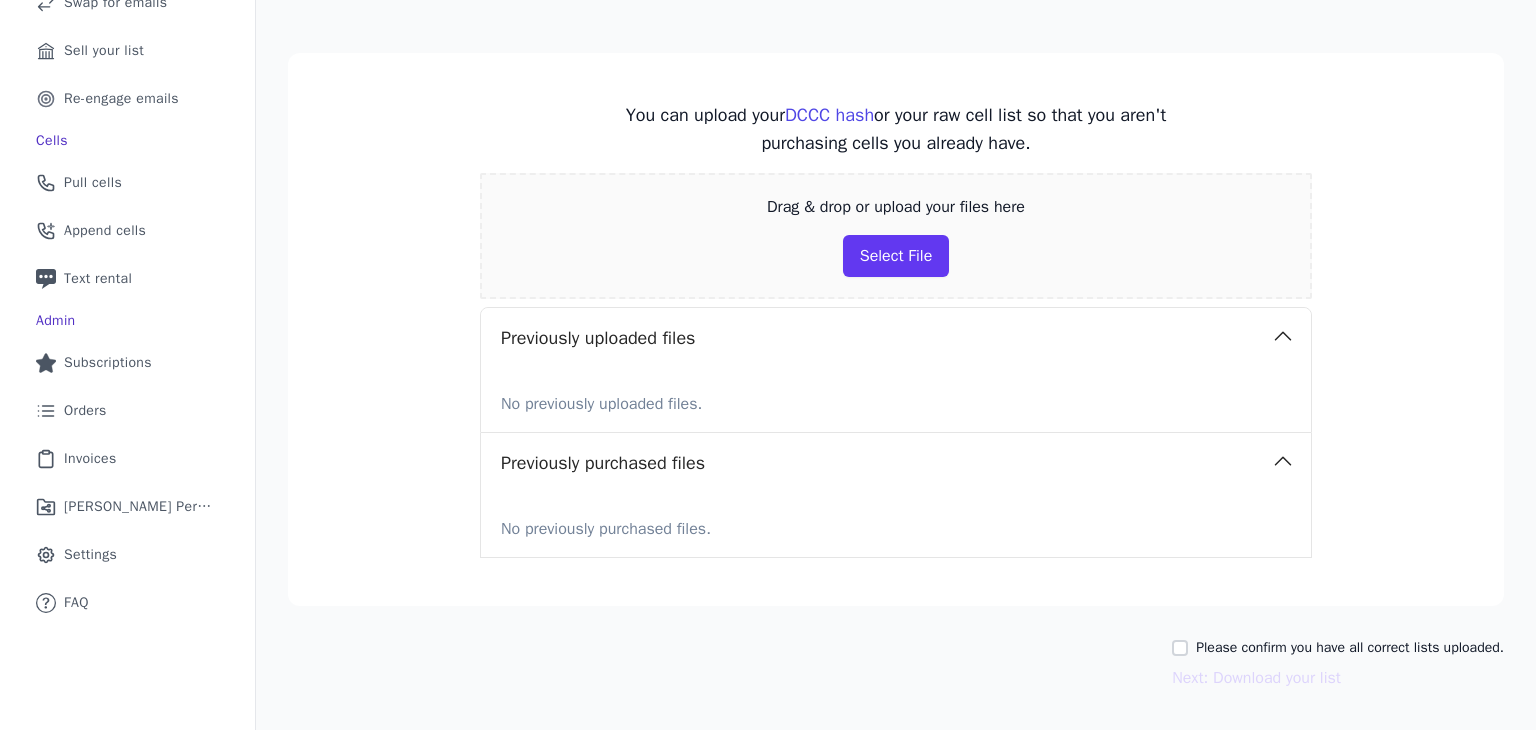 click on "Please confirm you have all correct lists uploaded." at bounding box center (1350, 648) 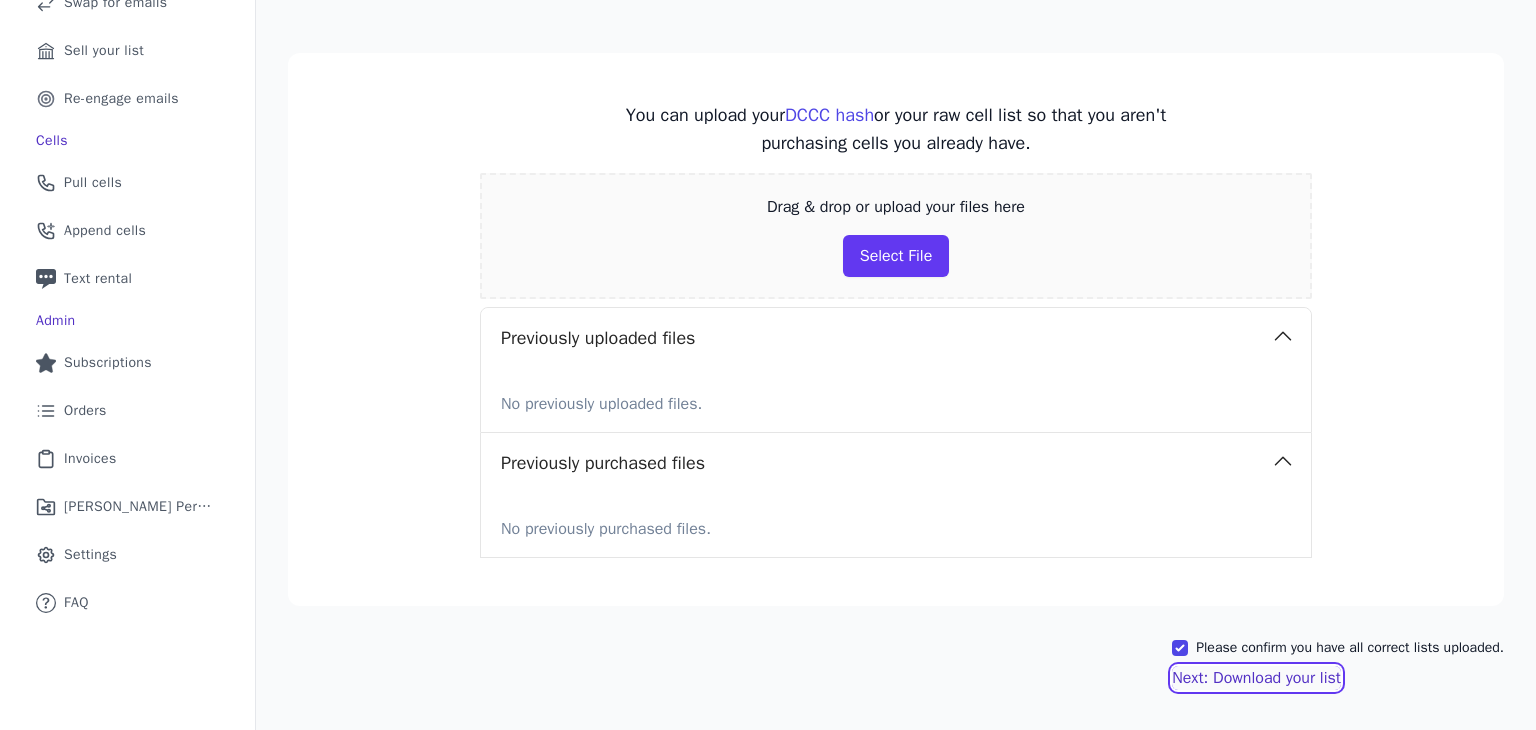 click on "Next: Download your list" at bounding box center (1256, 678) 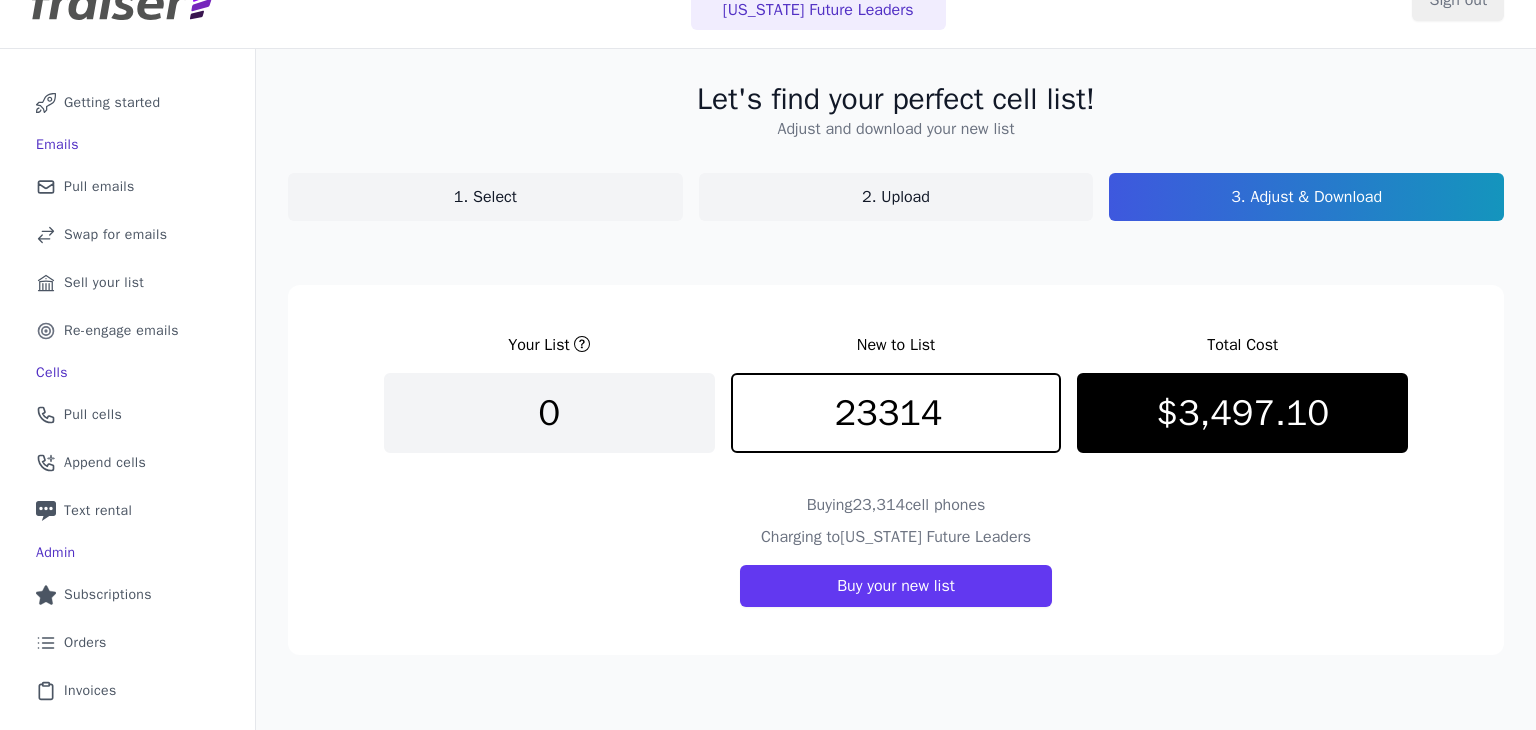 scroll, scrollTop: 0, scrollLeft: 0, axis: both 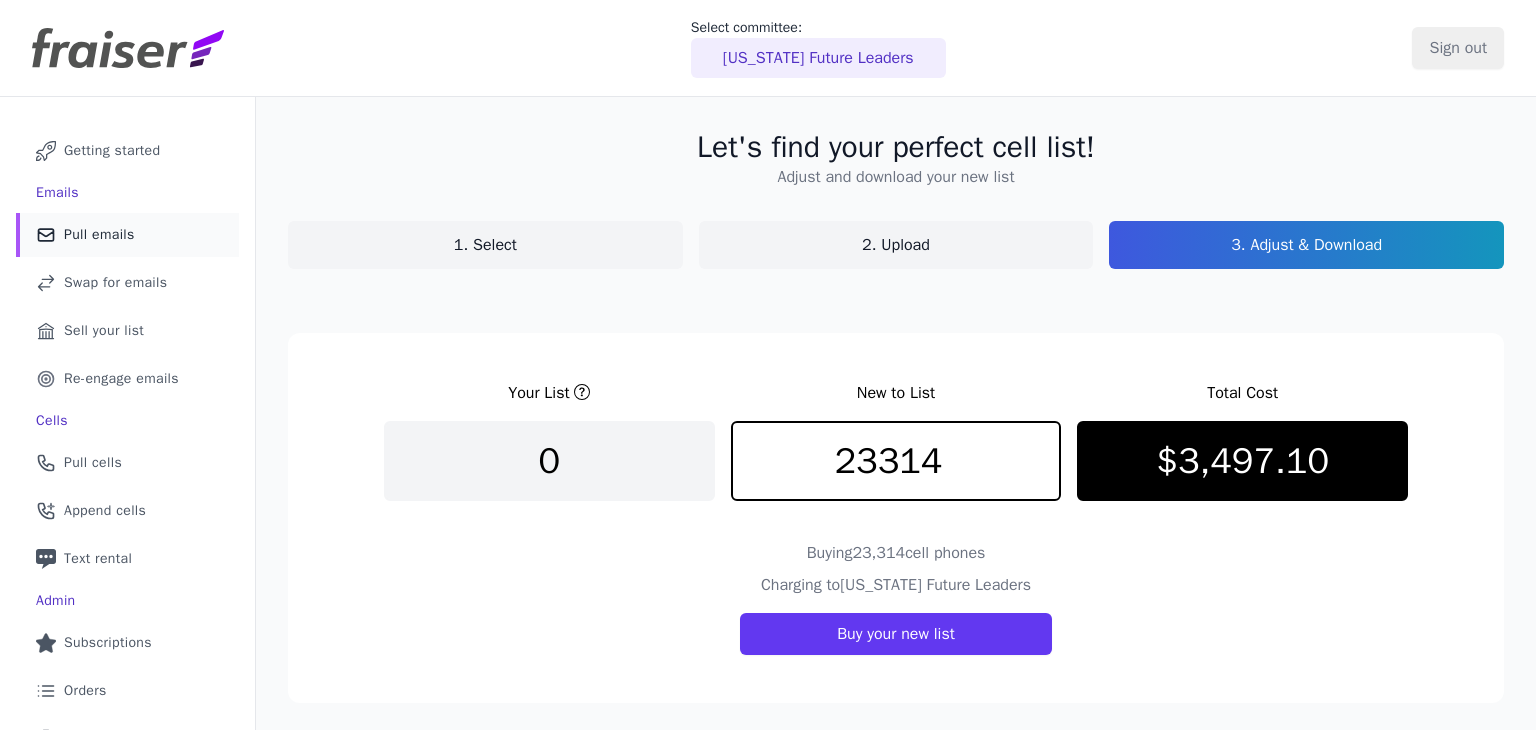 click on "Mail Icon Outline of a mail envelope
Pull emails" at bounding box center [127, 235] 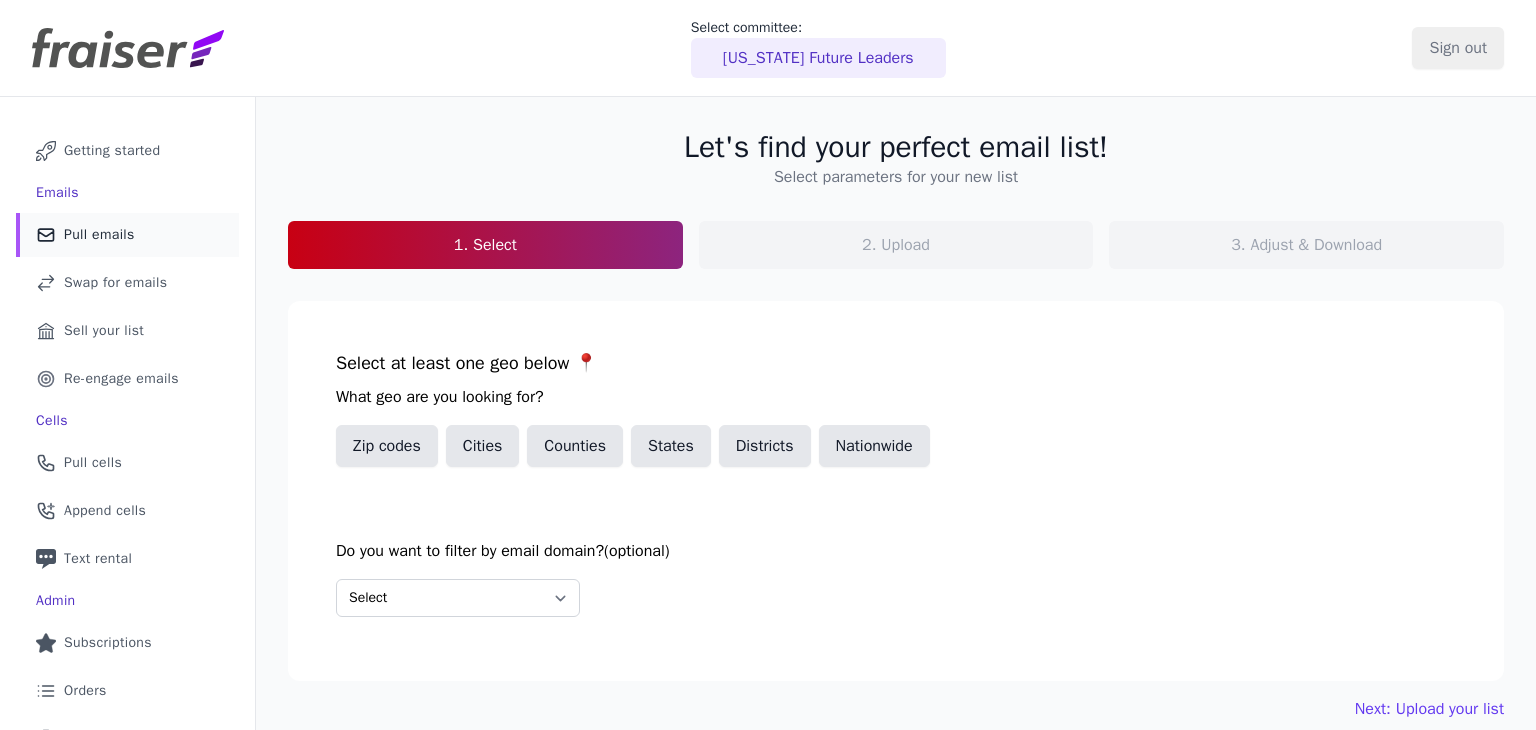 scroll, scrollTop: 0, scrollLeft: 0, axis: both 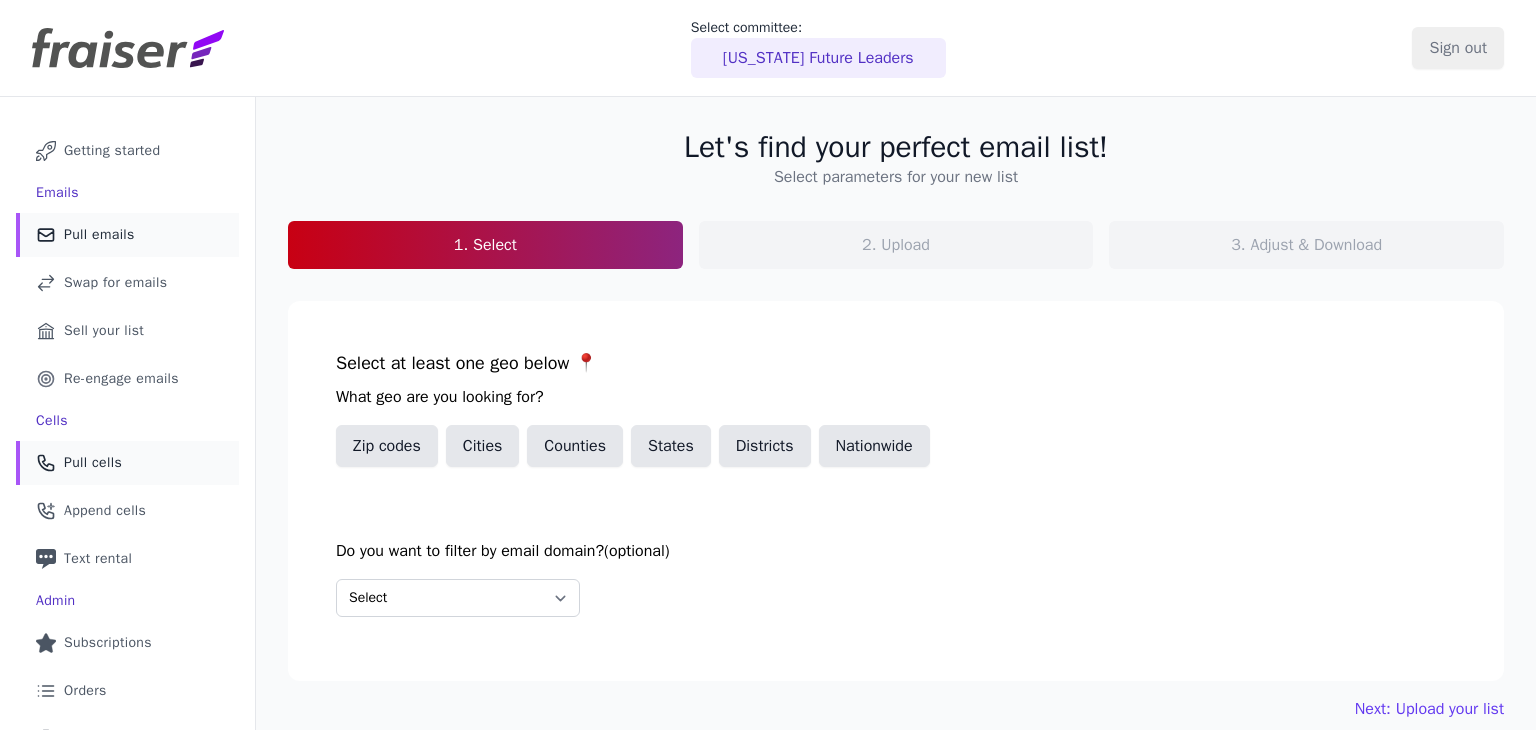 click on "Phone Icon Outline of a phone
Pull cells" at bounding box center [127, 463] 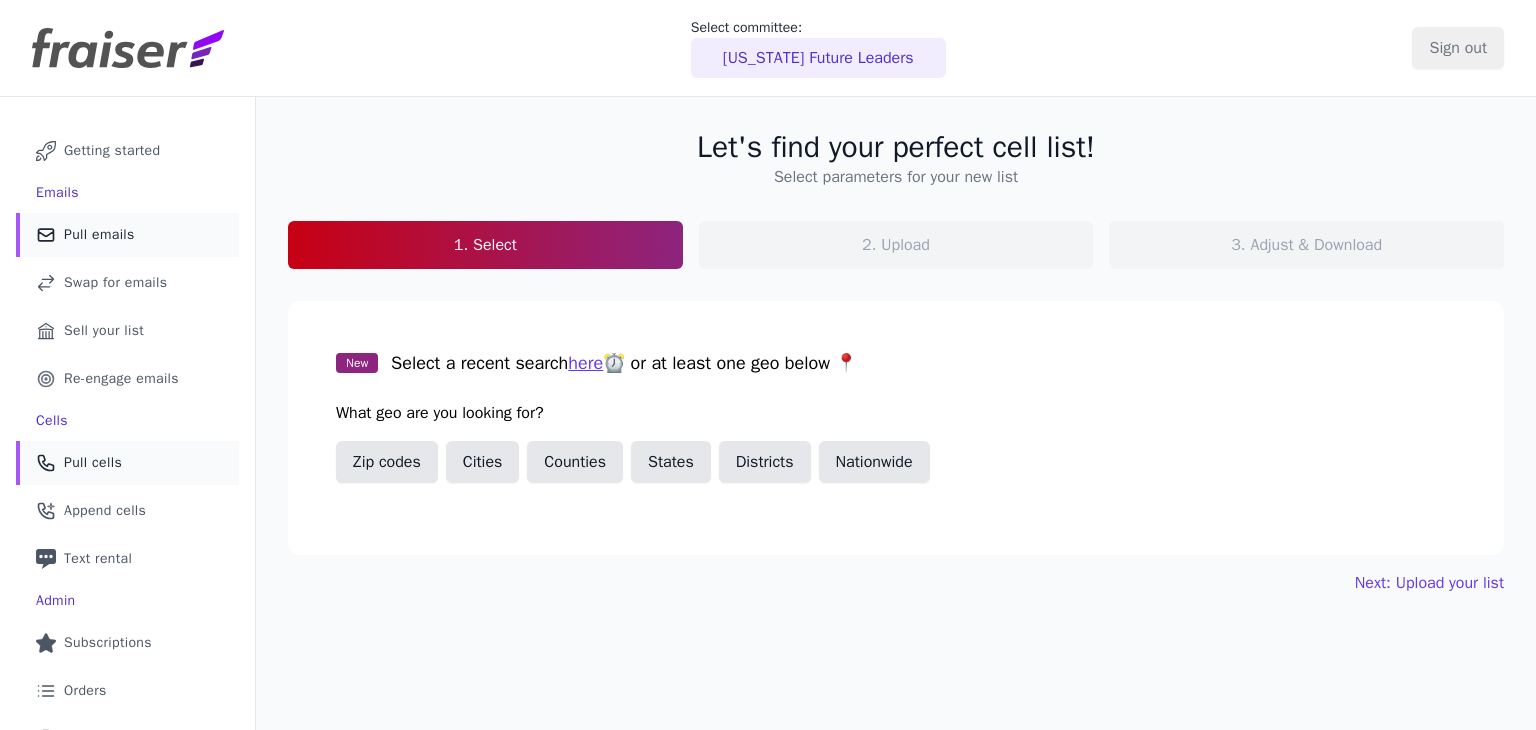 scroll, scrollTop: 0, scrollLeft: 0, axis: both 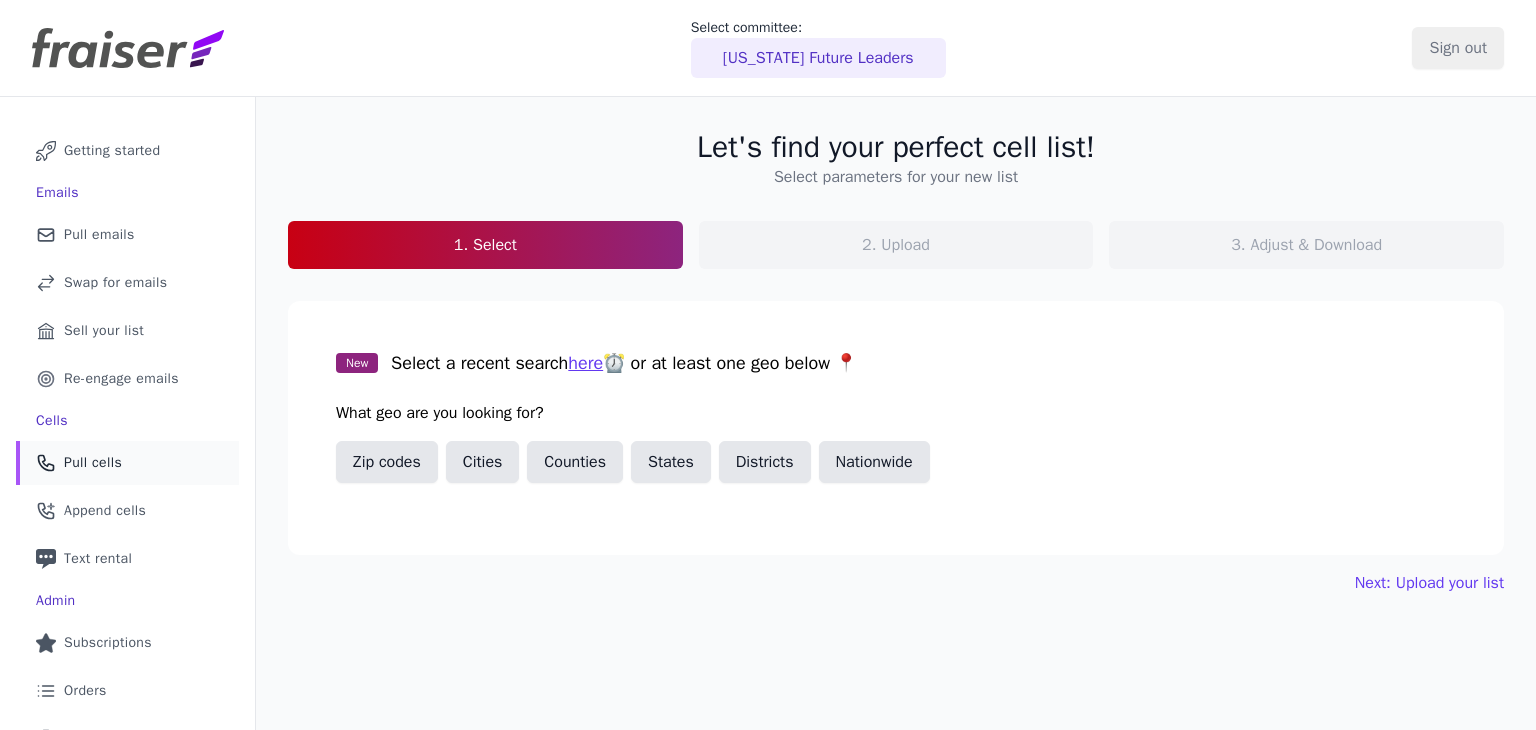 click on "Pull cells" at bounding box center (93, 463) 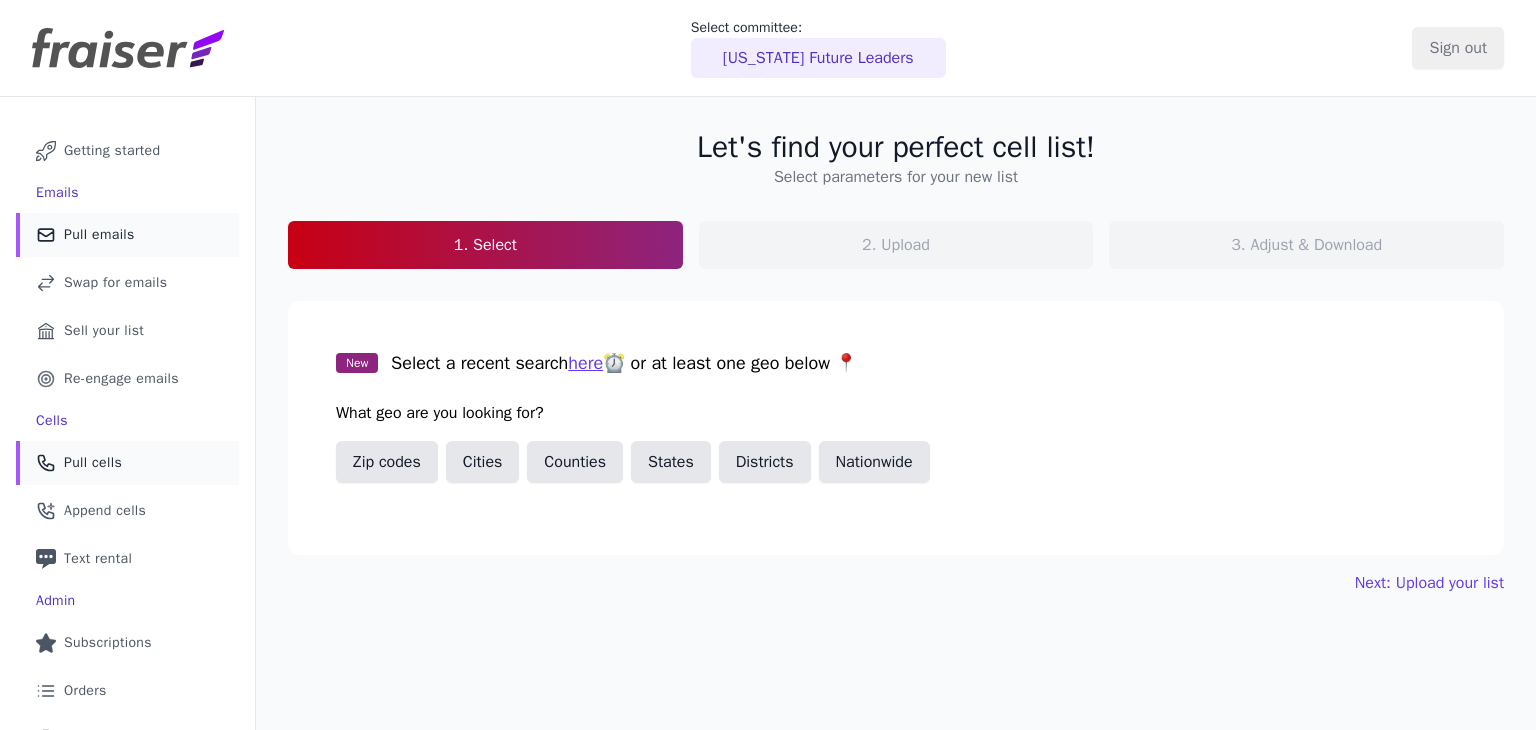 click on "Mail Icon Outline of a mail envelope
Pull emails" at bounding box center (127, 235) 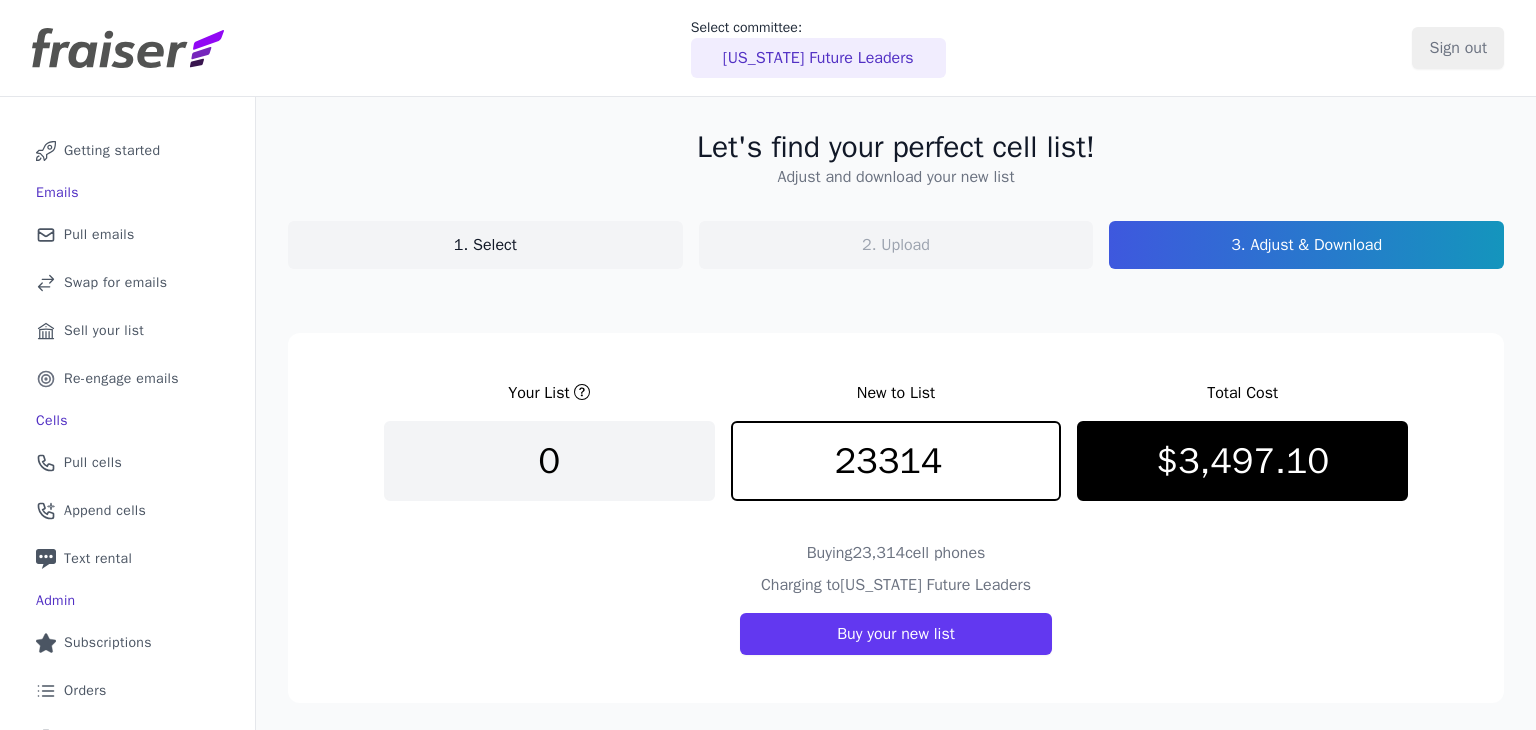 scroll, scrollTop: 0, scrollLeft: 0, axis: both 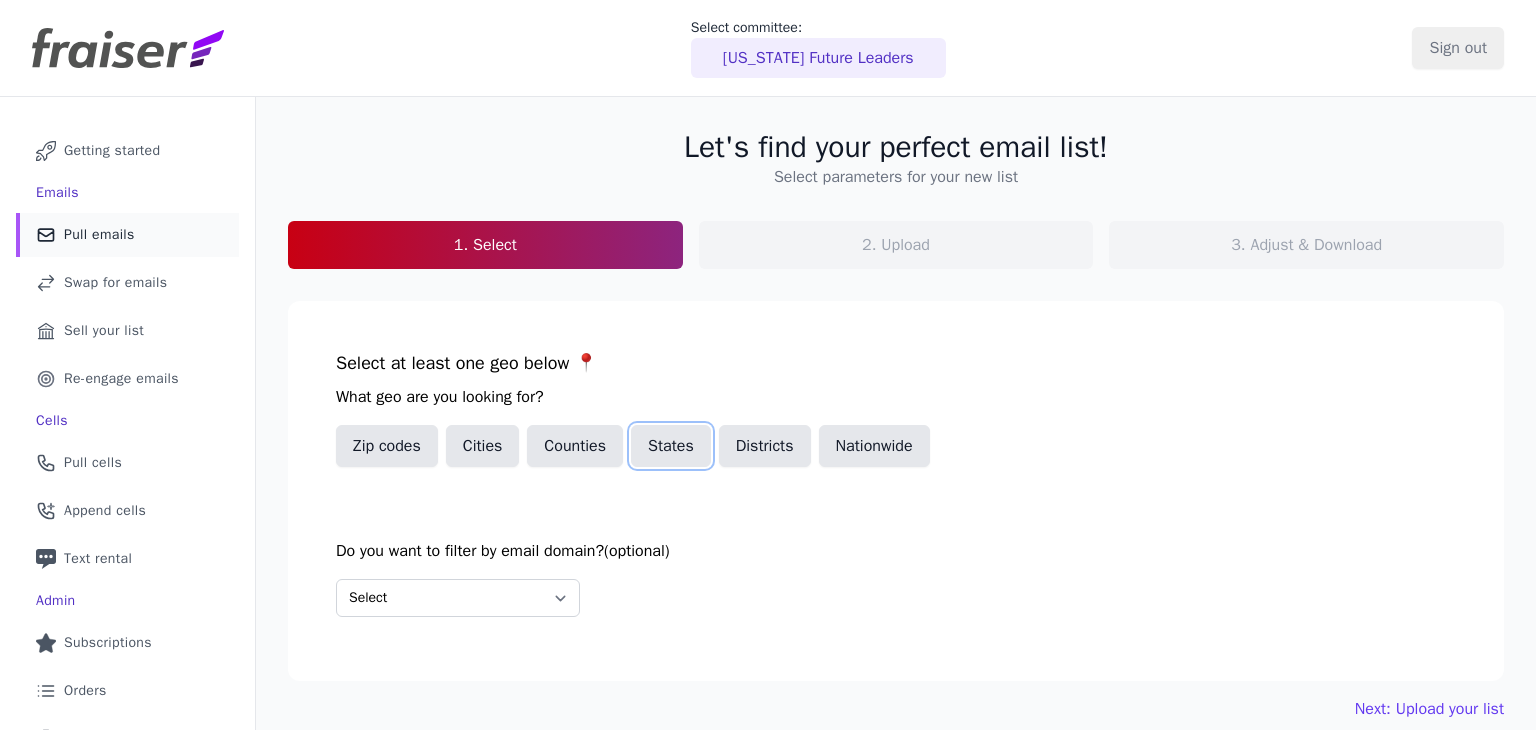 click on "States" at bounding box center (671, 446) 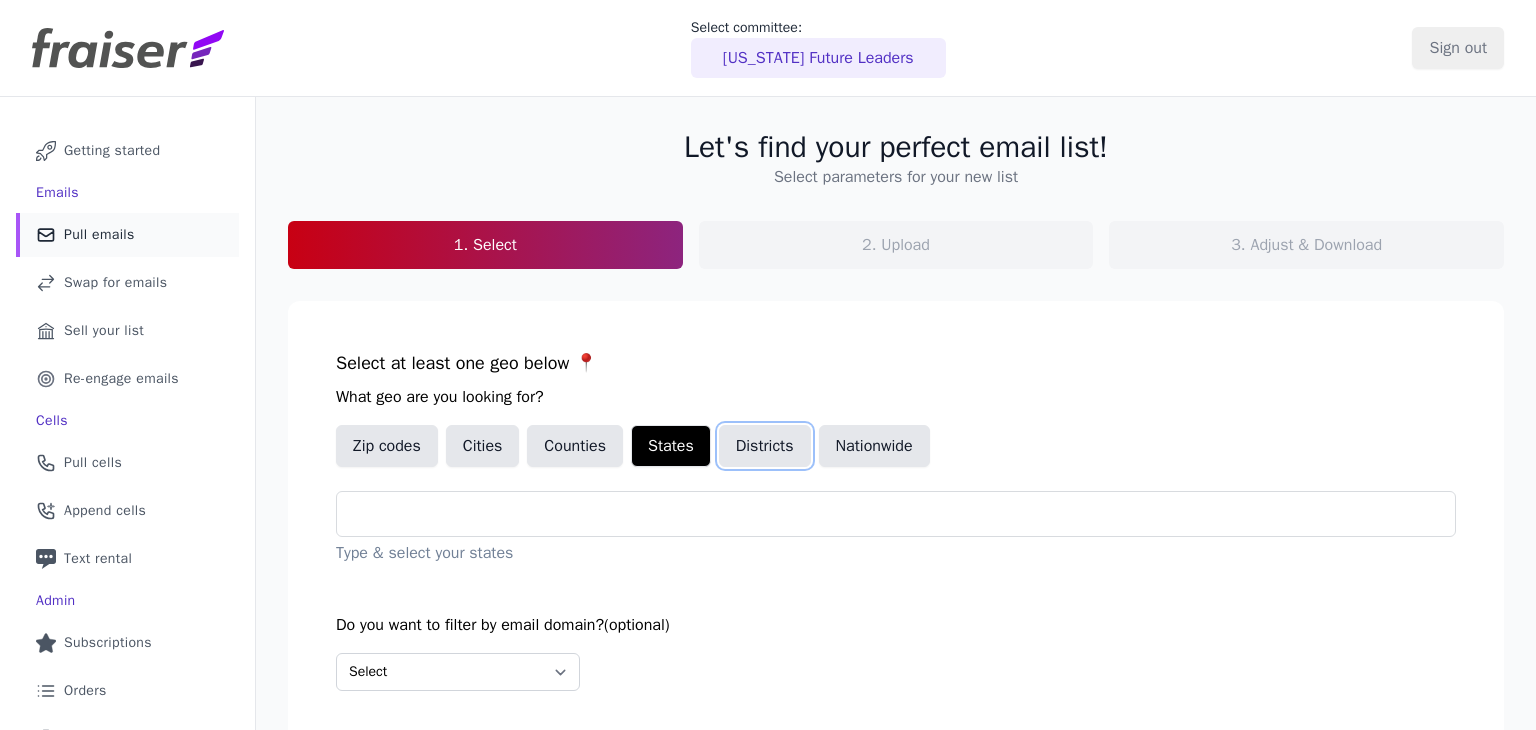 click on "Districts" at bounding box center (765, 446) 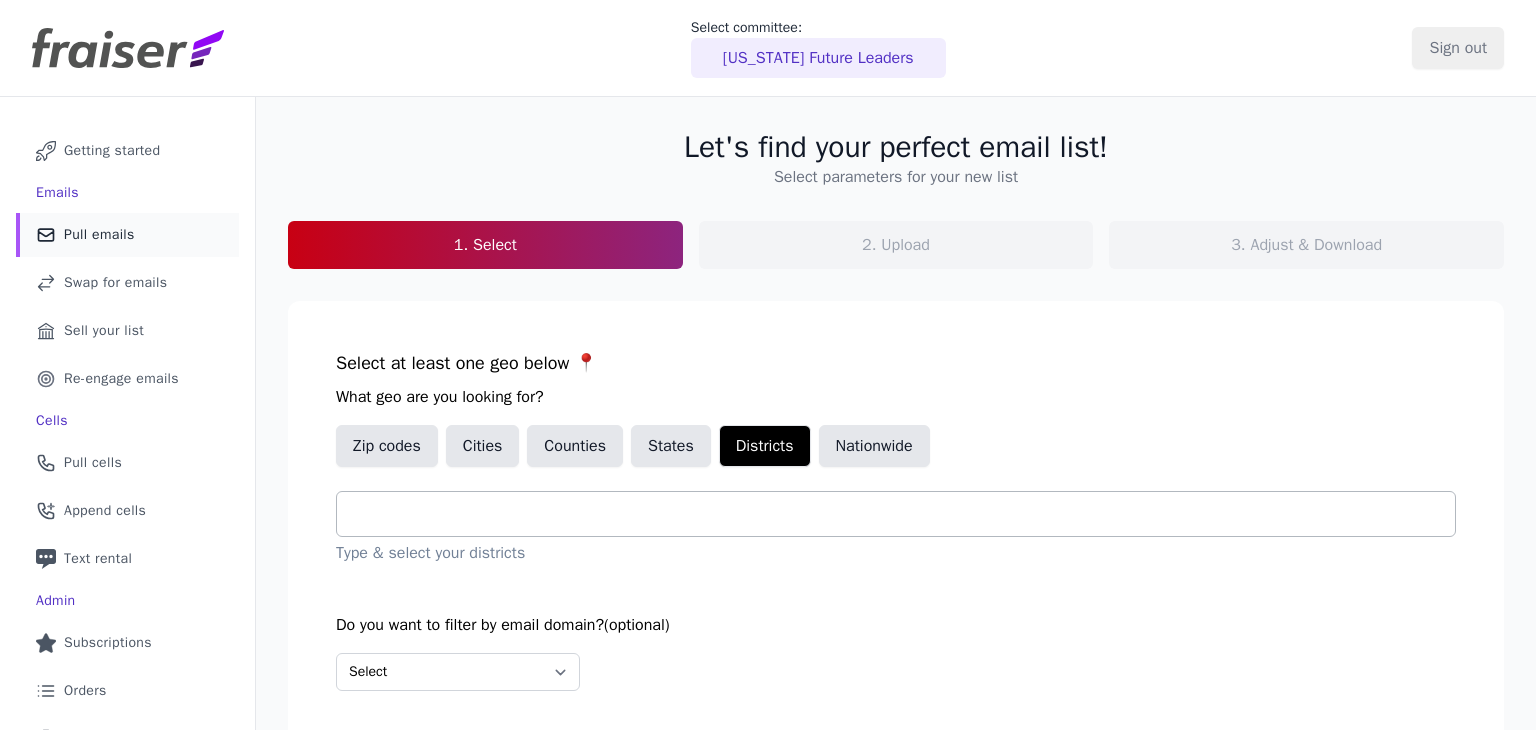 click at bounding box center (904, 514) 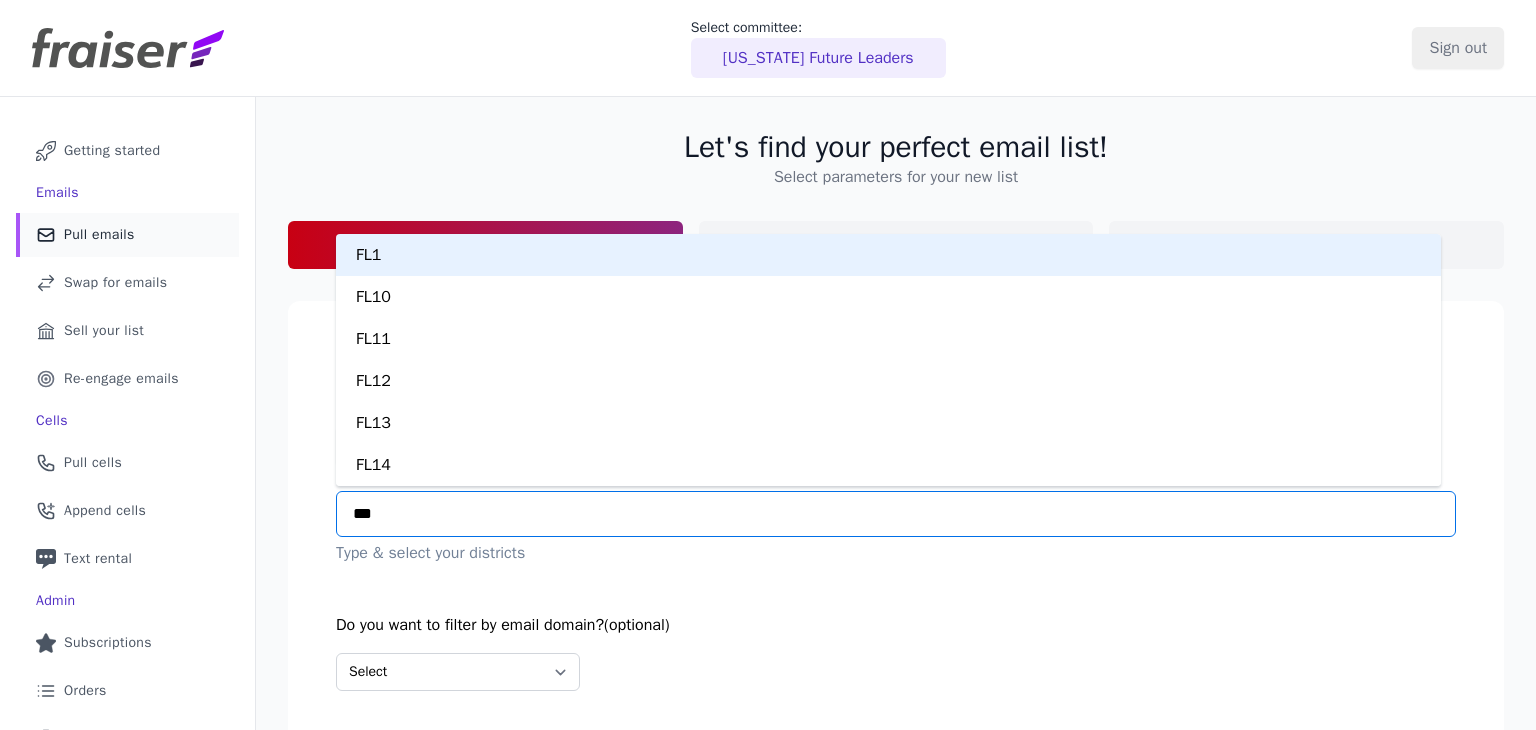 type on "****" 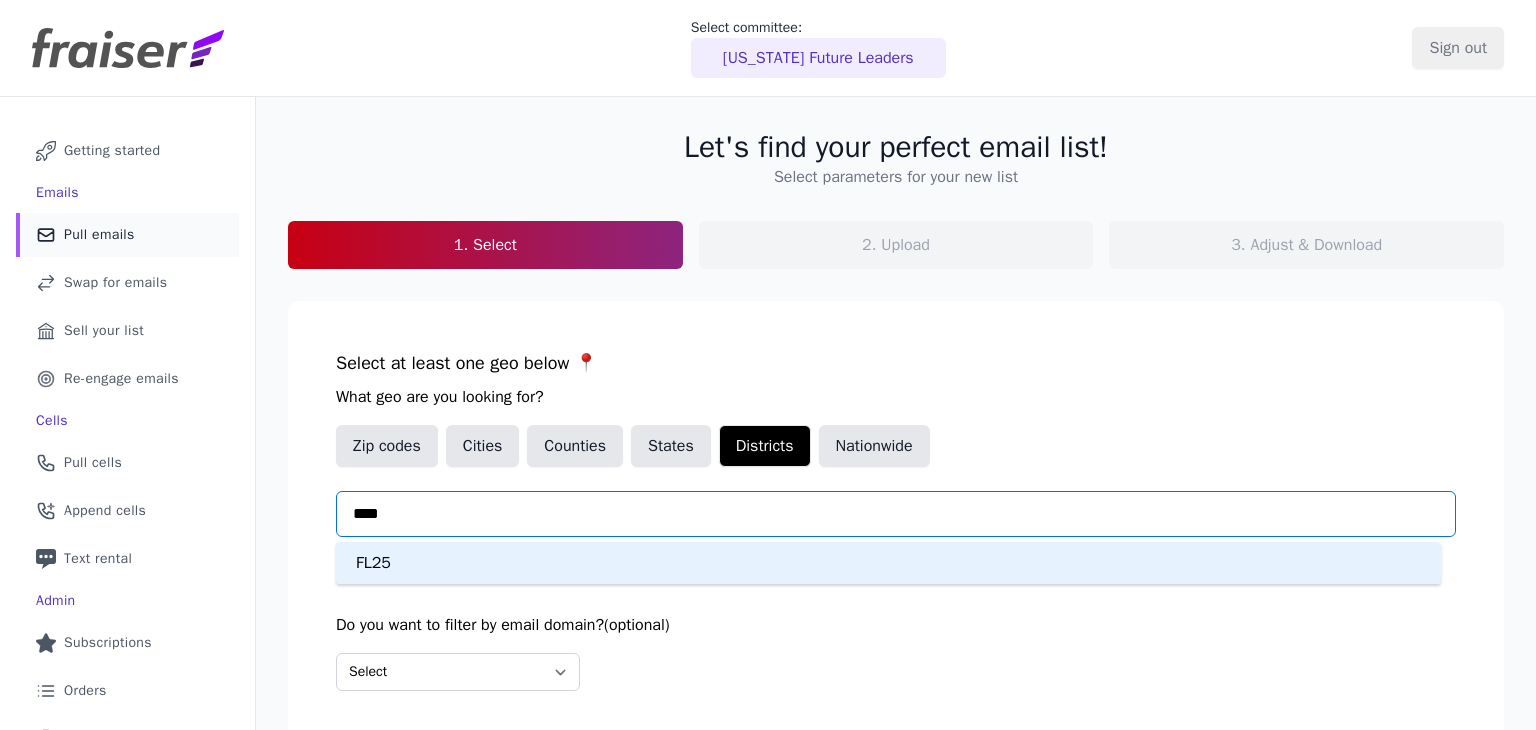 click on "FL25" at bounding box center (888, 563) 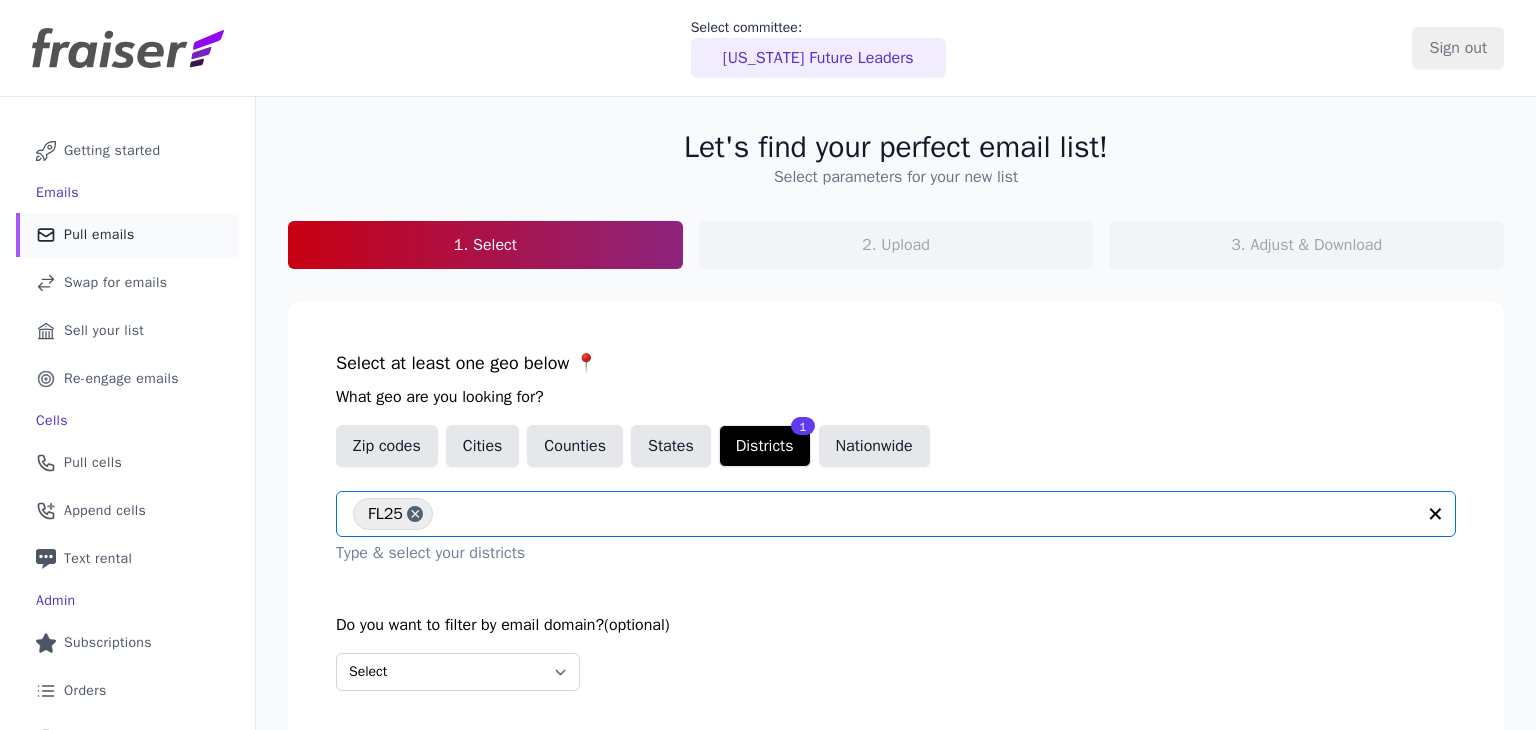 scroll, scrollTop: 175, scrollLeft: 0, axis: vertical 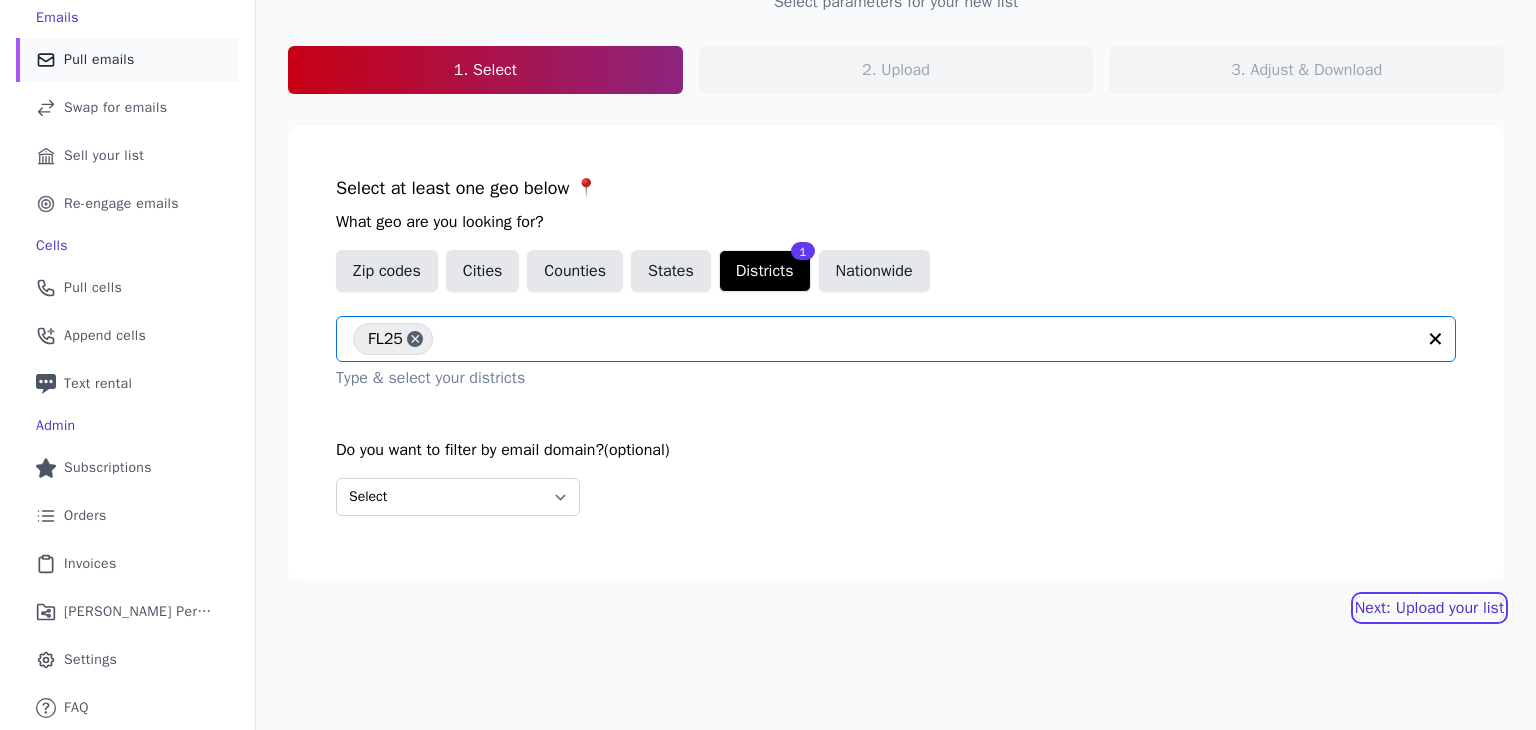 click on "Next: Upload your list" at bounding box center [1429, 608] 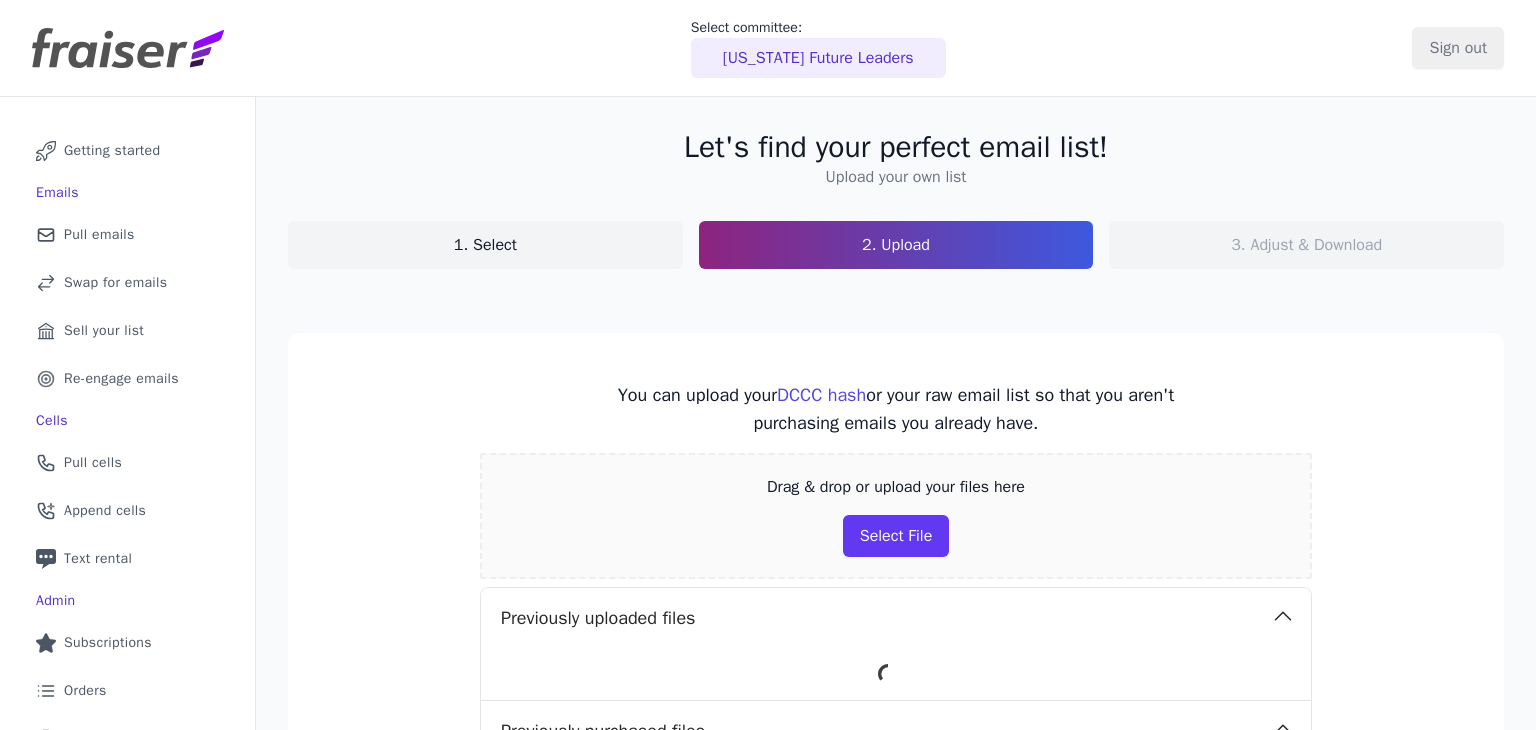 scroll, scrollTop: 0, scrollLeft: 0, axis: both 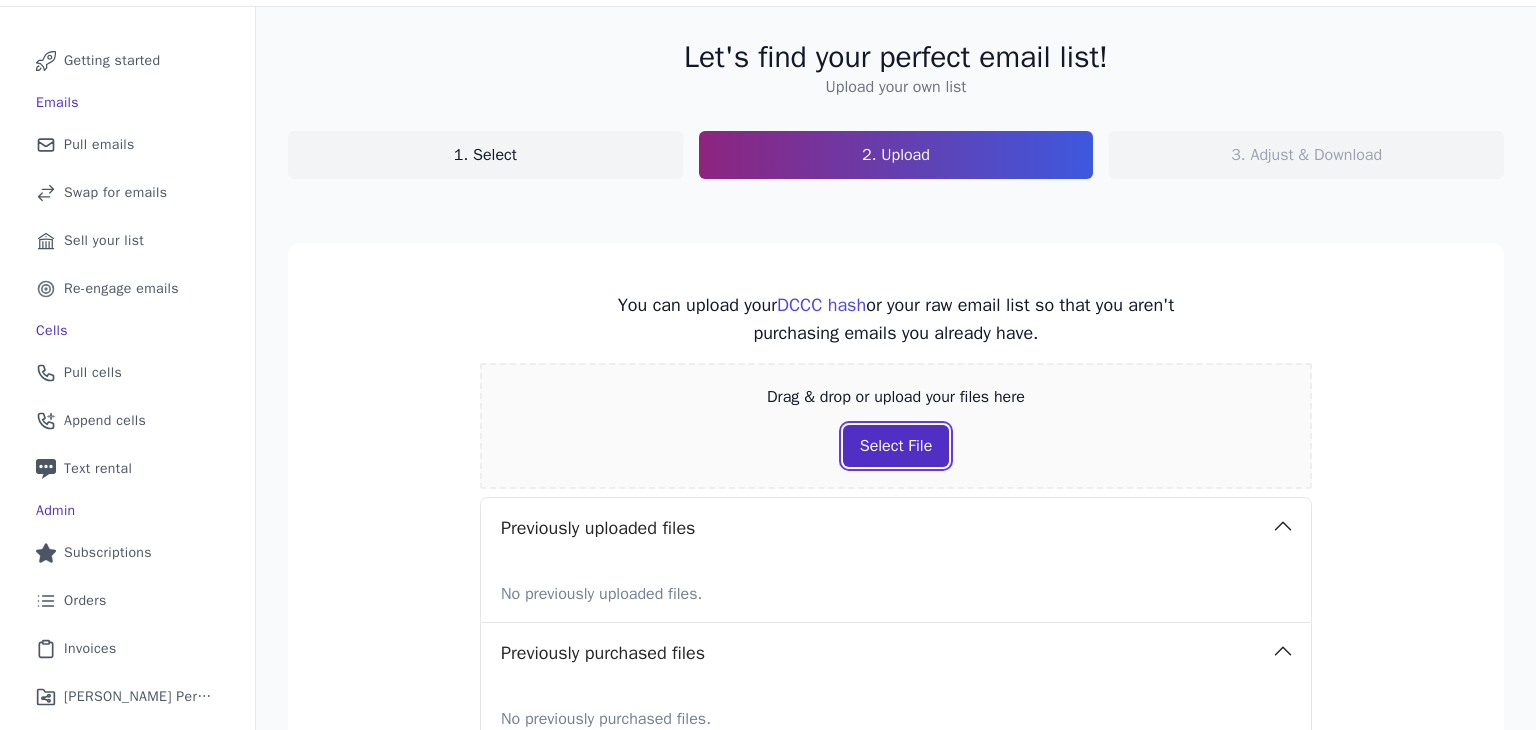 click on "Select File" at bounding box center (896, 446) 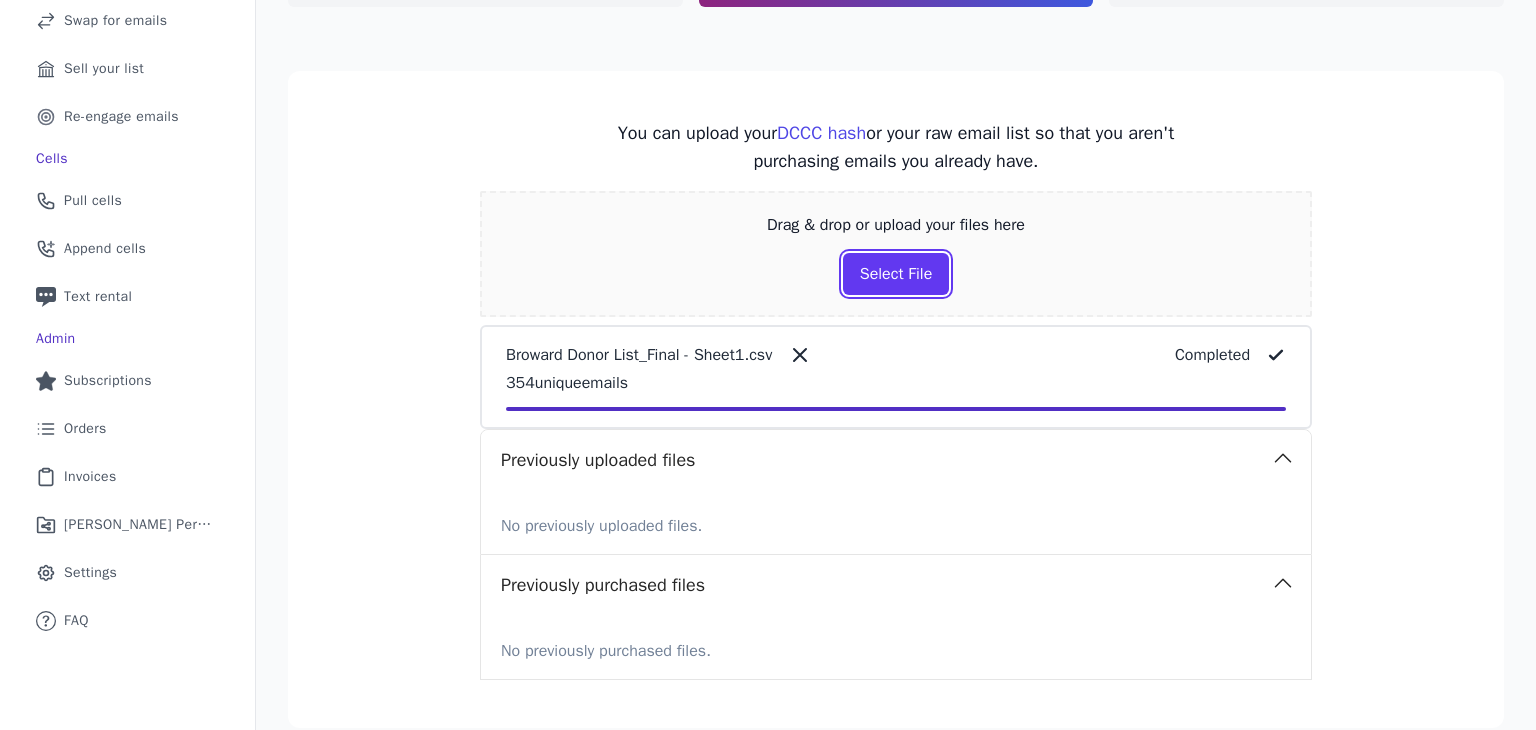 scroll, scrollTop: 403, scrollLeft: 0, axis: vertical 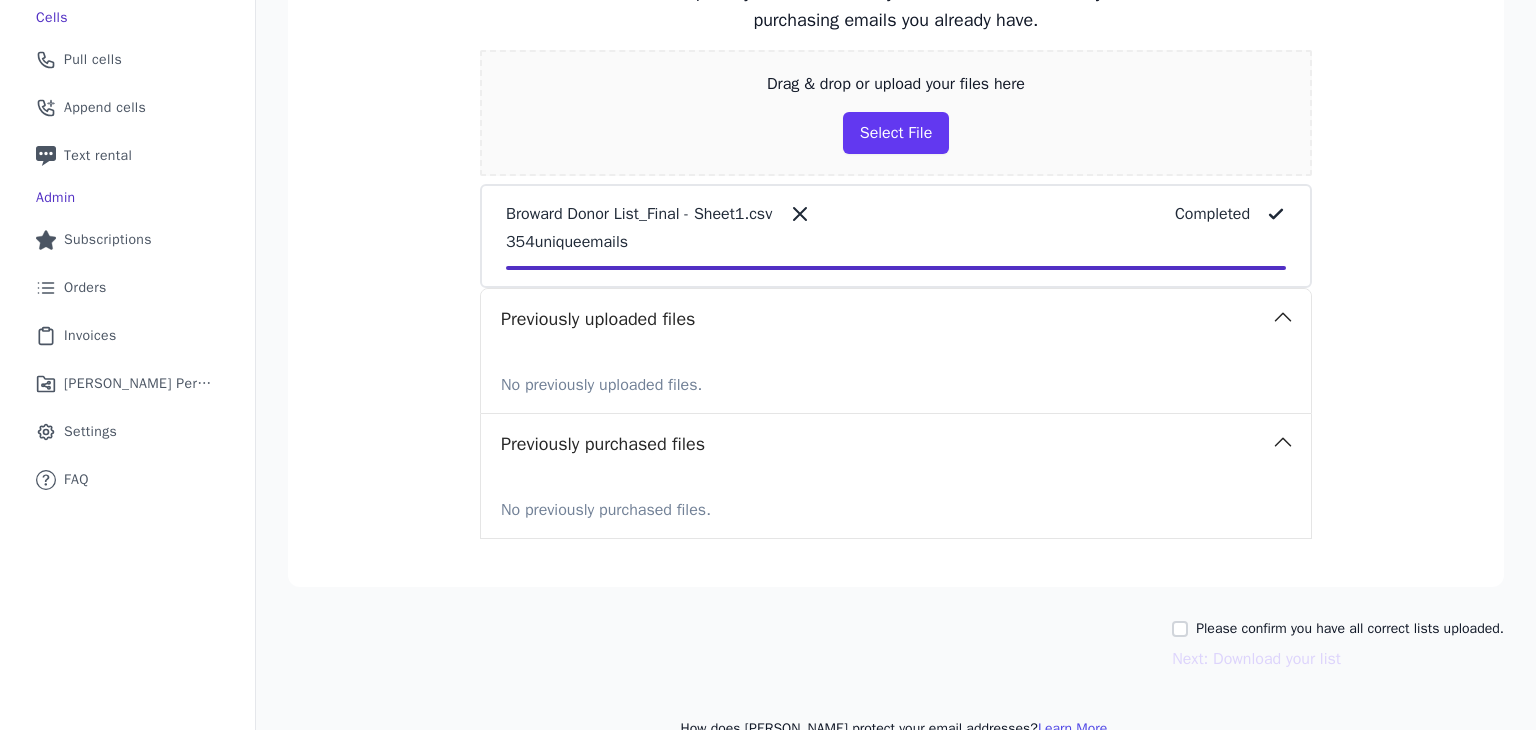 click on "Please confirm you have all correct lists uploaded." at bounding box center (1350, 629) 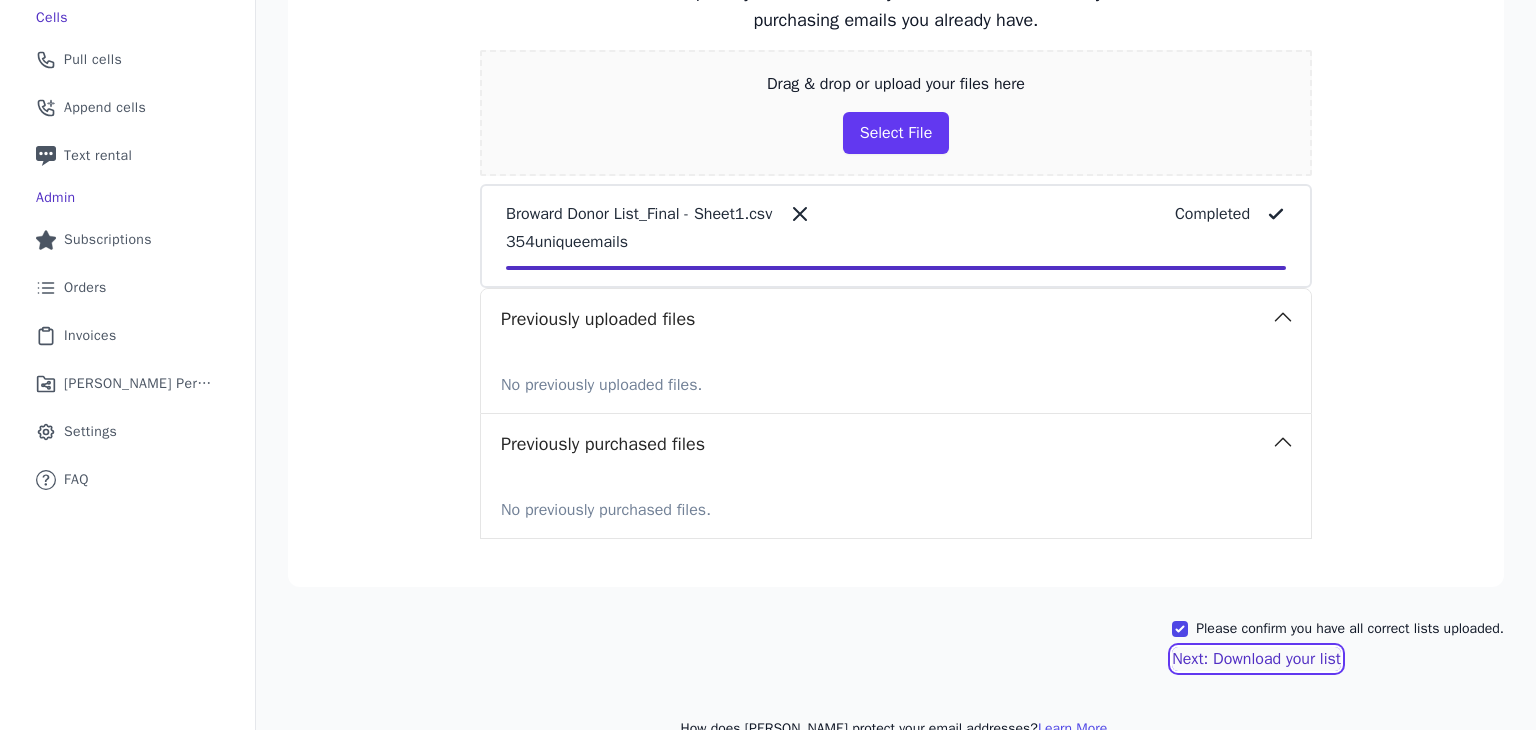 click on "Next: Download your list" at bounding box center (1256, 659) 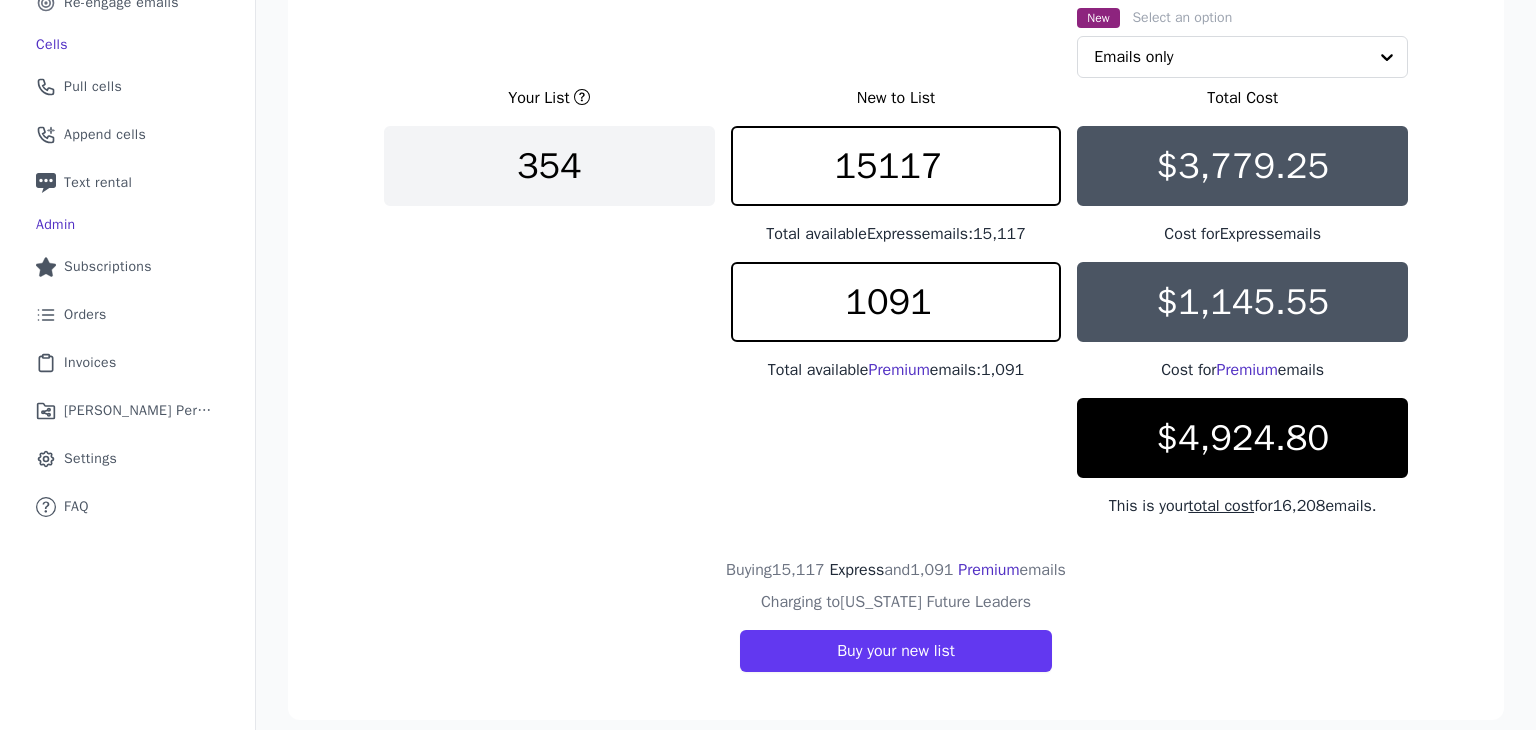 scroll, scrollTop: 376, scrollLeft: 0, axis: vertical 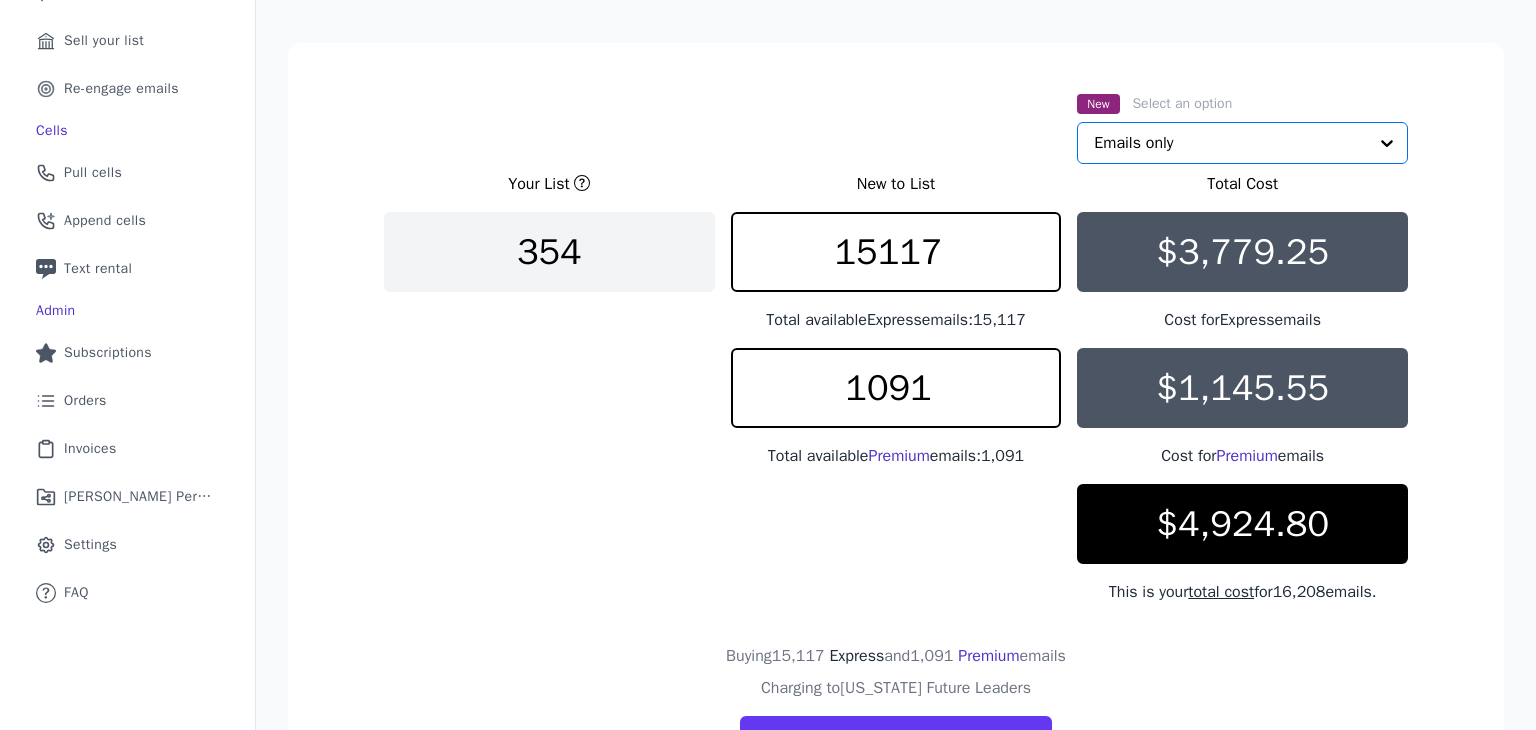 click 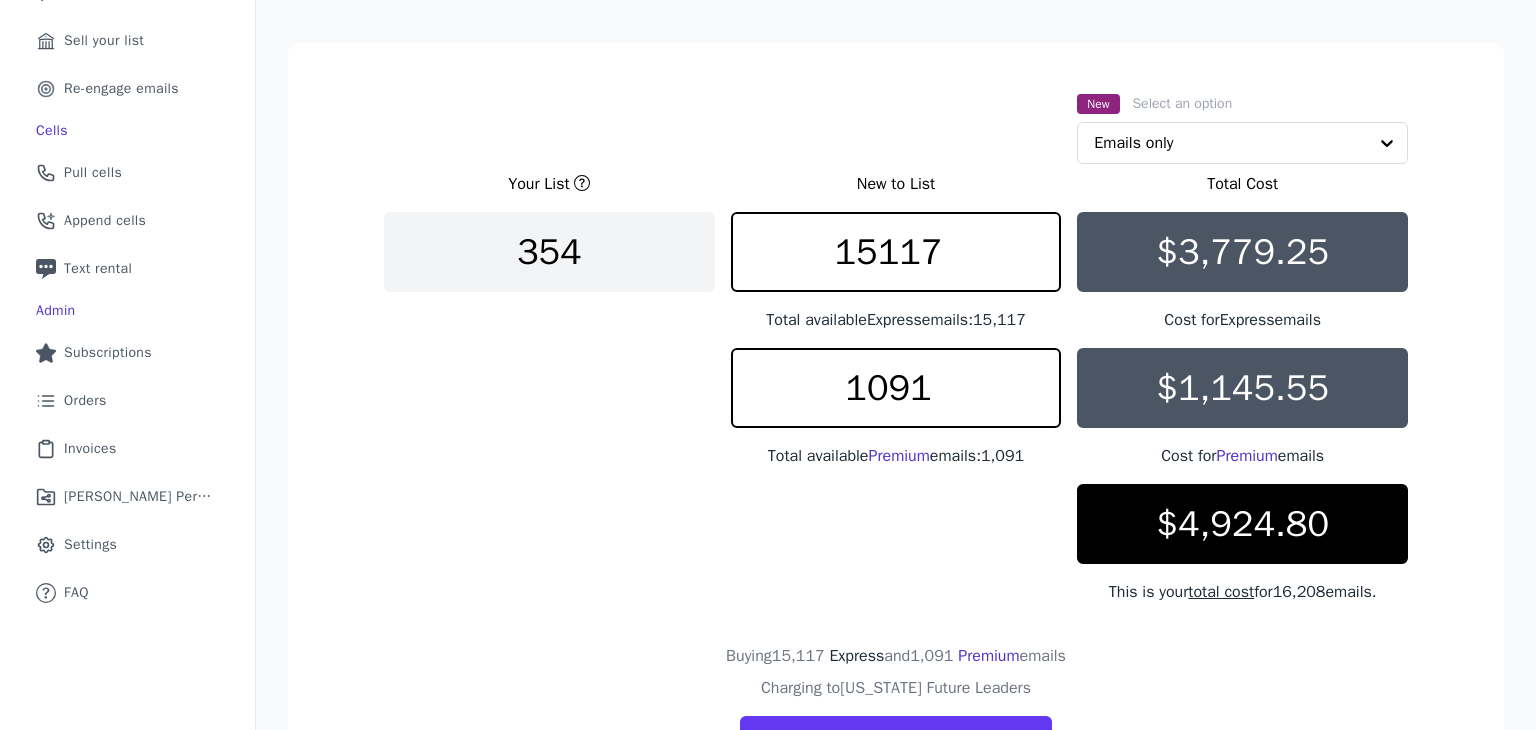 click on "New   Select an option         Emails only" at bounding box center (896, 127) 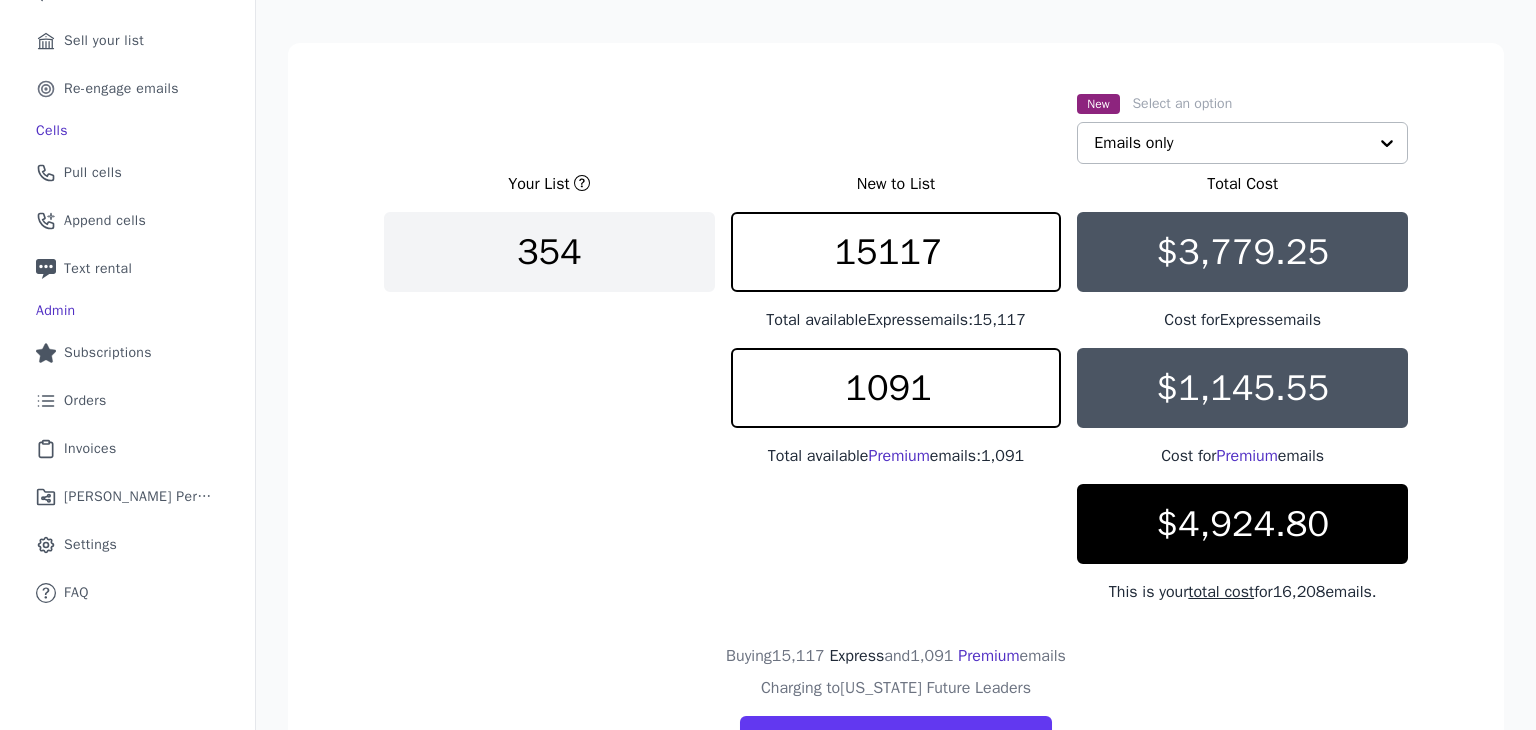 click on "Emails only" at bounding box center (1242, 143) 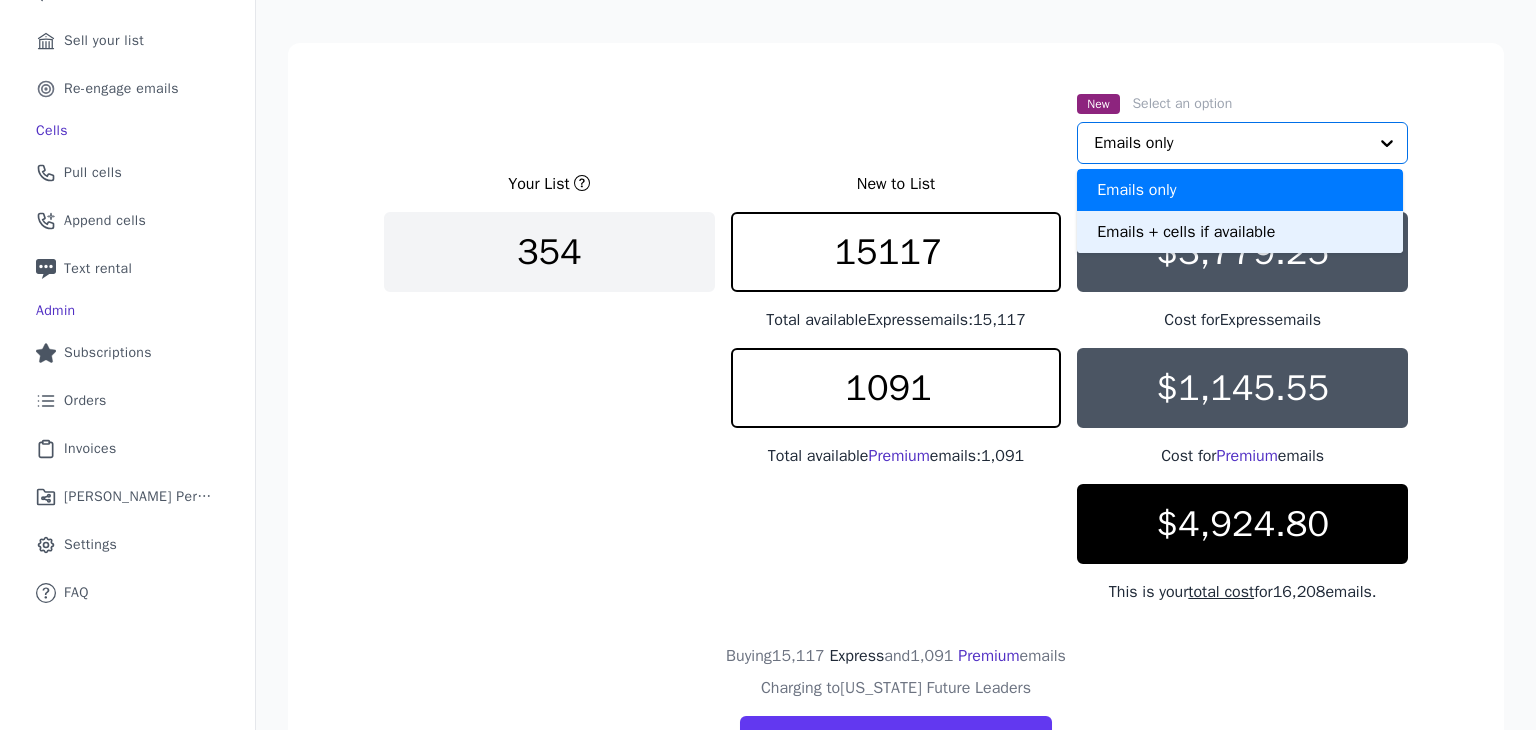 click on "Emails + cells if available" at bounding box center (1240, 232) 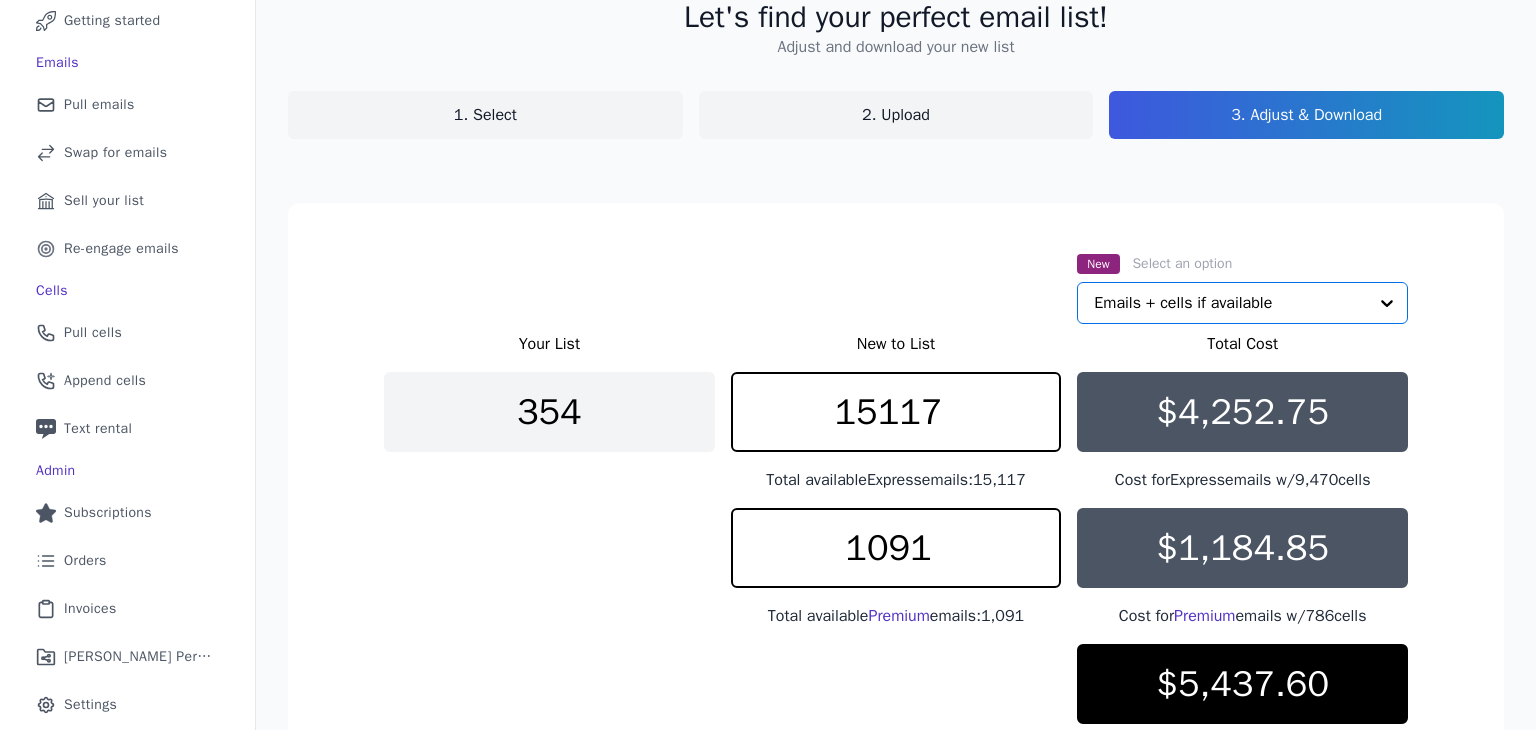 scroll, scrollTop: 118, scrollLeft: 0, axis: vertical 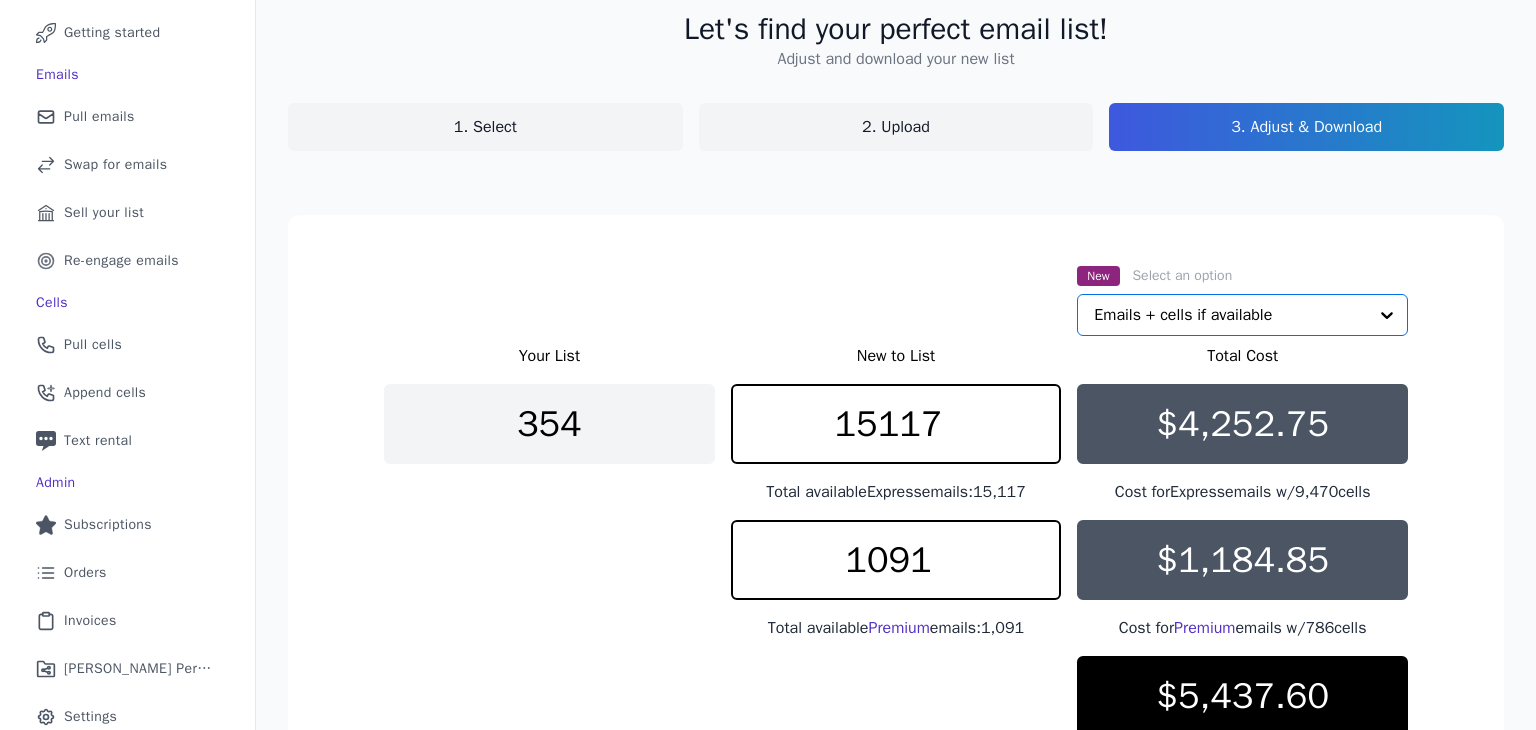 click 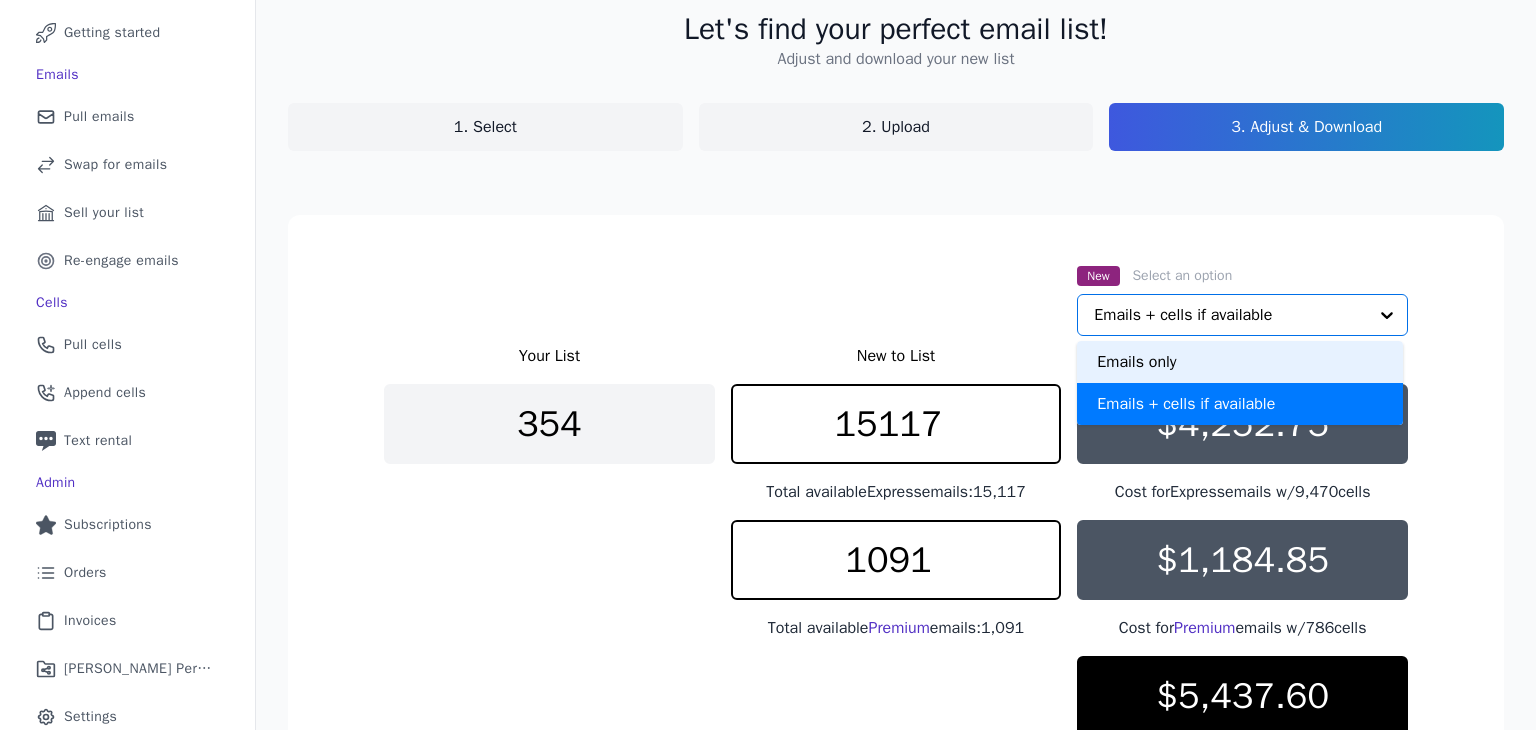 click on "Emails only" at bounding box center [1240, 362] 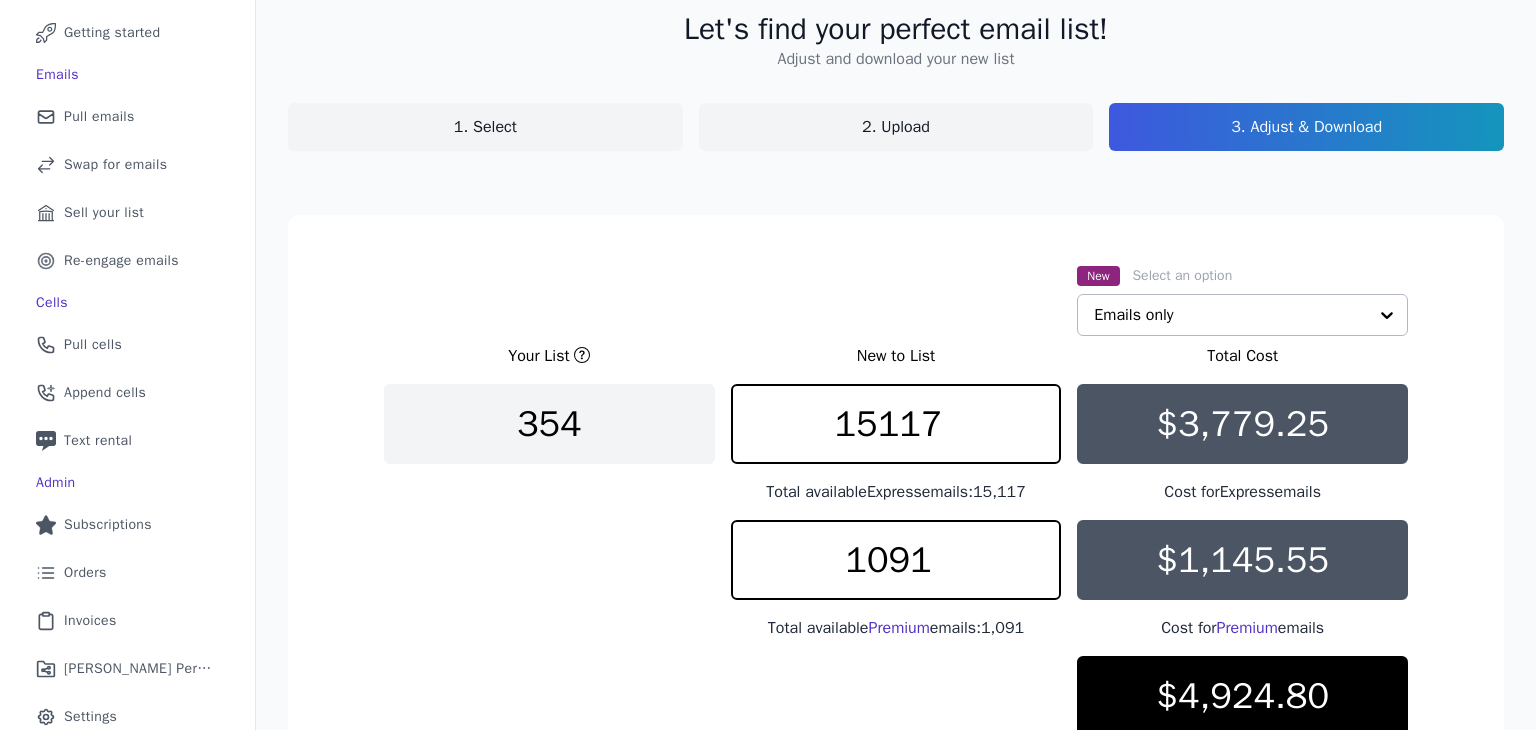 click on "New   Select an option         Emails only" at bounding box center [896, 299] 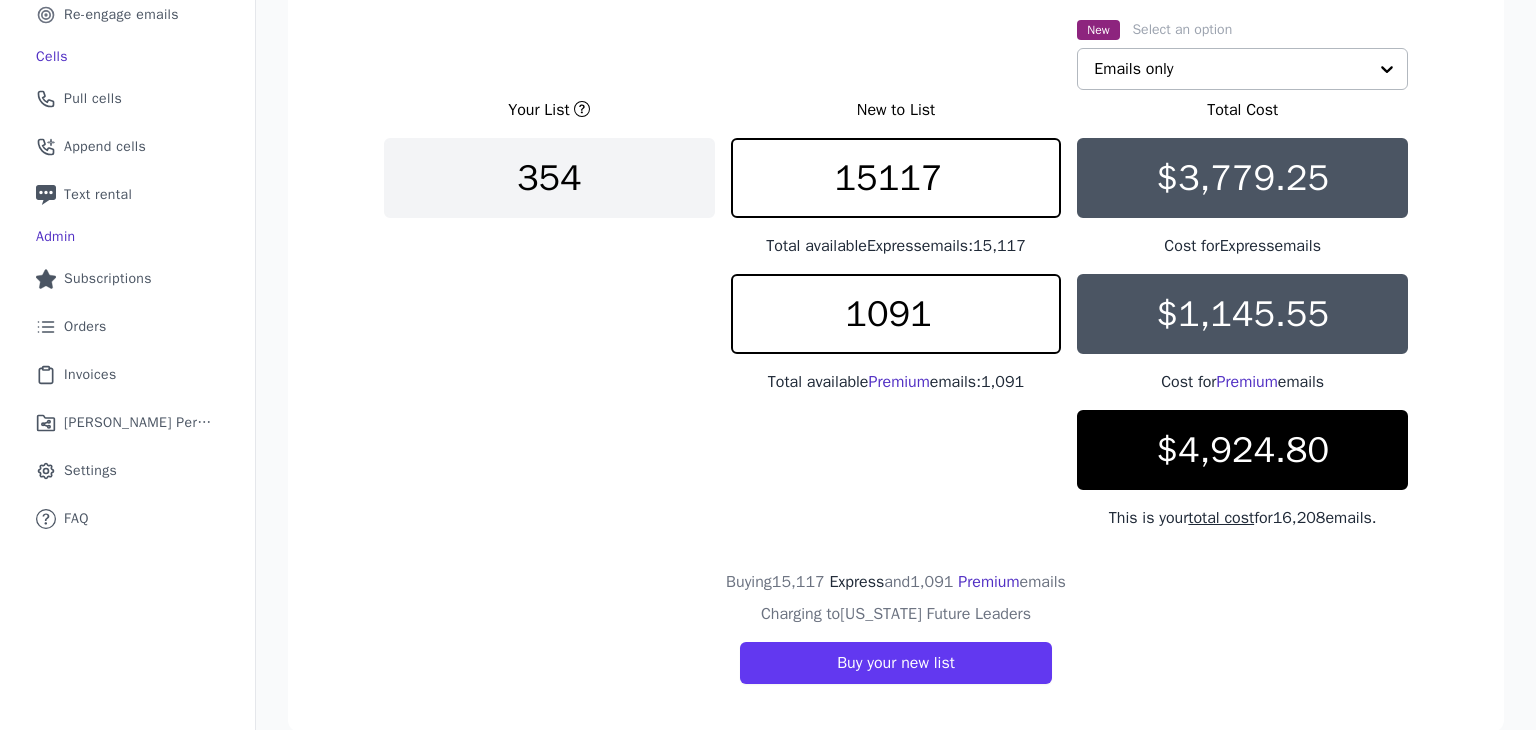 scroll, scrollTop: 397, scrollLeft: 0, axis: vertical 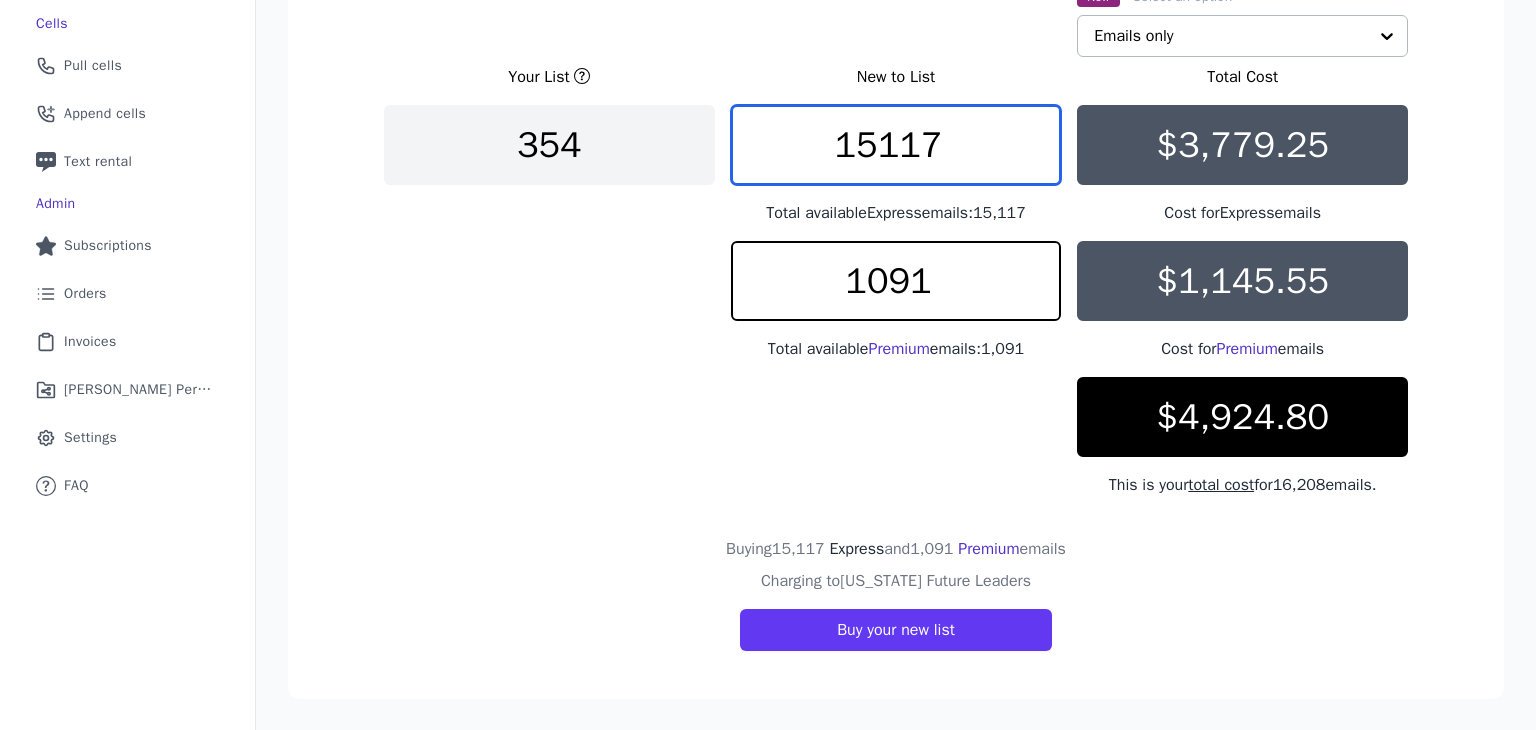 click on "15117" at bounding box center (896, 145) 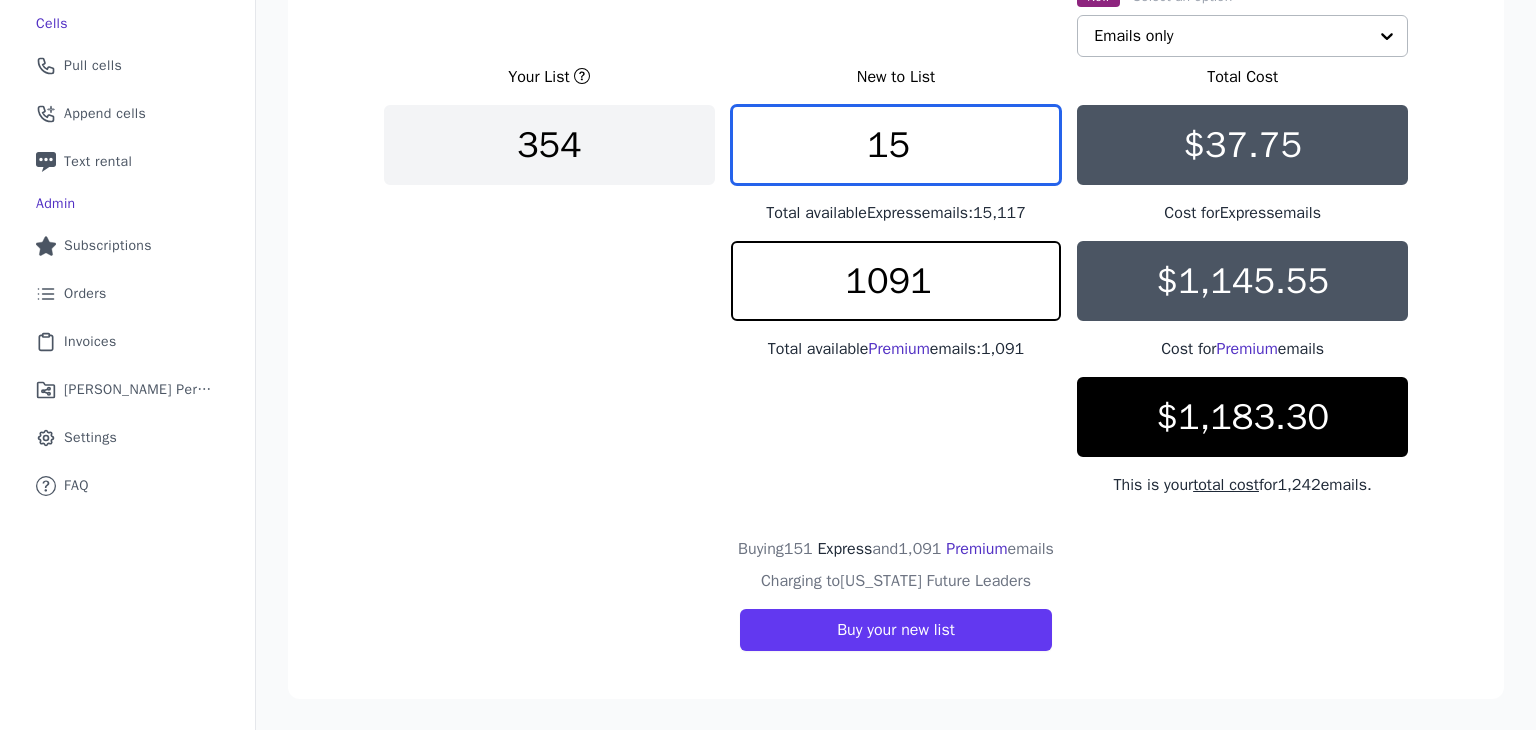 type on "1" 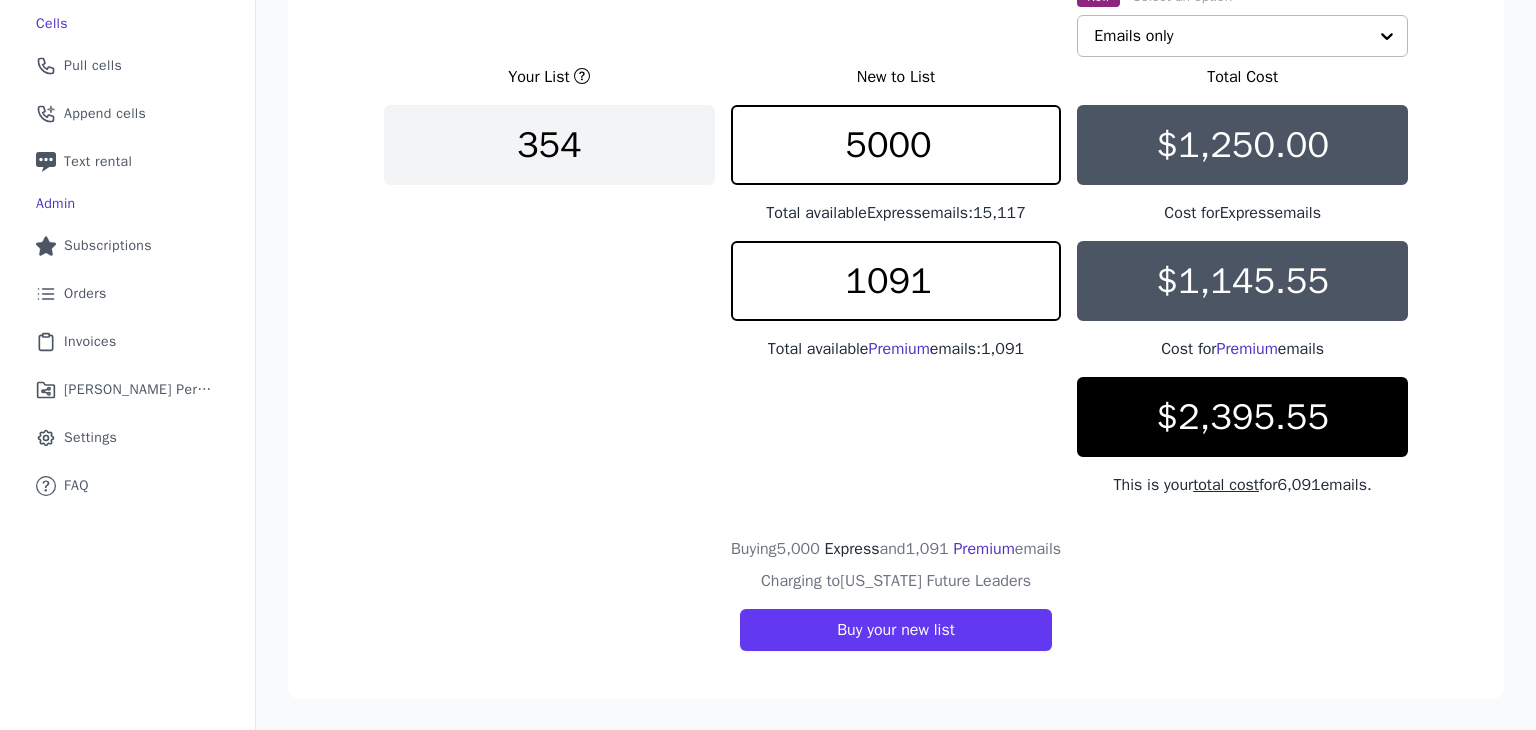 click on "Your List       New to List   Total Cost   354   5000   Total available  Express  emails:  15,117   $1,250.00   Cost for  Express  emails   1091   Total available  Premium
emails:  1,091   $1,145.55   Cost for  Premium  emails     $2,395.55   This is your  total cost  for  6,091
emails." at bounding box center (896, 281) 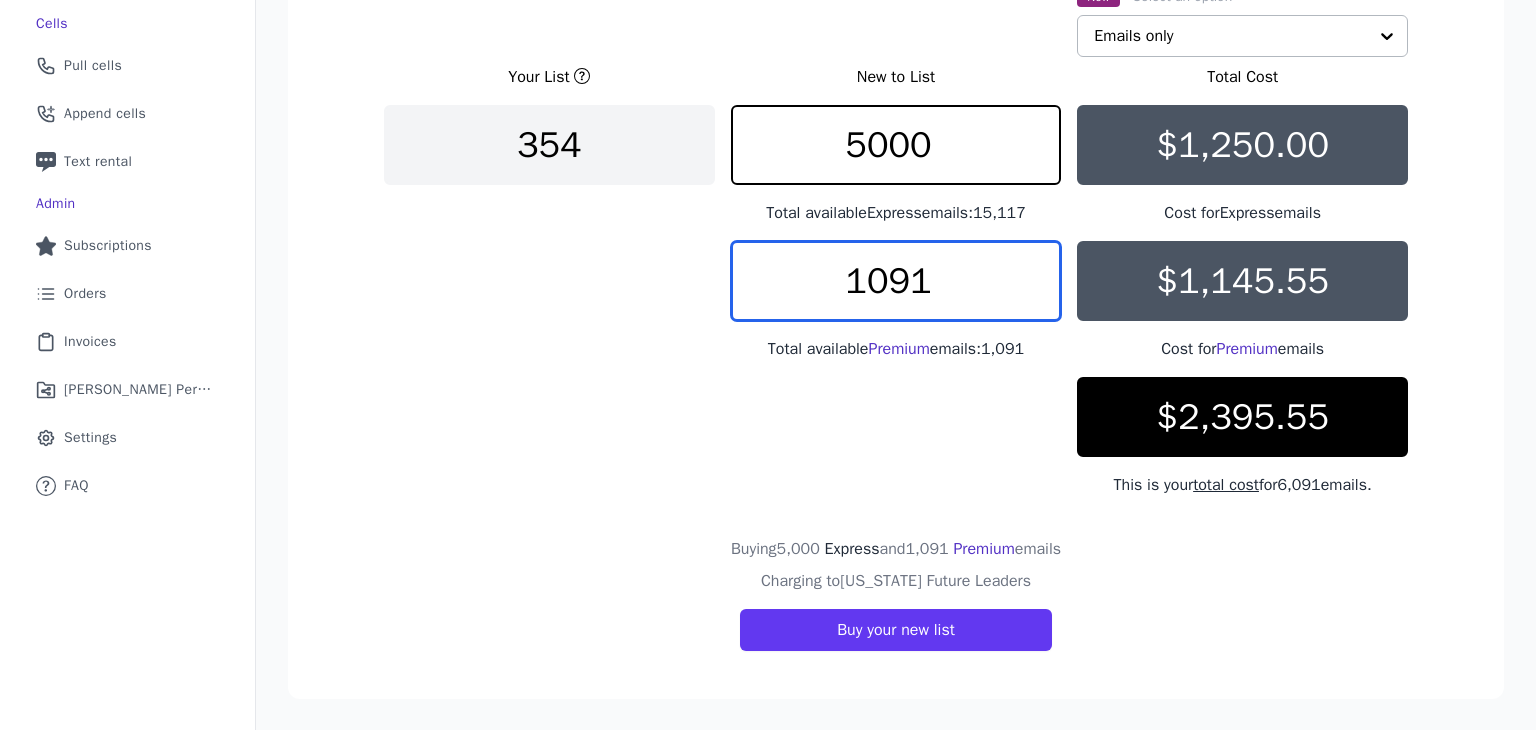 click on "1091" at bounding box center [896, 281] 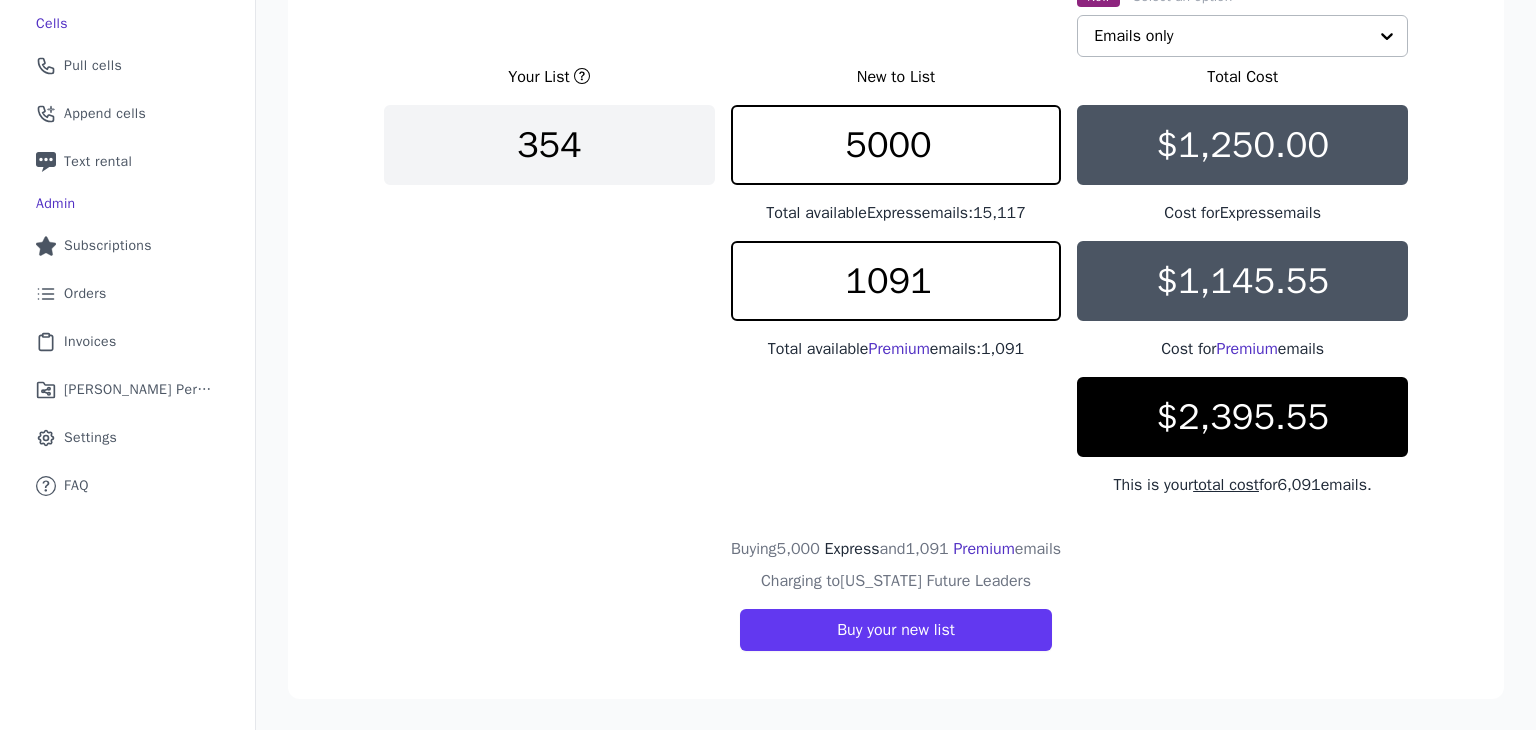 click on "Your List       New to List   Total Cost   354   5000   Total available  Express  emails:  15,117   $1,250.00   Cost for  Express  emails   1091   Total available  Premium
emails:  1,091   $1,145.55   Cost for  Premium  emails     $2,395.55   This is your  total cost  for  6,091
emails." at bounding box center (896, 281) 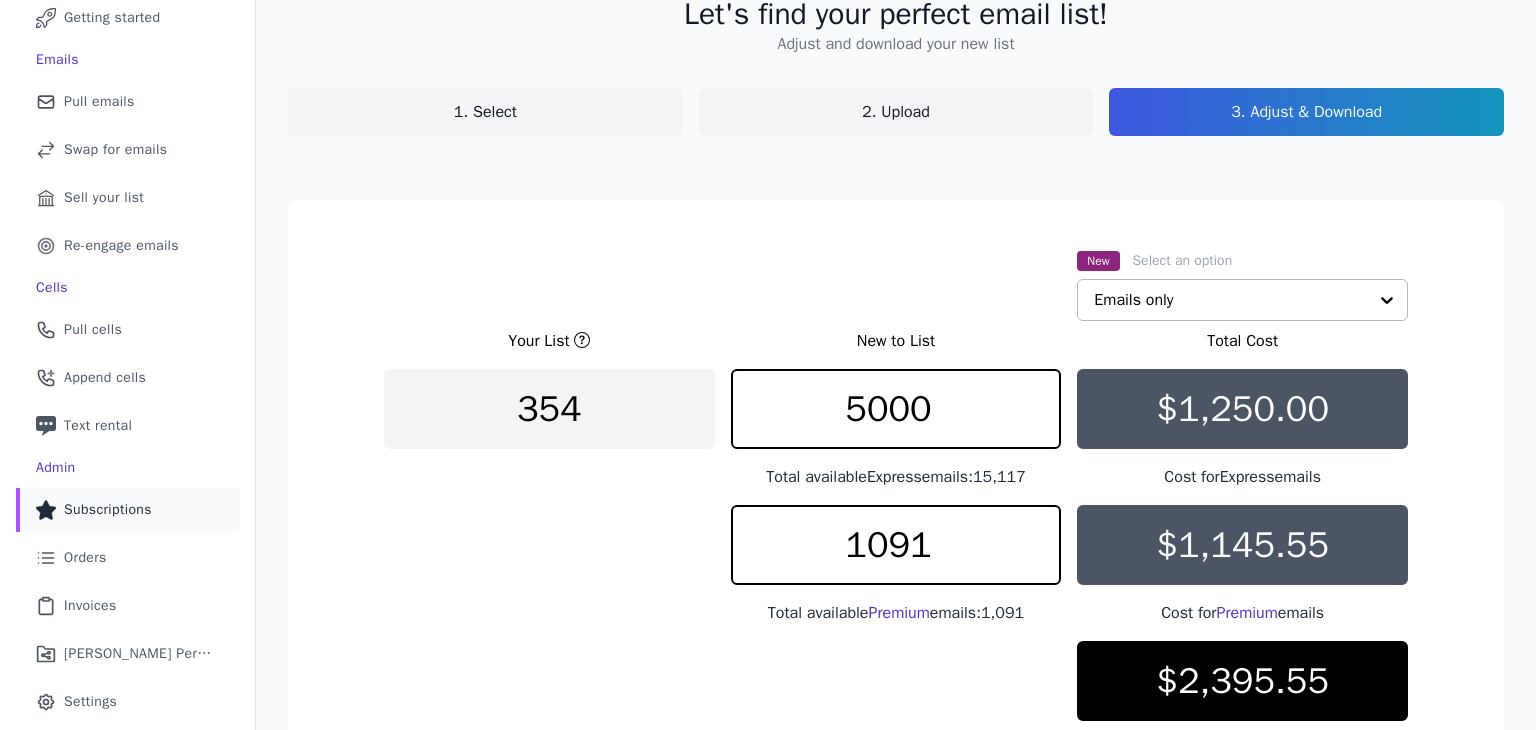 scroll, scrollTop: 129, scrollLeft: 0, axis: vertical 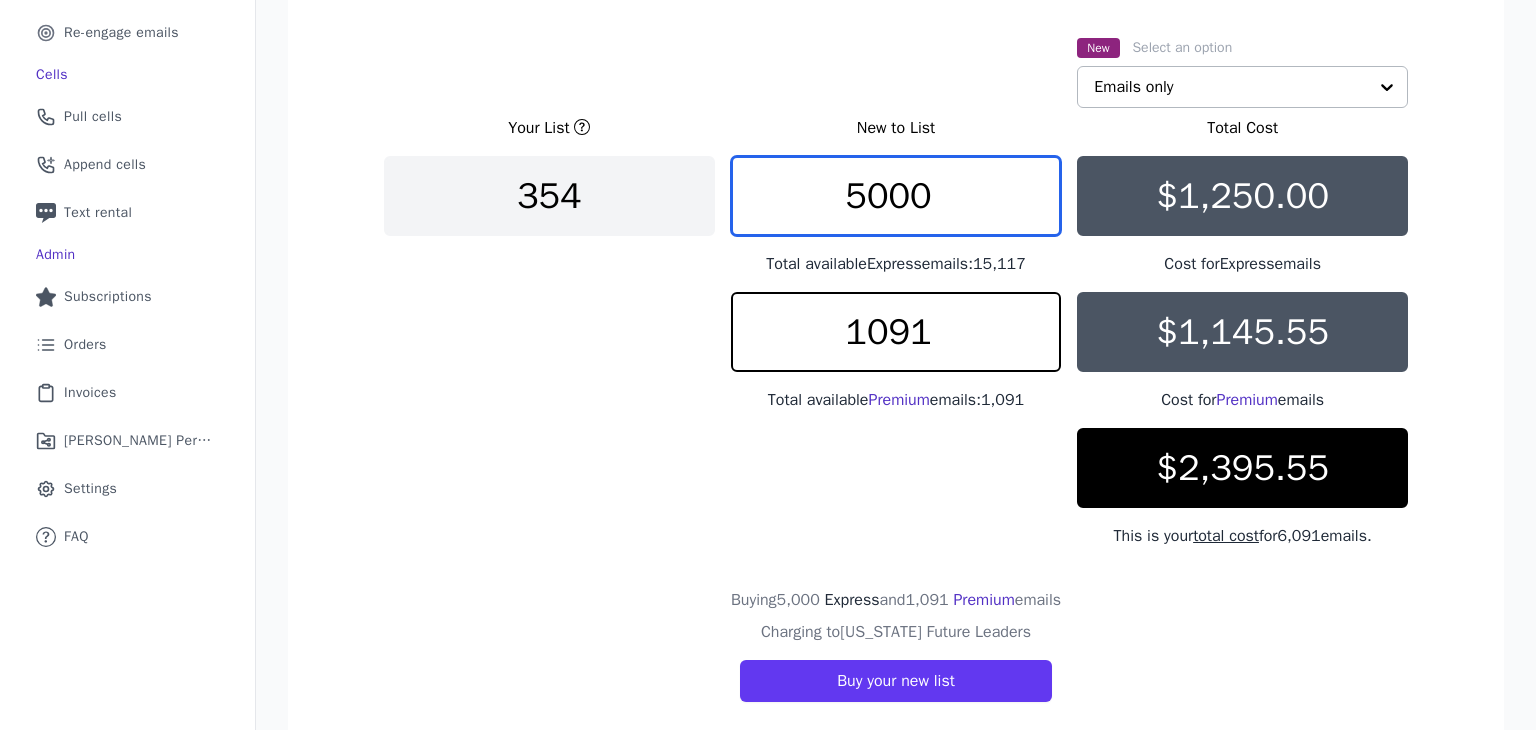 click on "5000" at bounding box center [896, 196] 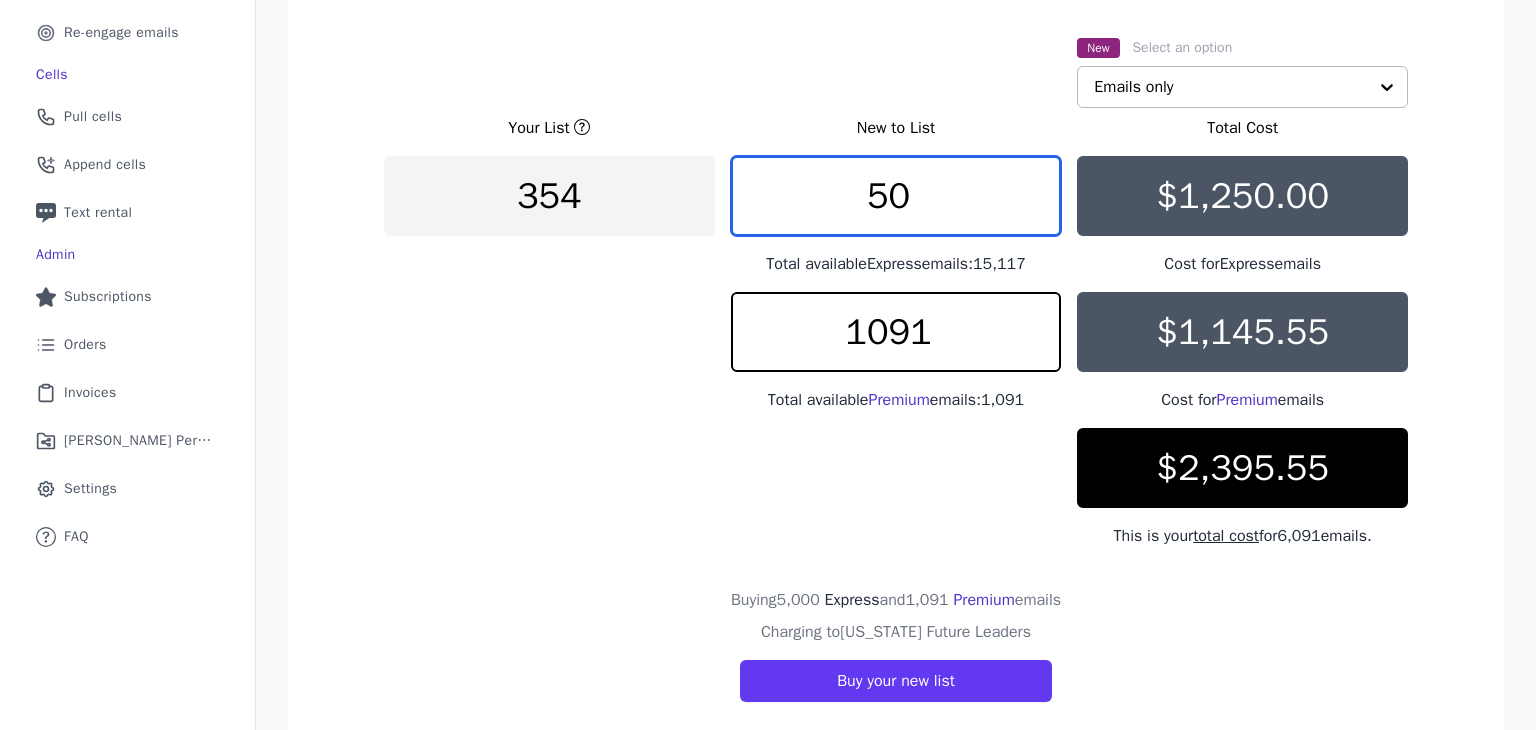 type on "5" 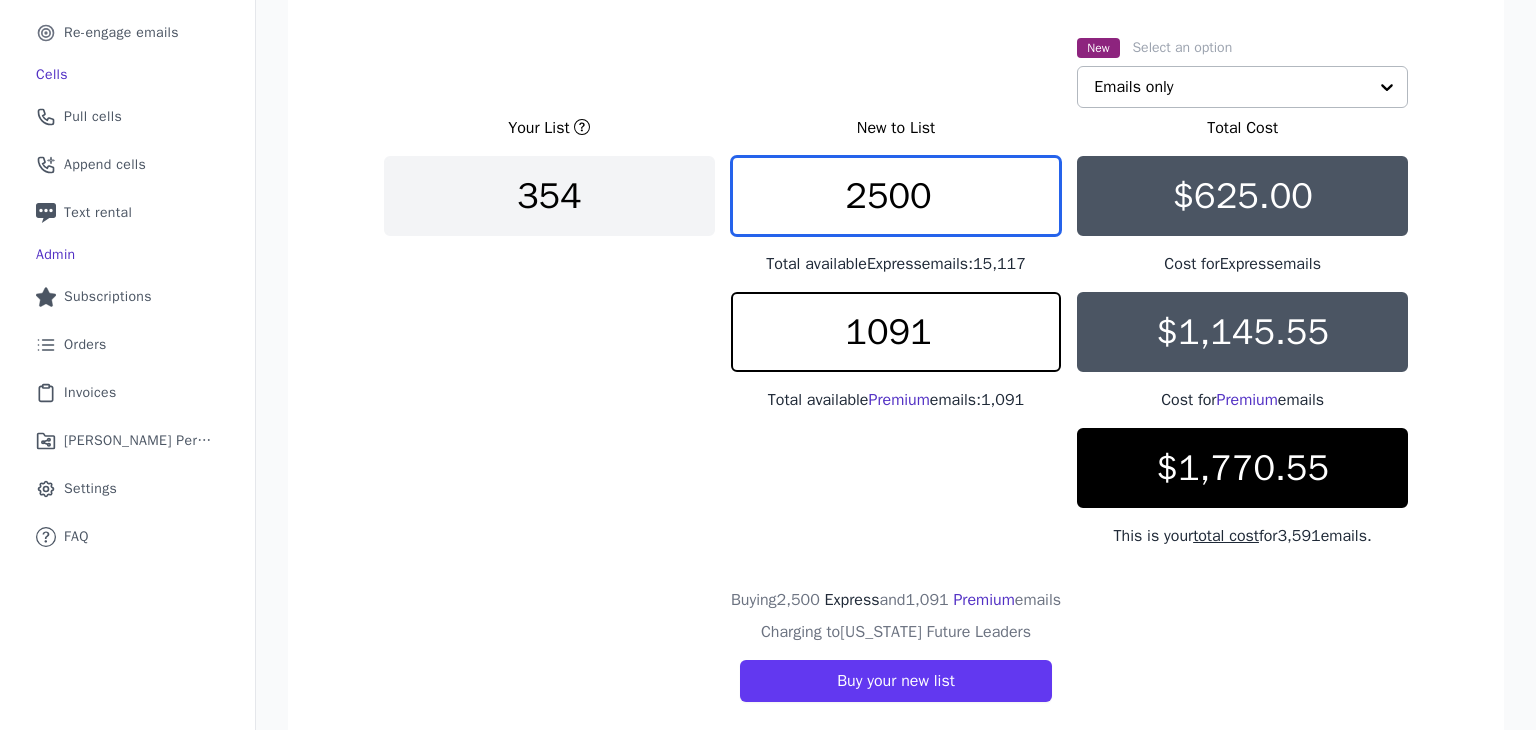 type on "2500" 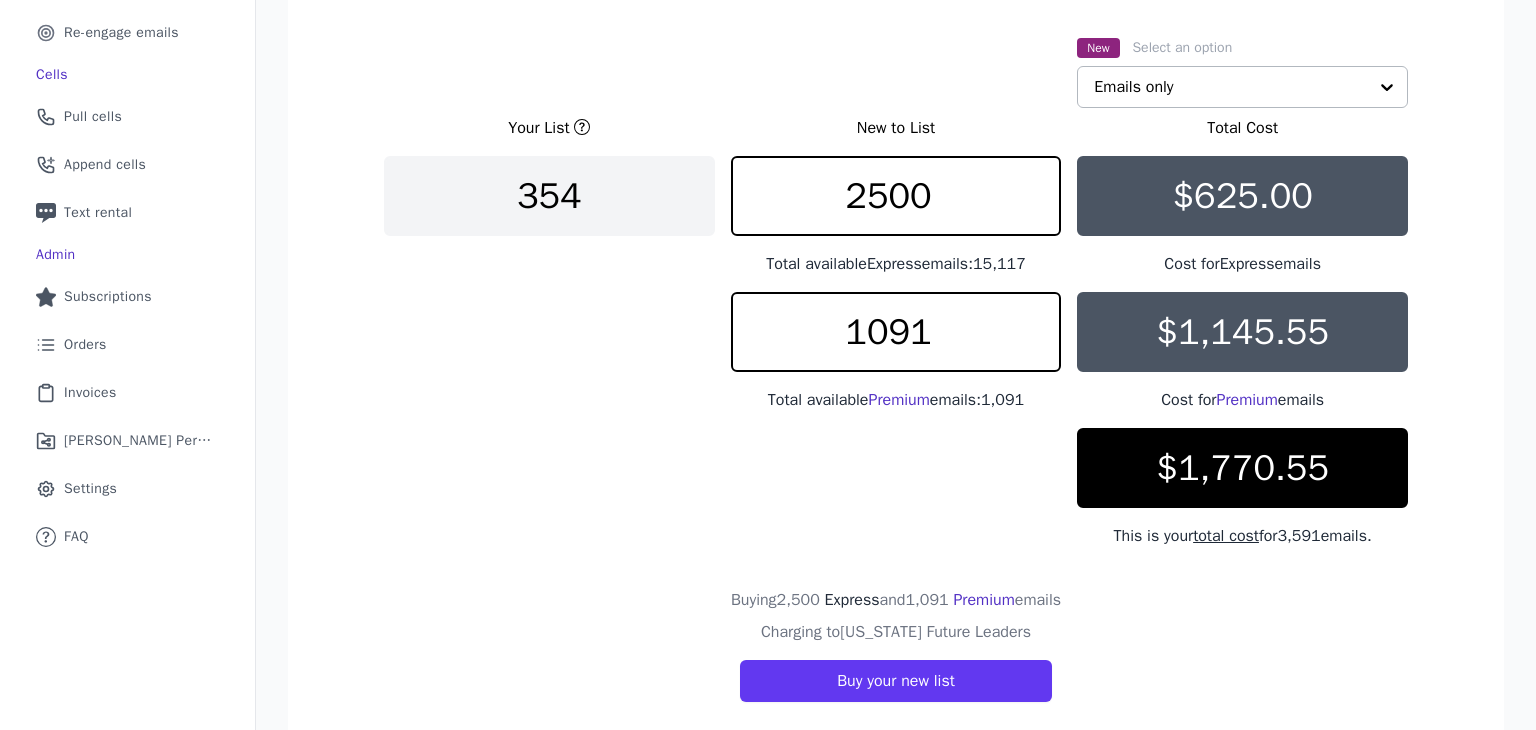 click on "Your List       New to List   Total Cost   354   2500   Total available  Express  emails:  15,117   $625.00   Cost for  Express  emails   1091   Total available  Premium
emails:  1,091   $1,145.55   Cost for  Premium  emails     $1,770.55   This is your  total cost  for  3,591
emails." at bounding box center (896, 332) 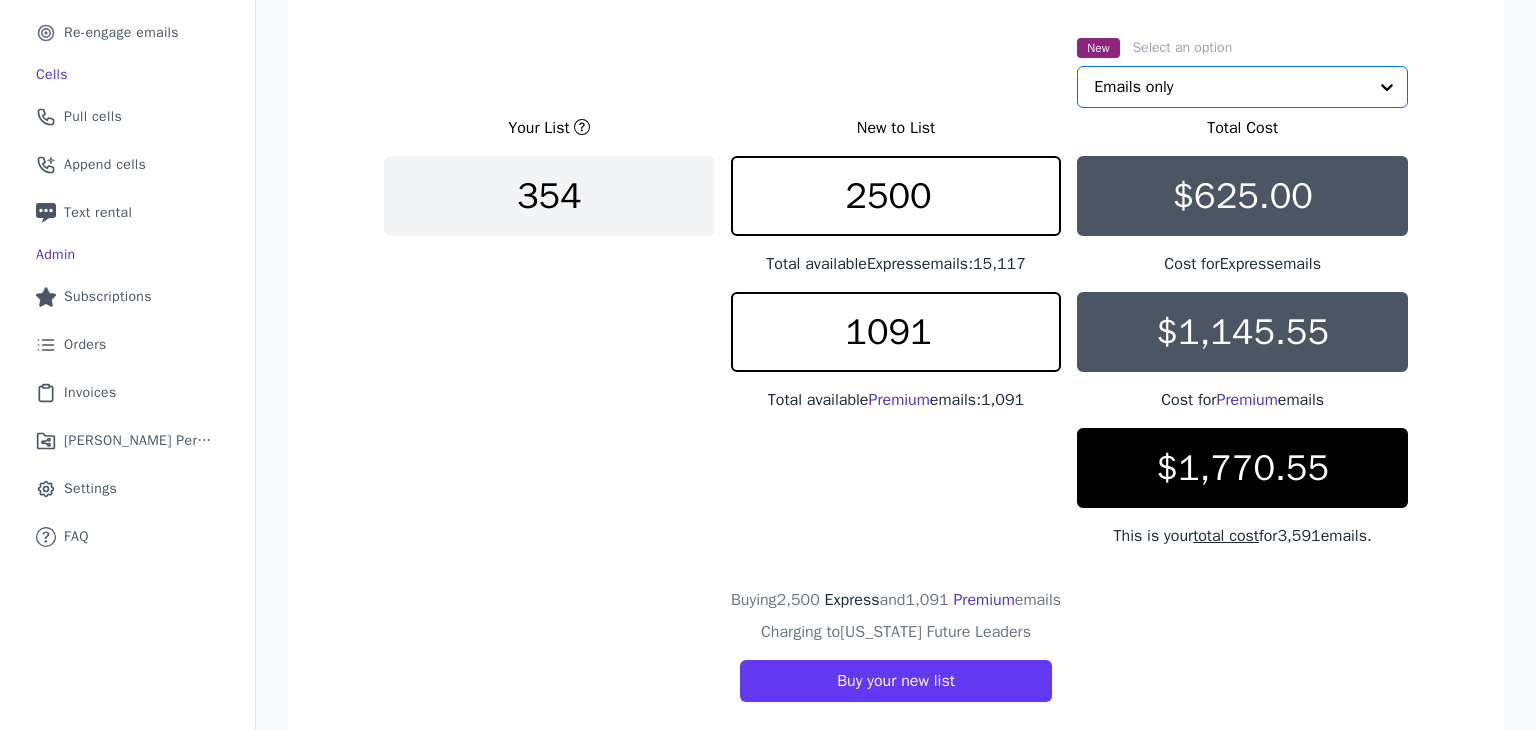 click 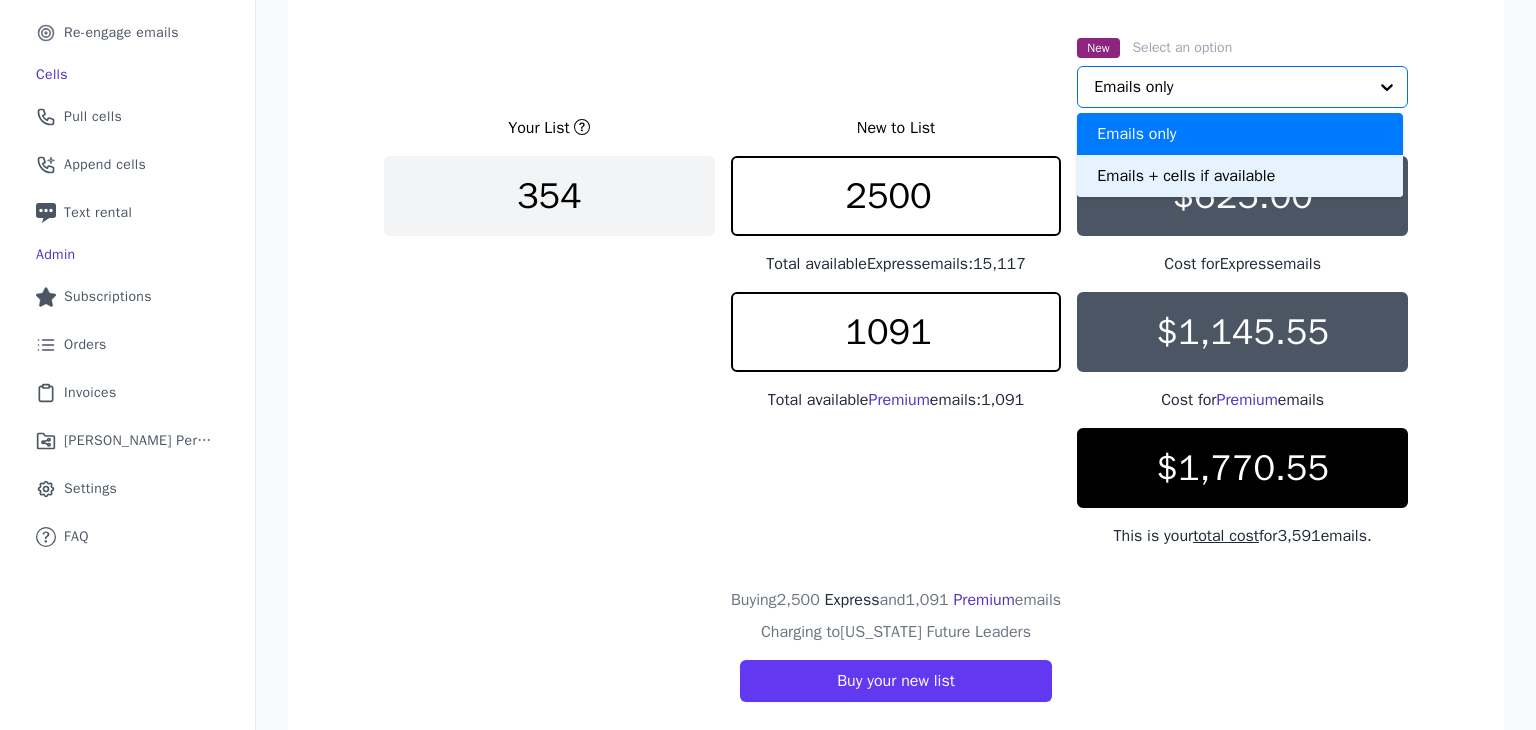 click on "Emails + cells if available" at bounding box center (1240, 176) 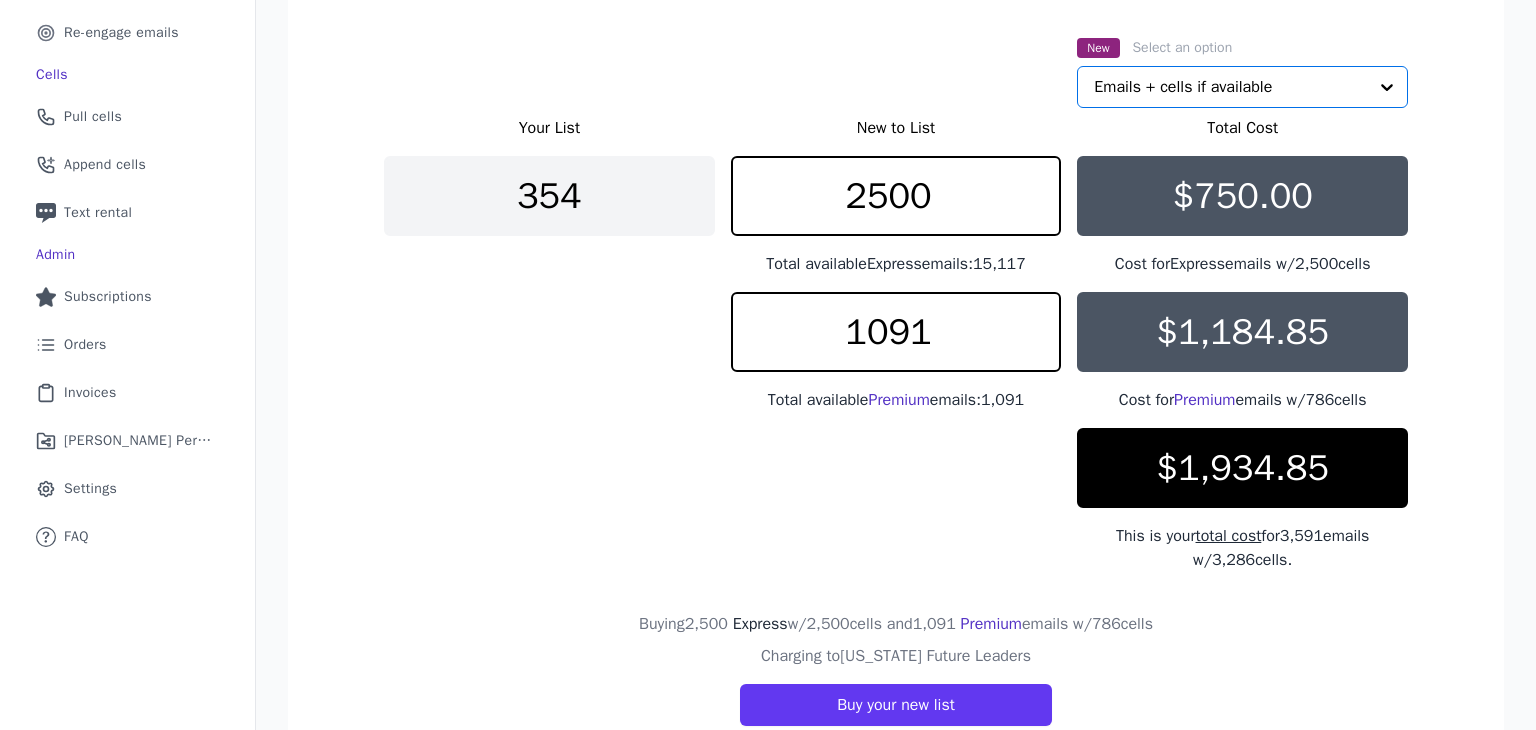 click on "Your List   New to List   Total Cost   354   2500   Total available  Express  emails:  15,117   $750.00   Cost for  Express  emails w/  2,500  cells   1091   Total available  Premium
emails:  1,091   $1,184.85   Cost for  Premium  emails w/  786
cells     $1,934.85   This is your  total cost  for  3,591
emails w/  3,286  cells." at bounding box center [896, 344] 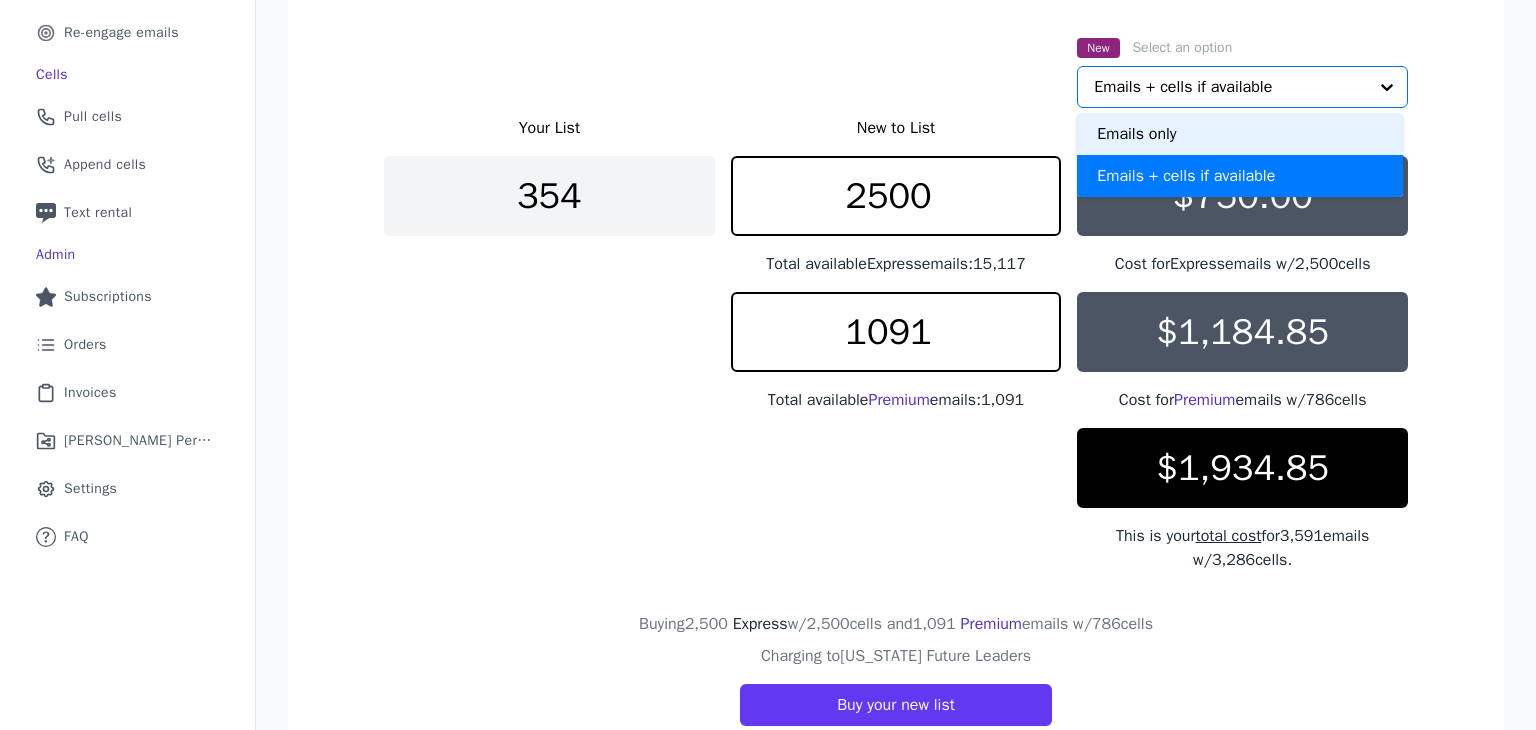 click on "New   Select an option     Emails only   Emails + cells if available       Option Emails + cells if available, selected.   You are currently focused on option Emails only. There are 2 results available.     Emails + cells if available" at bounding box center [896, 71] 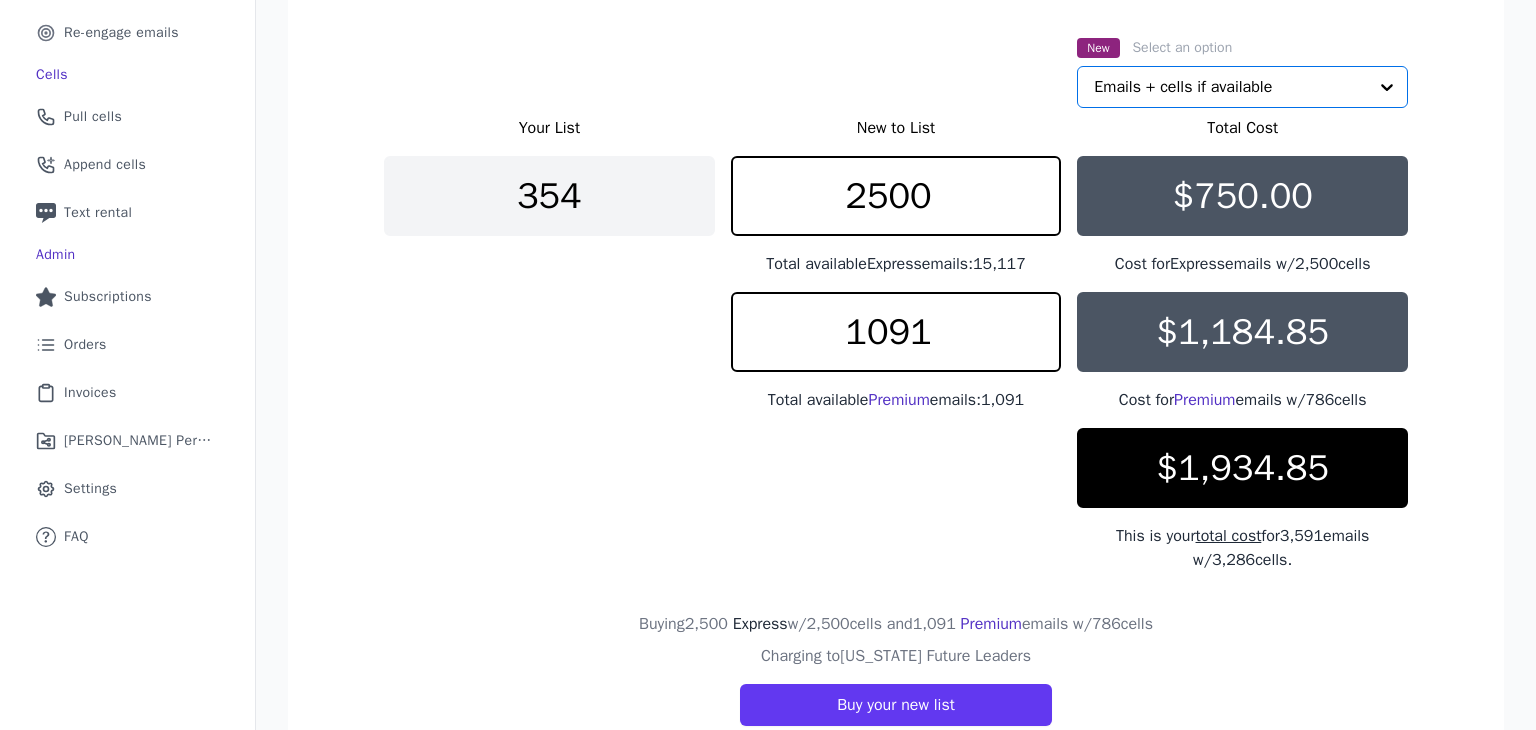click 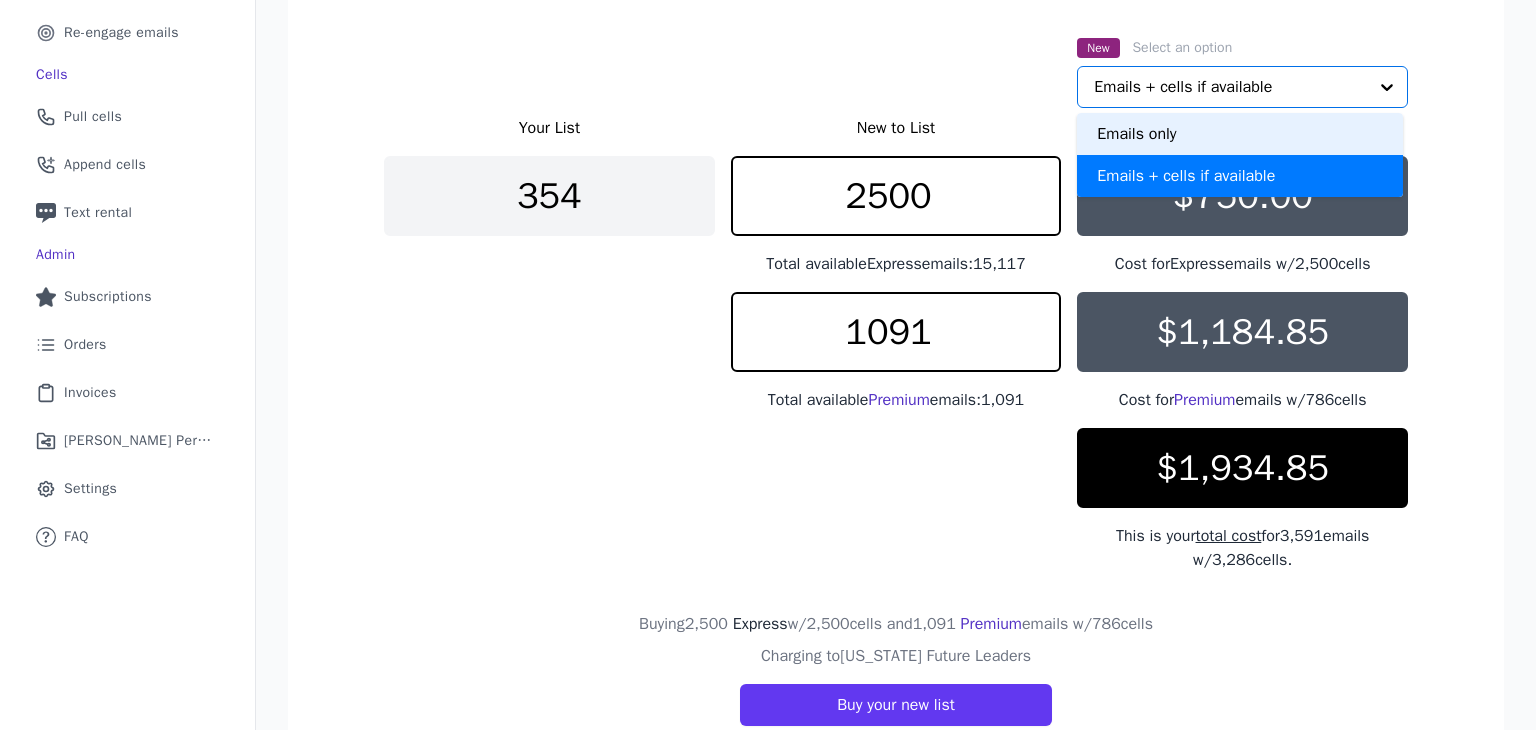 click on "Emails only" at bounding box center (1240, 134) 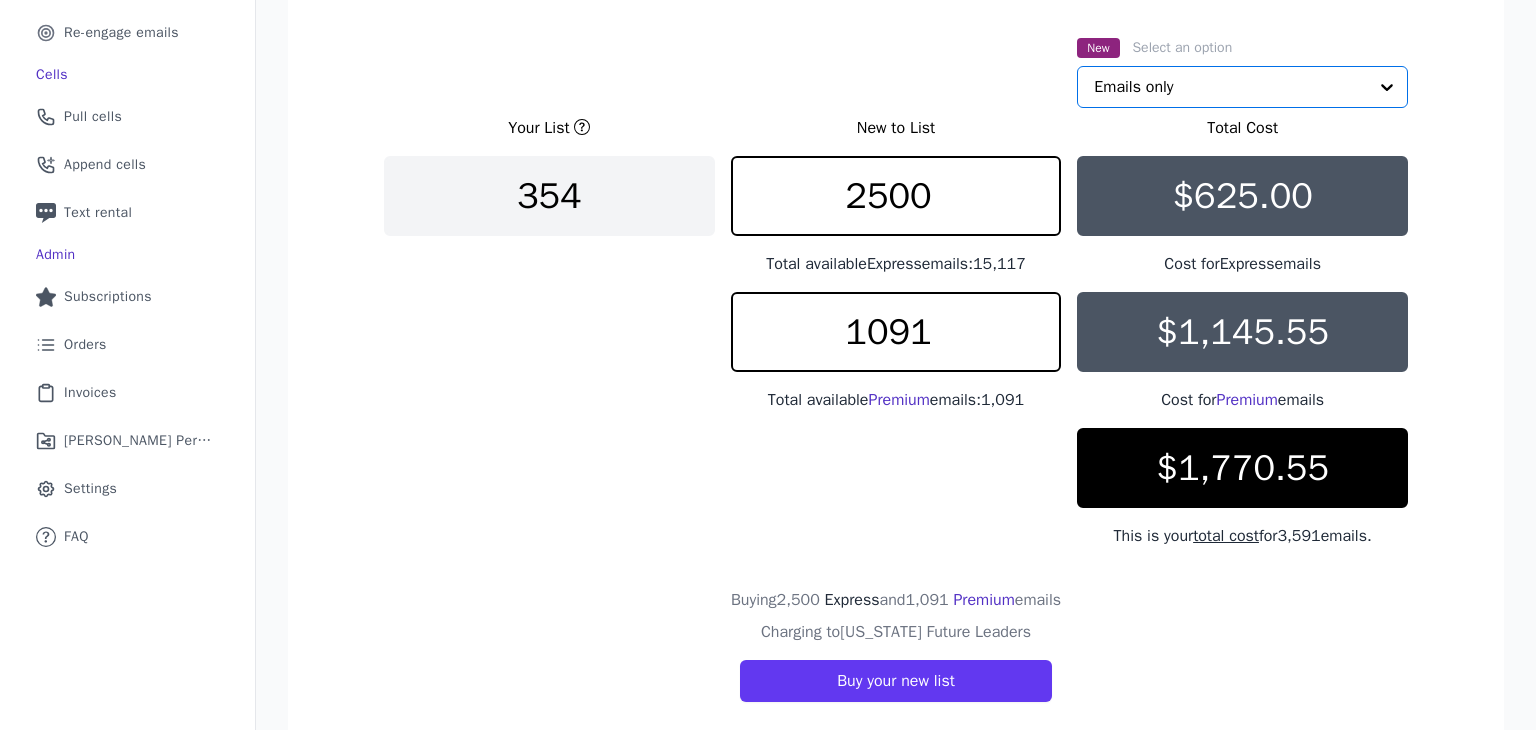 click on "New to List" at bounding box center [896, 128] 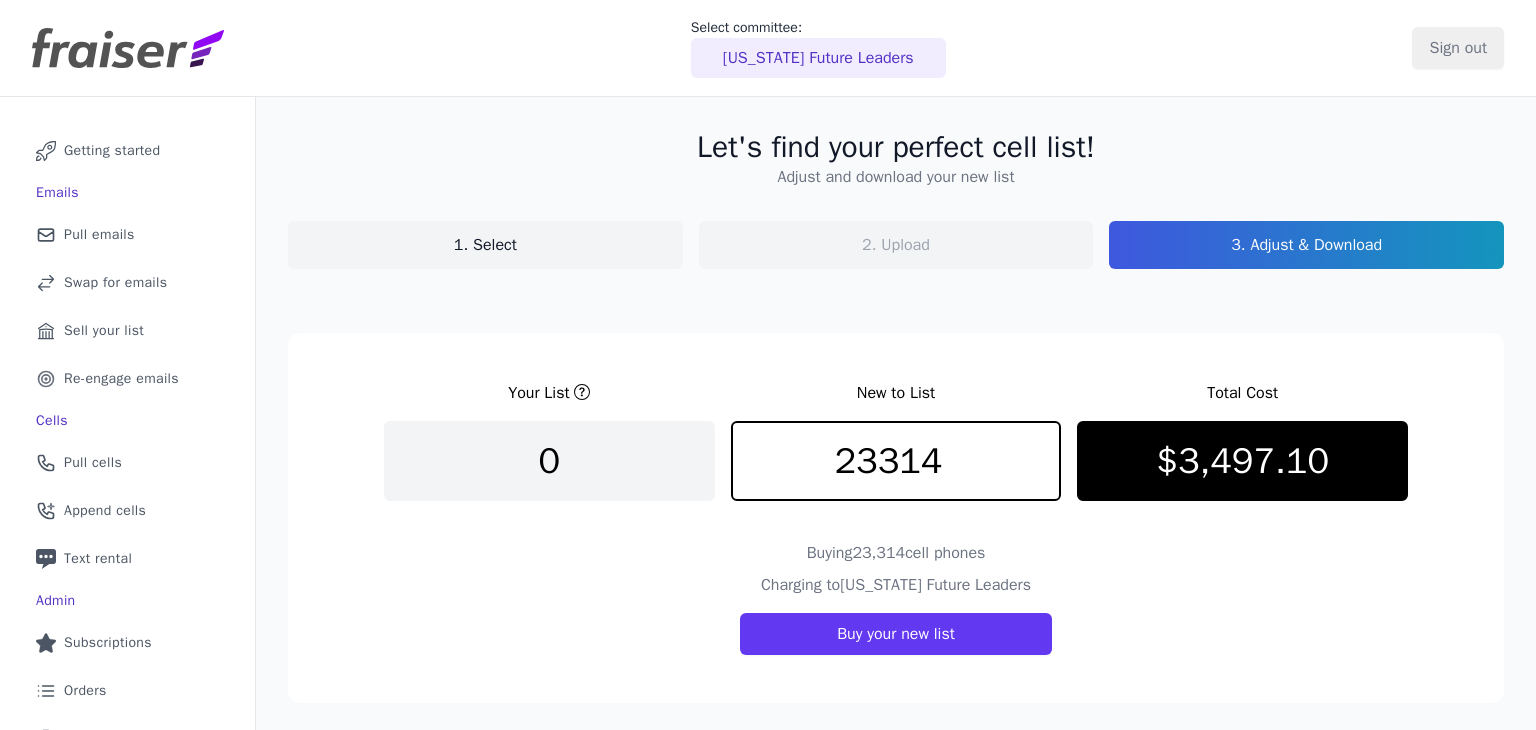 scroll, scrollTop: 0, scrollLeft: 0, axis: both 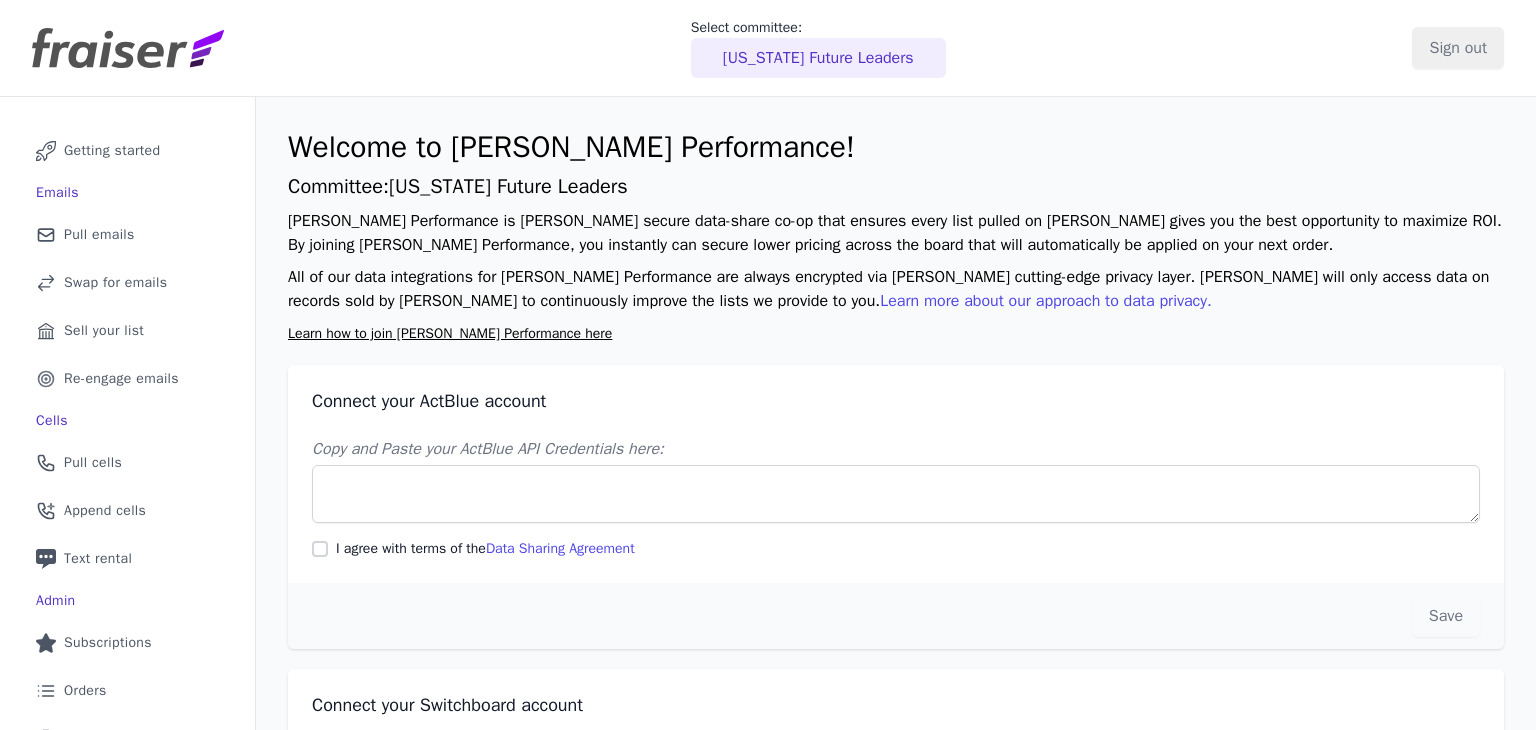 click on "Learn how to join [PERSON_NAME] Performance here" at bounding box center (450, 333) 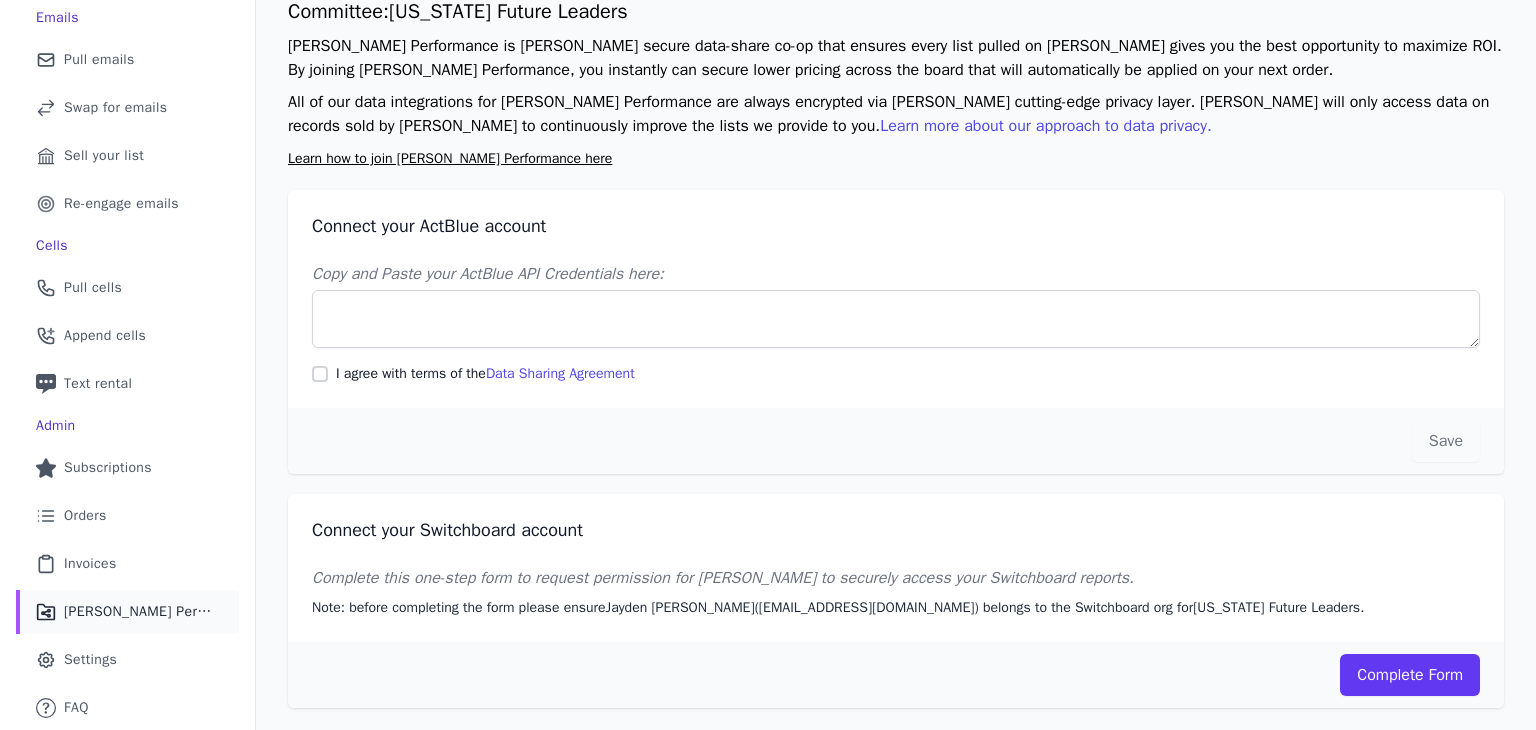 scroll, scrollTop: 184, scrollLeft: 0, axis: vertical 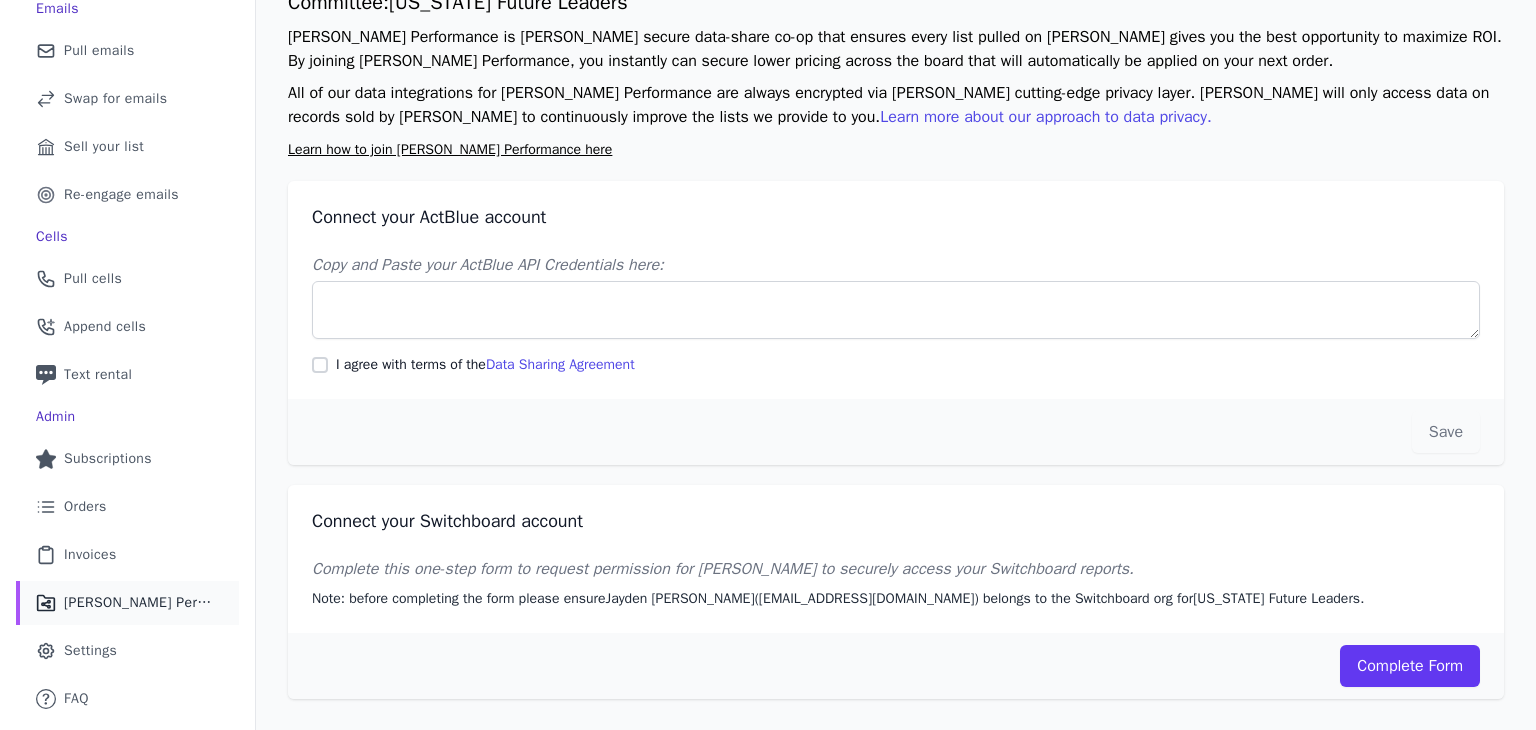 click on "Copy and Paste your ActBlue API Credentials here:       I agree with terms of the  Data Sharing Agreement" at bounding box center [896, 314] 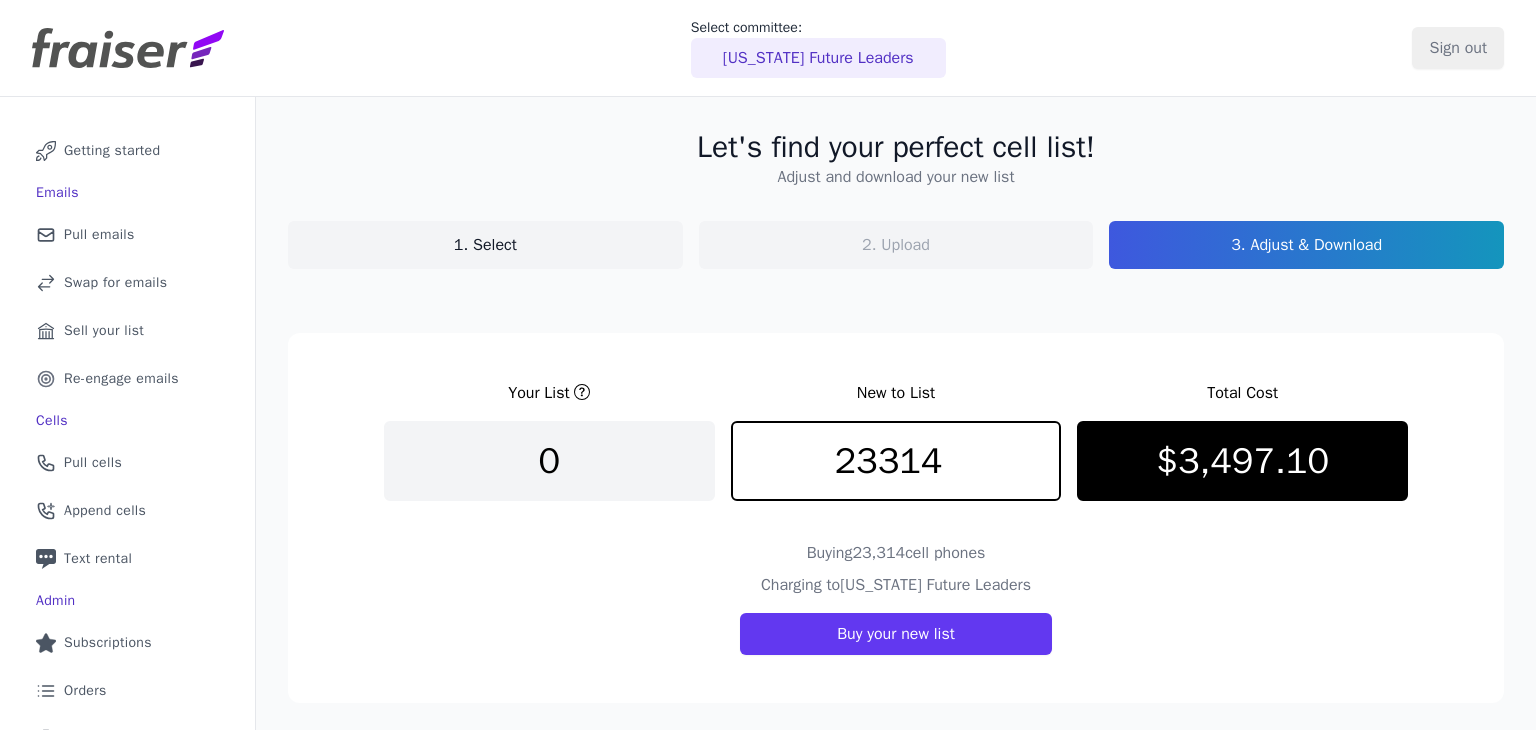scroll, scrollTop: 0, scrollLeft: 0, axis: both 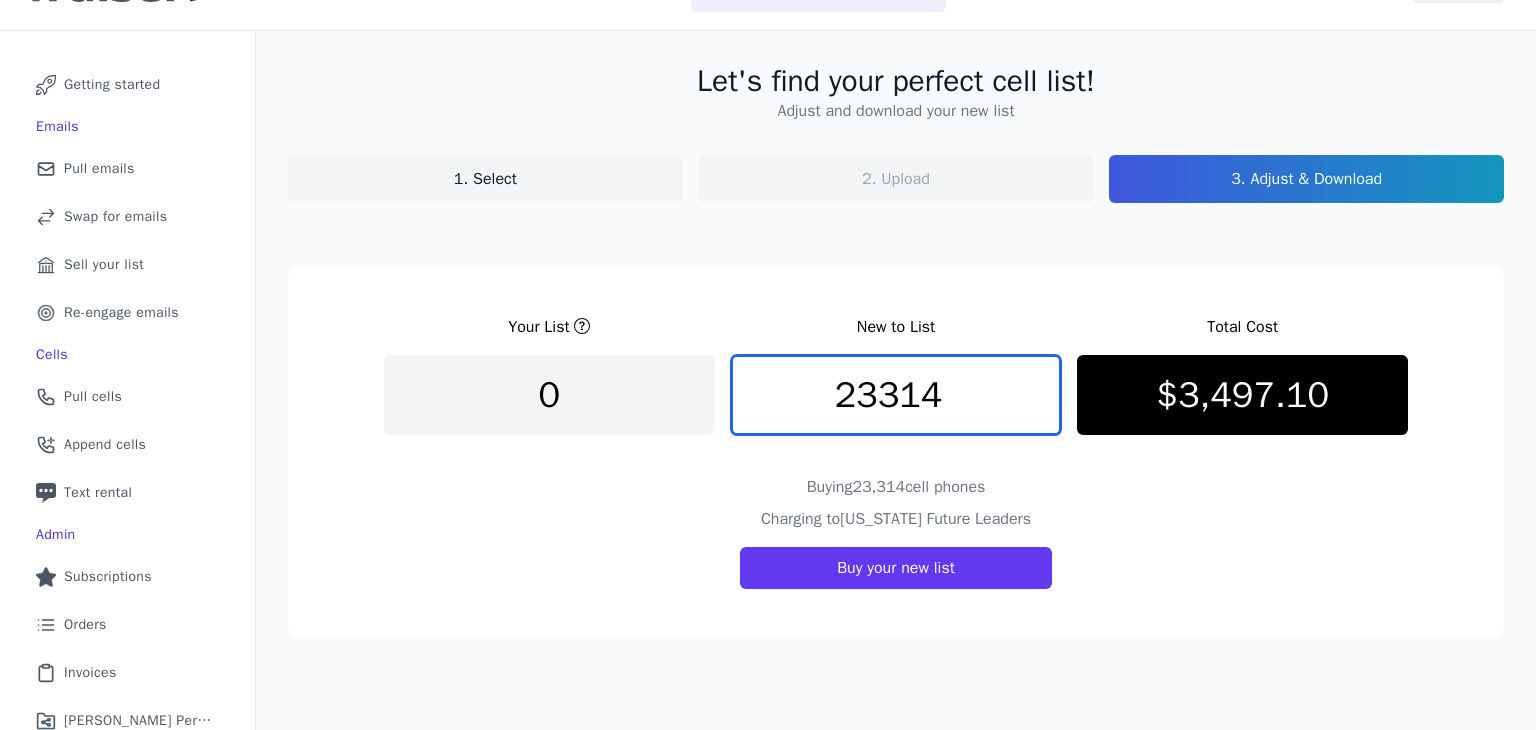 click on "23314" at bounding box center [896, 395] 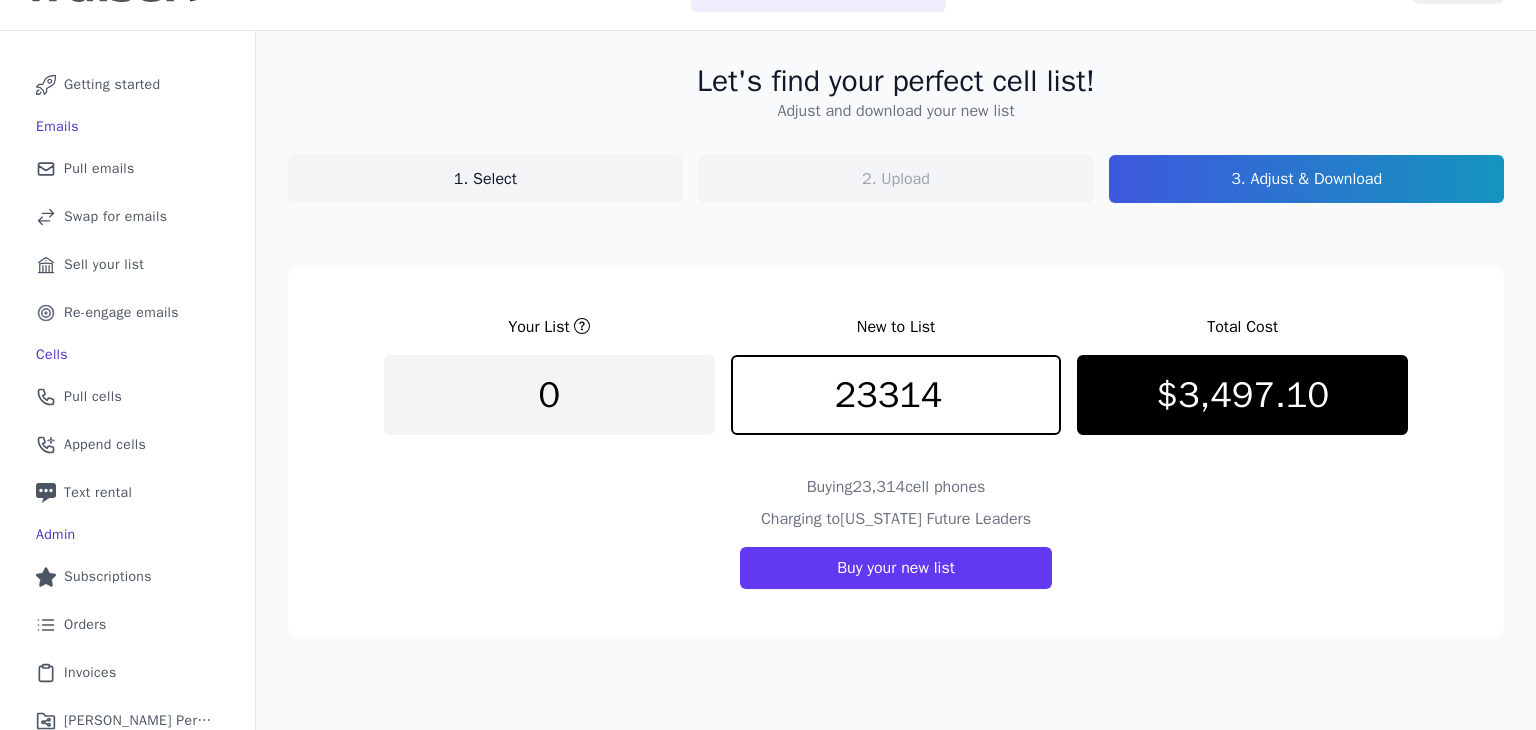 click on "Your List       New to List   Total Cost   0   23314     $3,497.10         Buying  23,314  cell phones   Charging to  [US_STATE] Future Leaders   Buy your new list" at bounding box center (896, 452) 